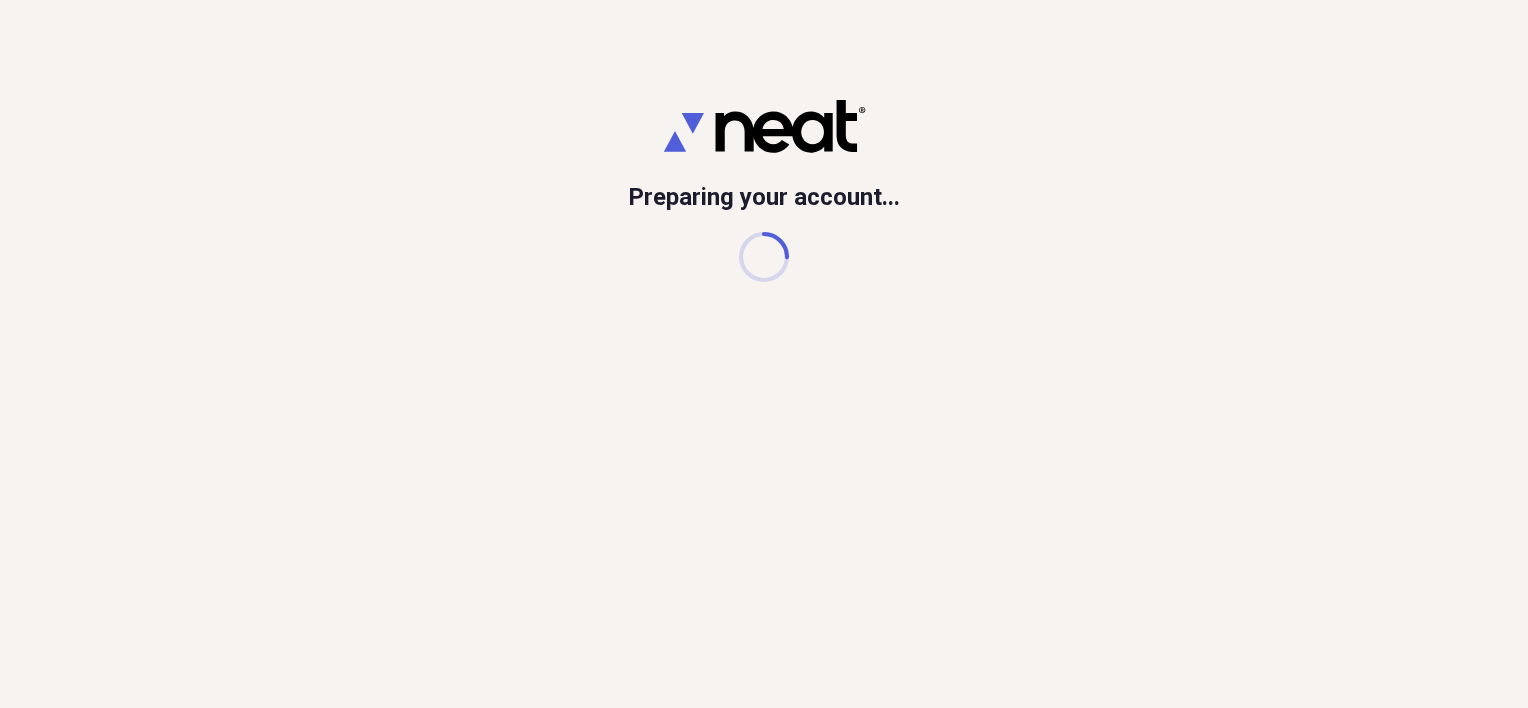 scroll, scrollTop: 0, scrollLeft: 0, axis: both 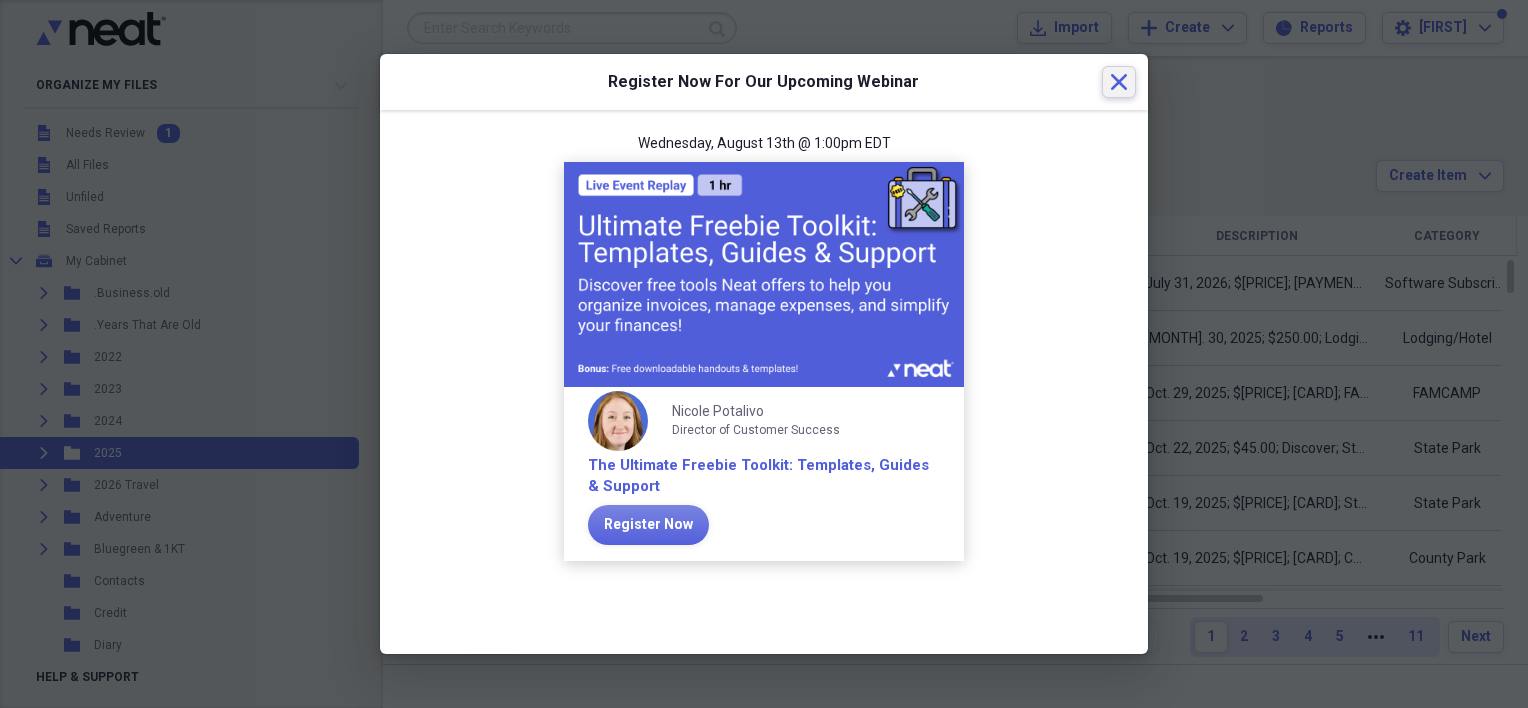 click on "Close" 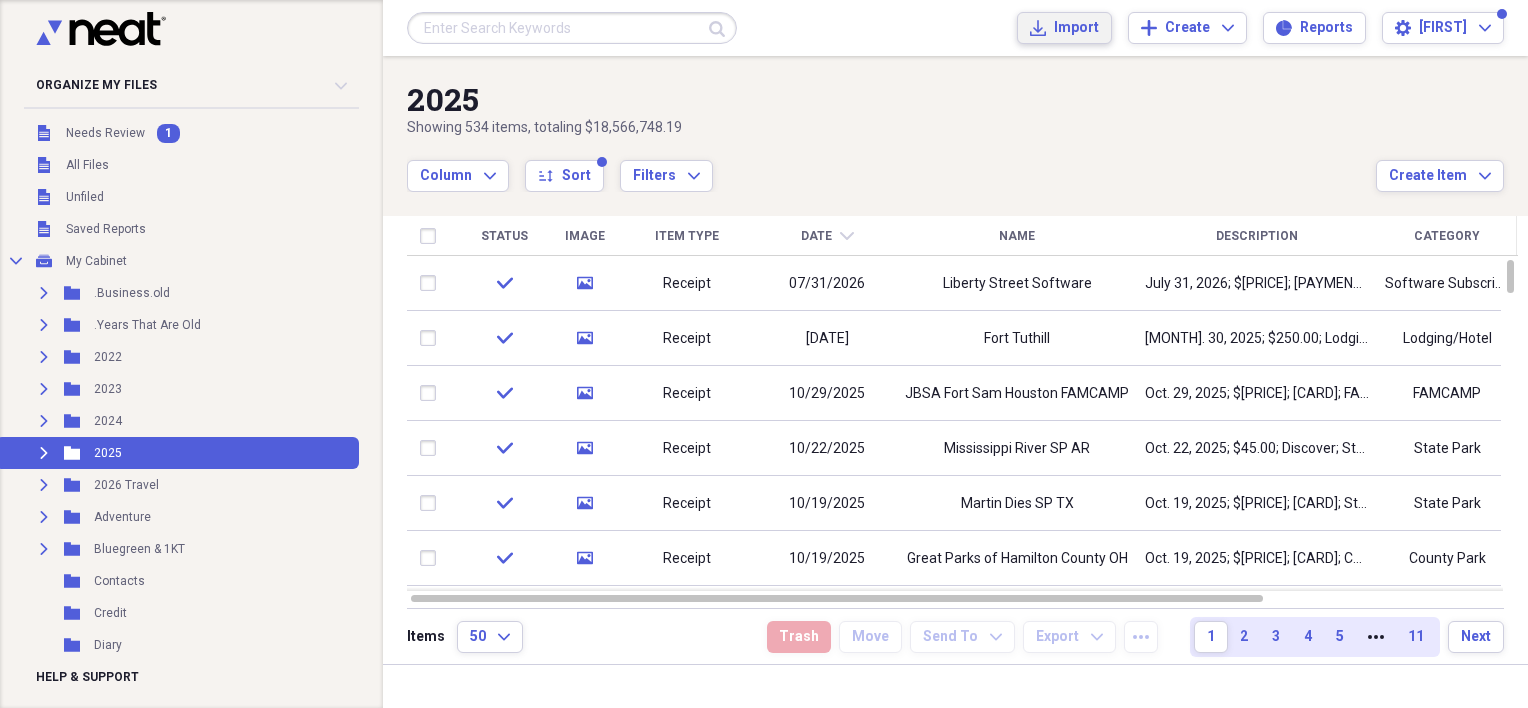 click on "Import" at bounding box center [1076, 28] 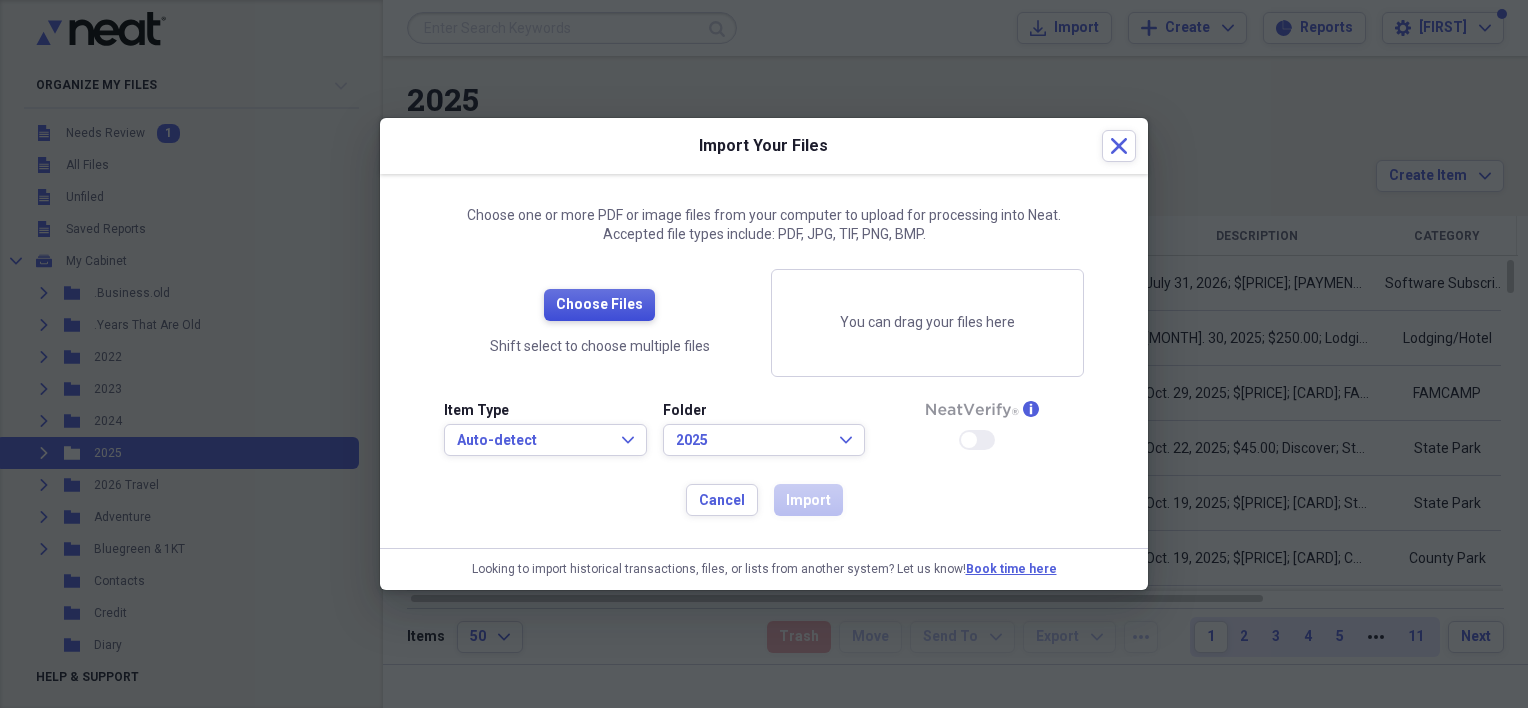 click on "Choose Files" at bounding box center (599, 305) 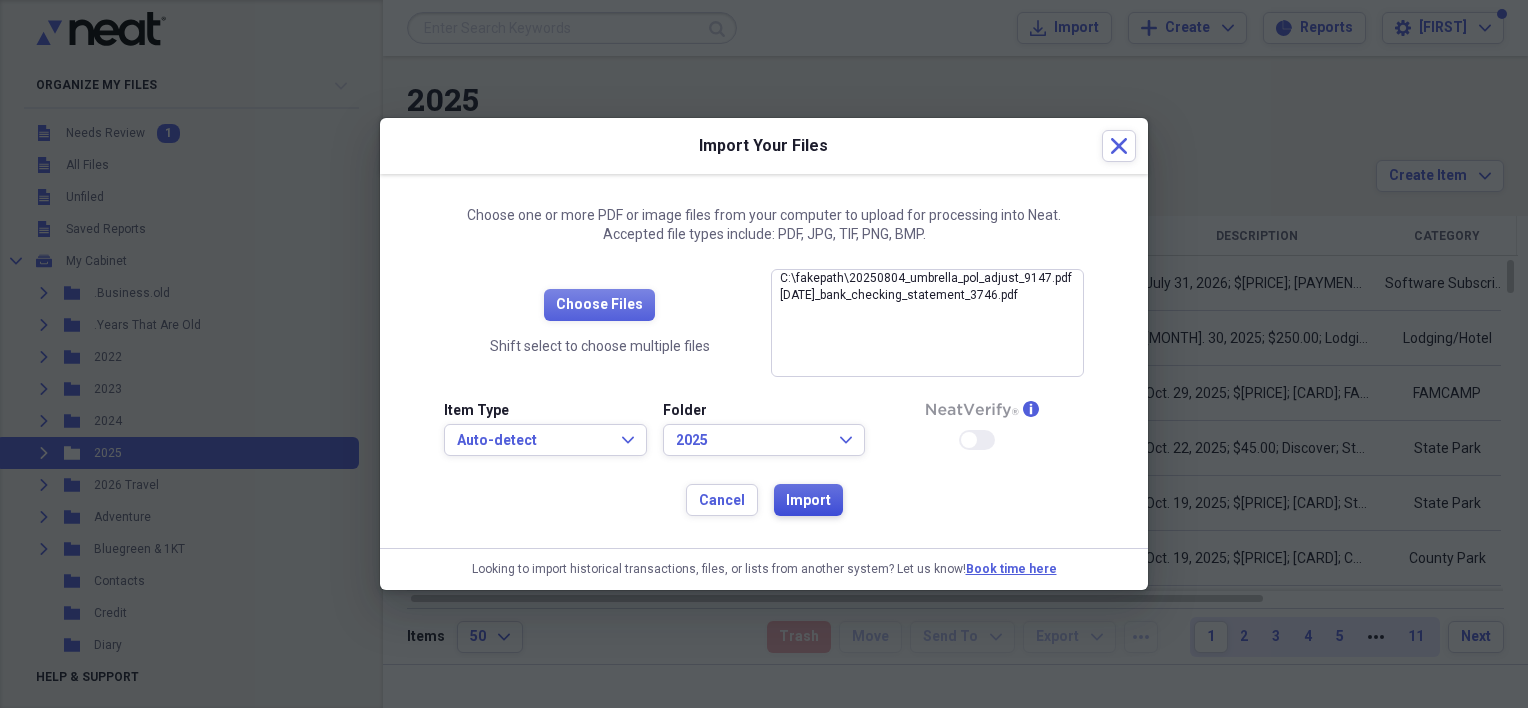 click on "Import" at bounding box center [808, 501] 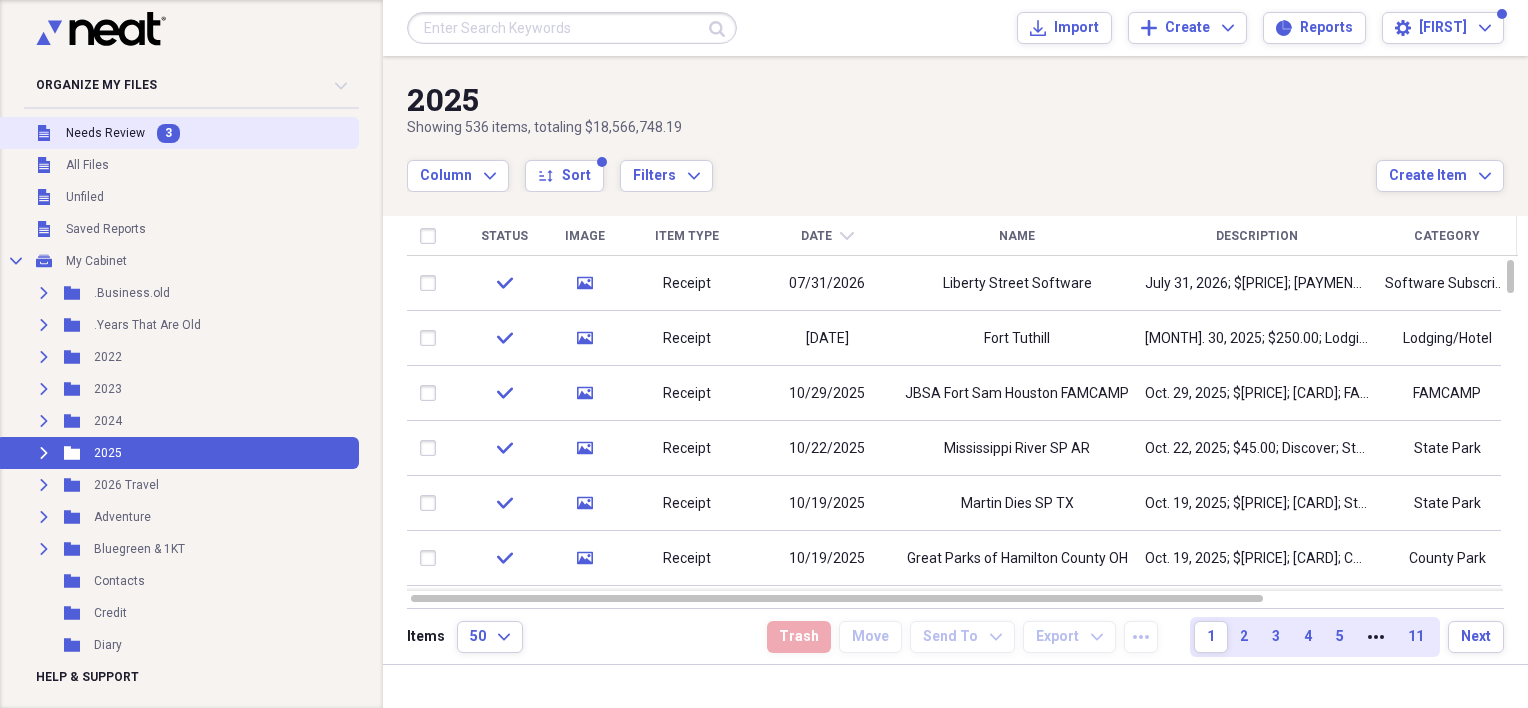 click on "Unfiled Needs Review 3" at bounding box center [177, 133] 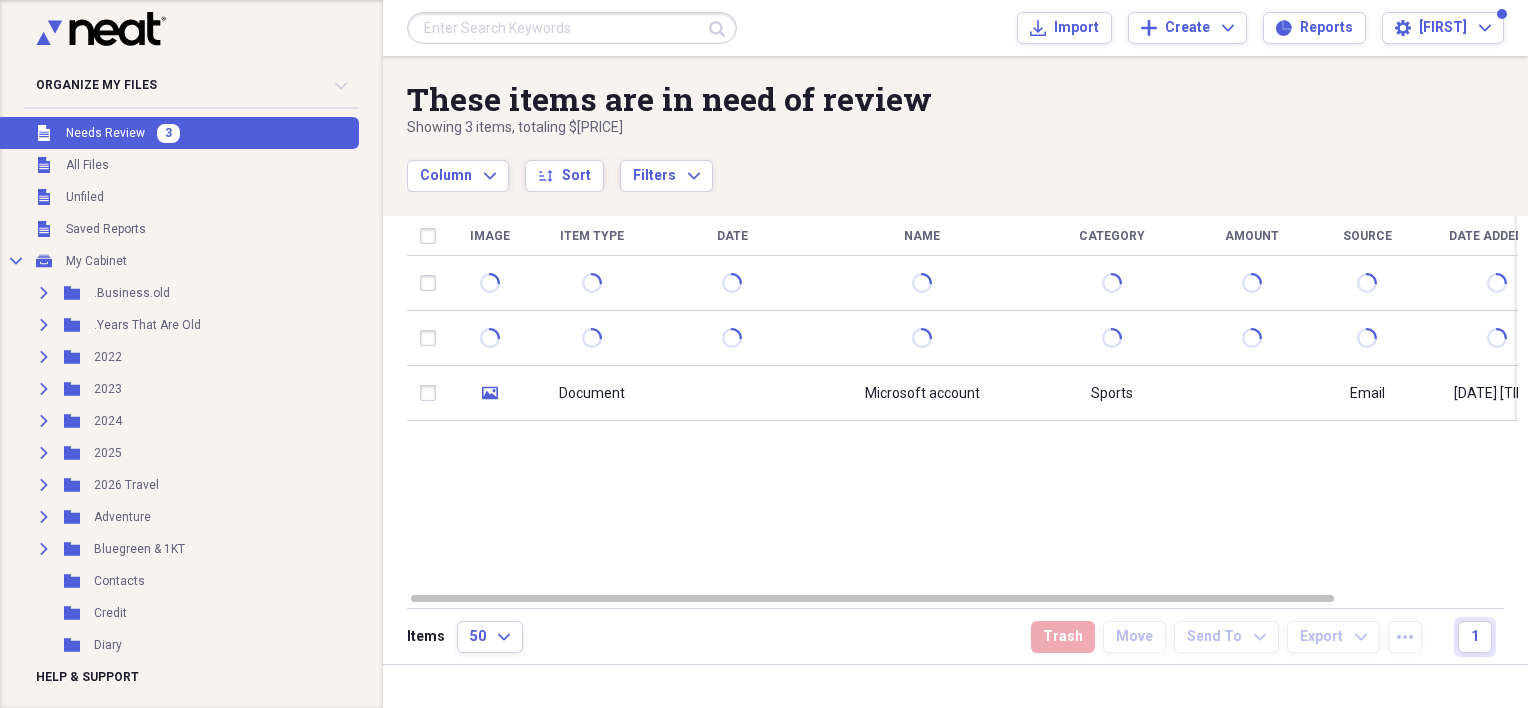 click on "Unfiled Needs Review 3" at bounding box center [177, 133] 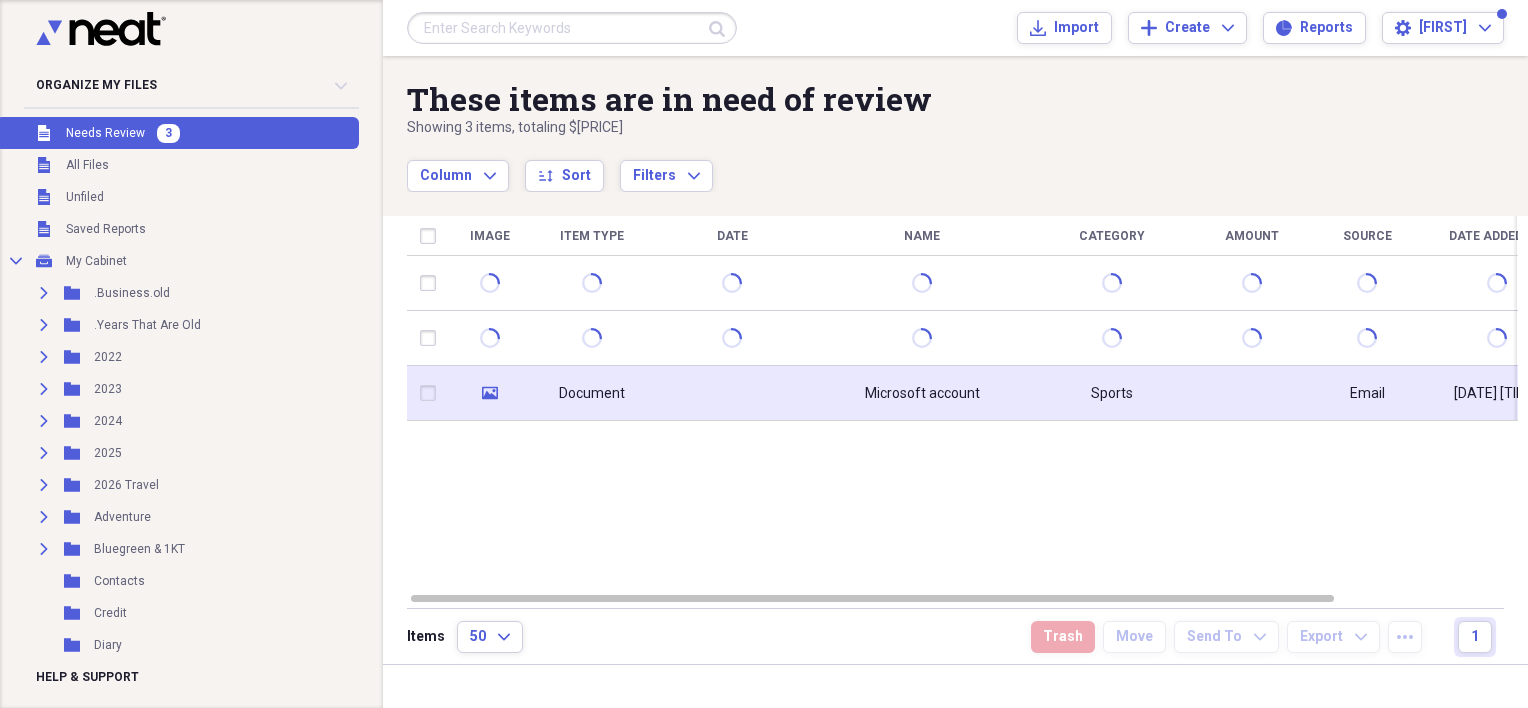 click on "Document" at bounding box center [592, 393] 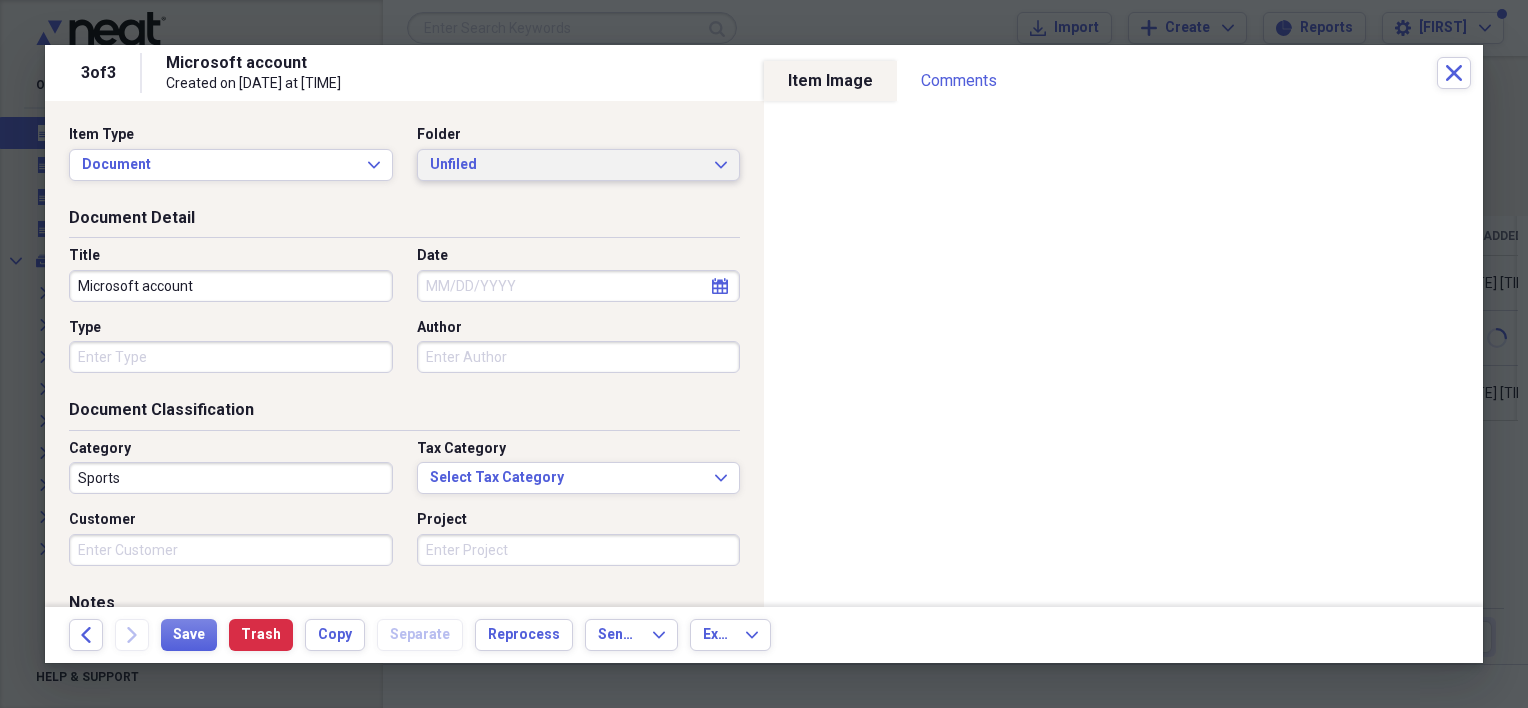 click on "Unfiled" at bounding box center [567, 165] 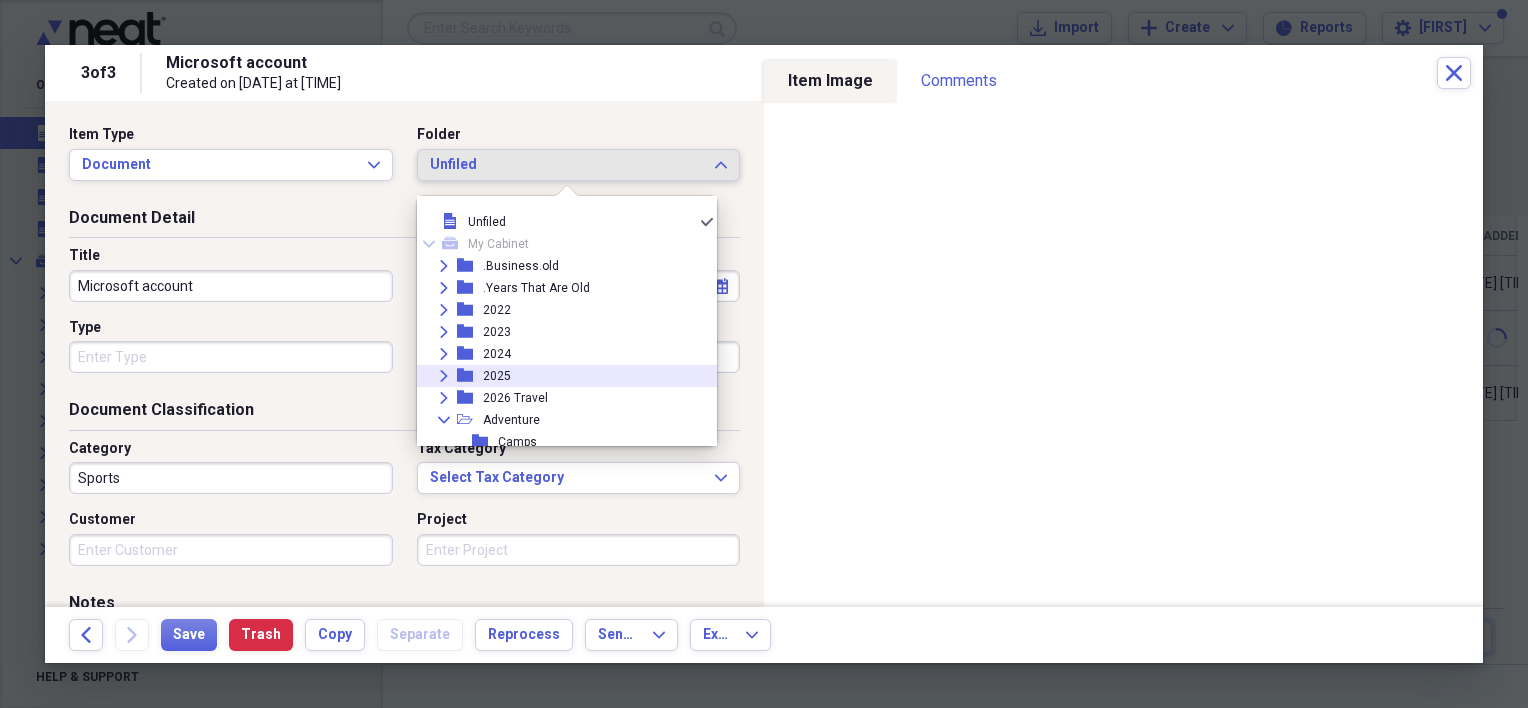 click on "2025" at bounding box center [497, 376] 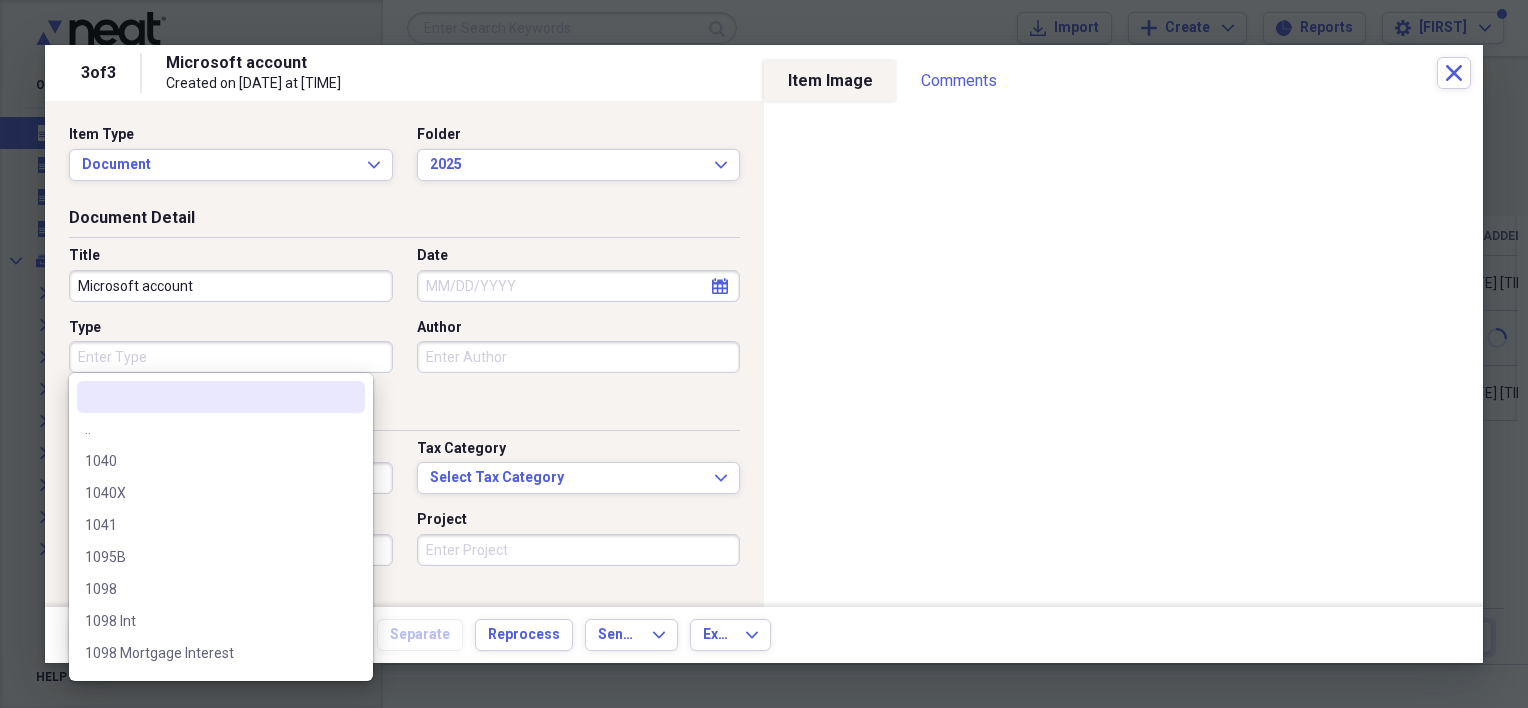 click on "Type" at bounding box center [231, 357] 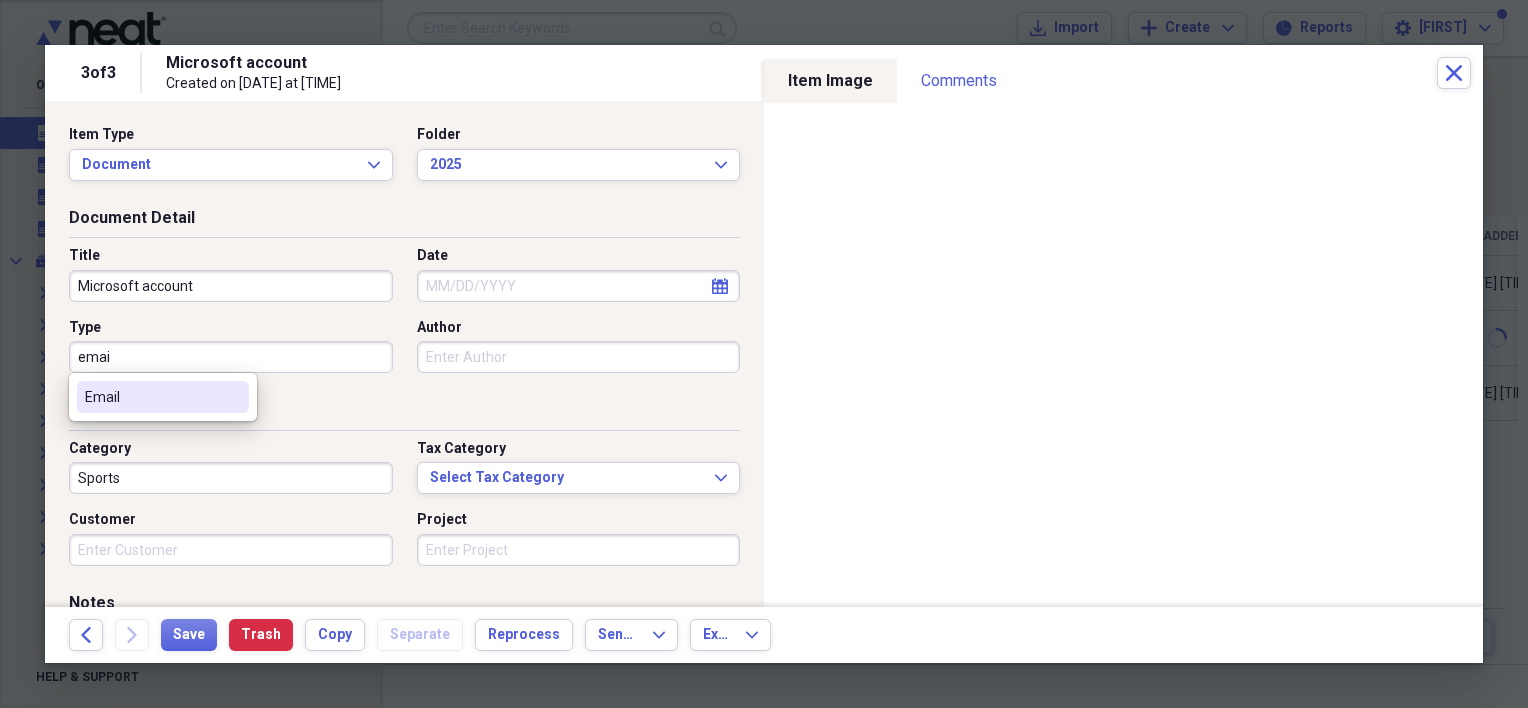 click on "Email" at bounding box center [151, 397] 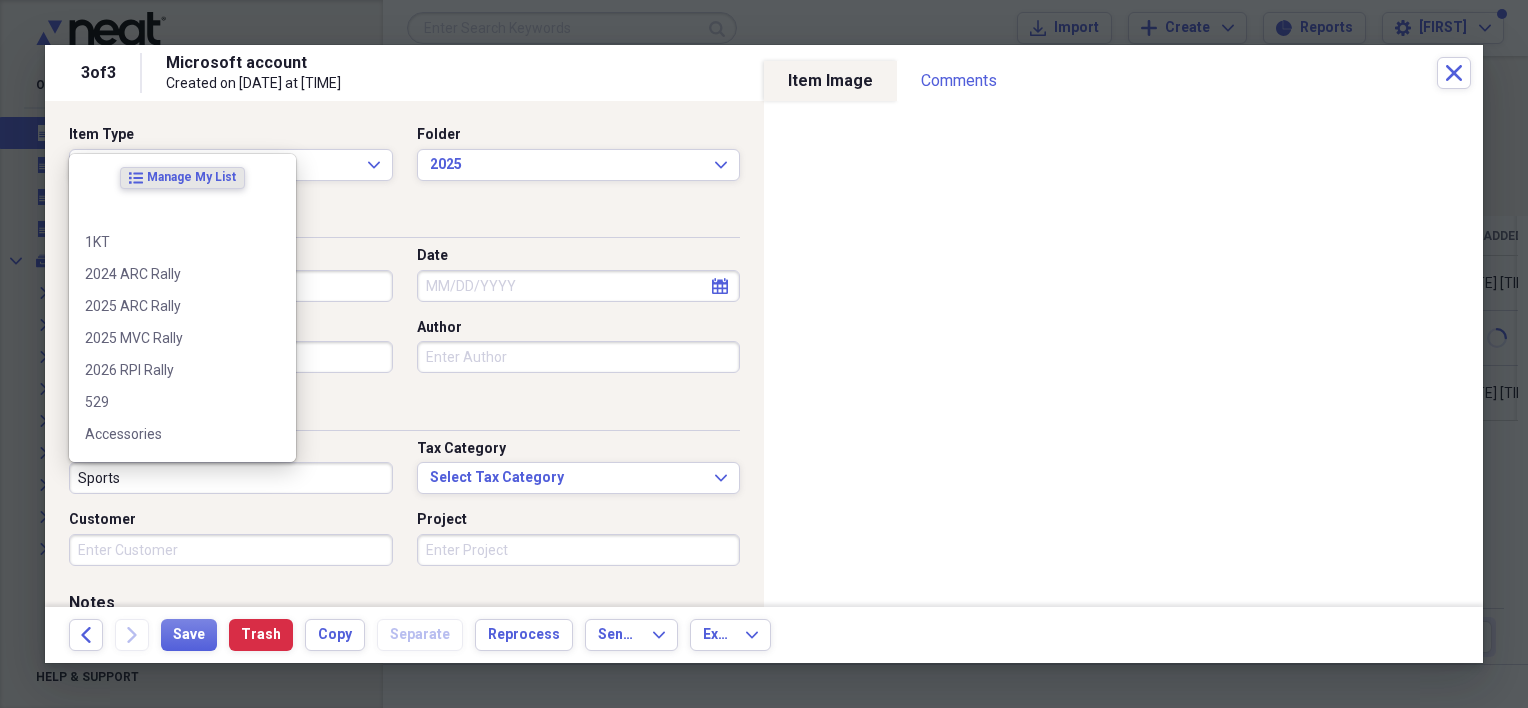 click on "Sports" at bounding box center (231, 478) 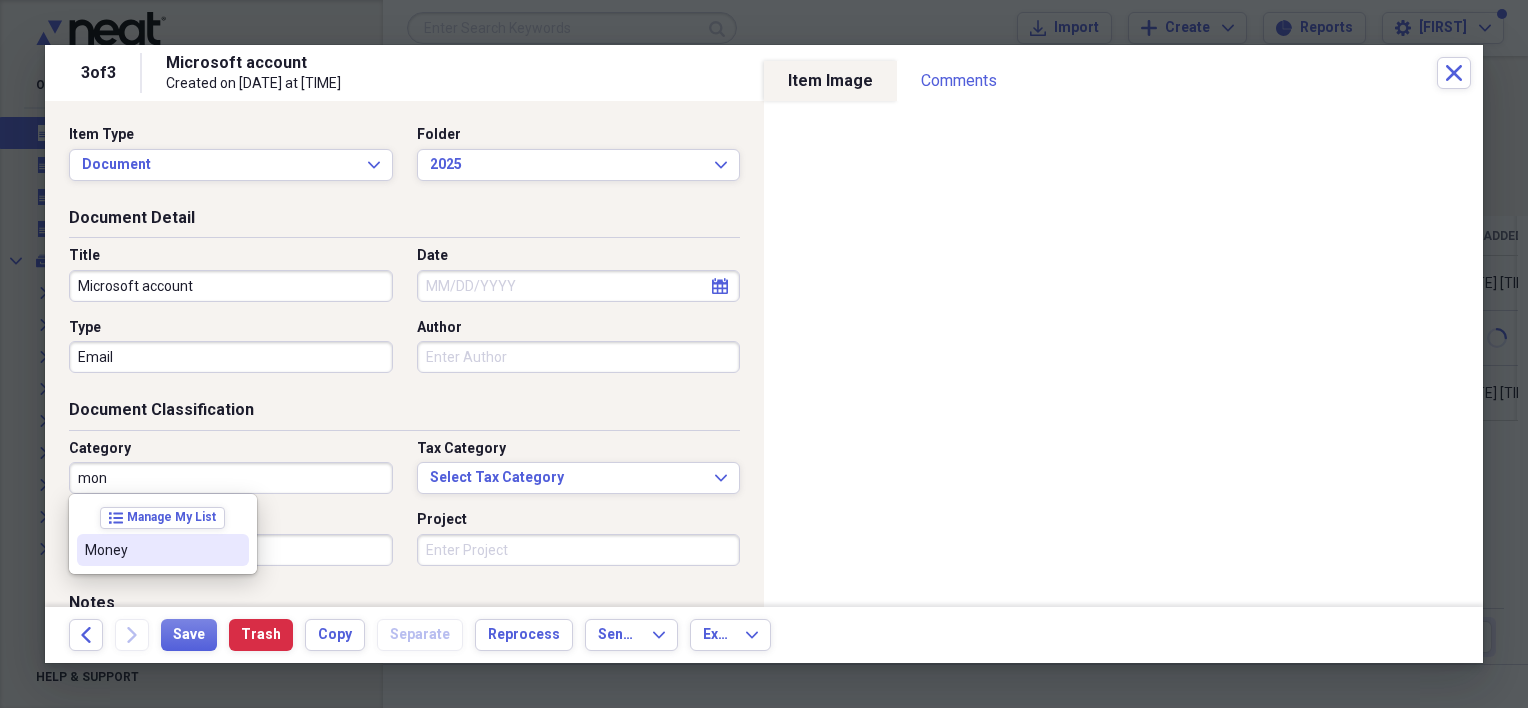 click on "Money" at bounding box center (163, 550) 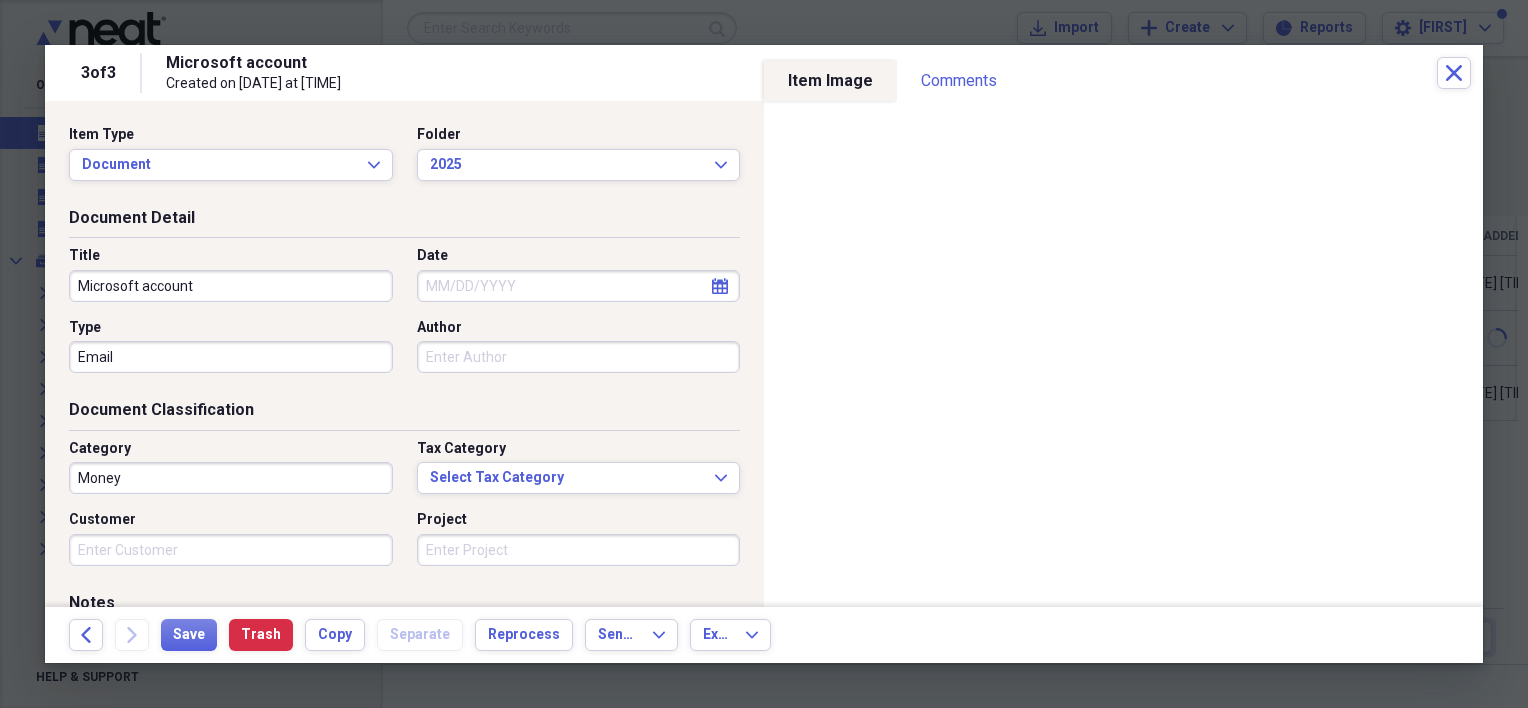 click on "Date" at bounding box center (579, 286) 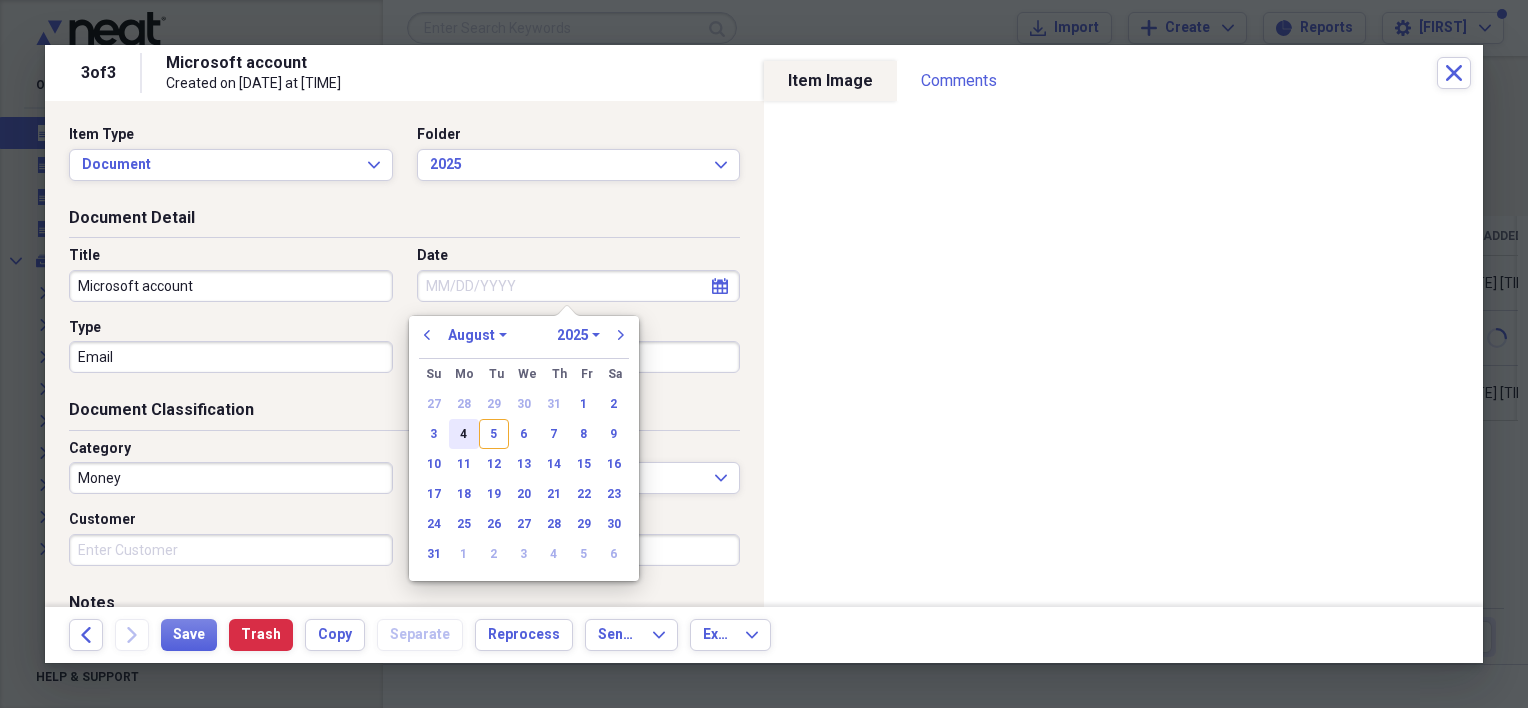 click on "4" at bounding box center [464, 434] 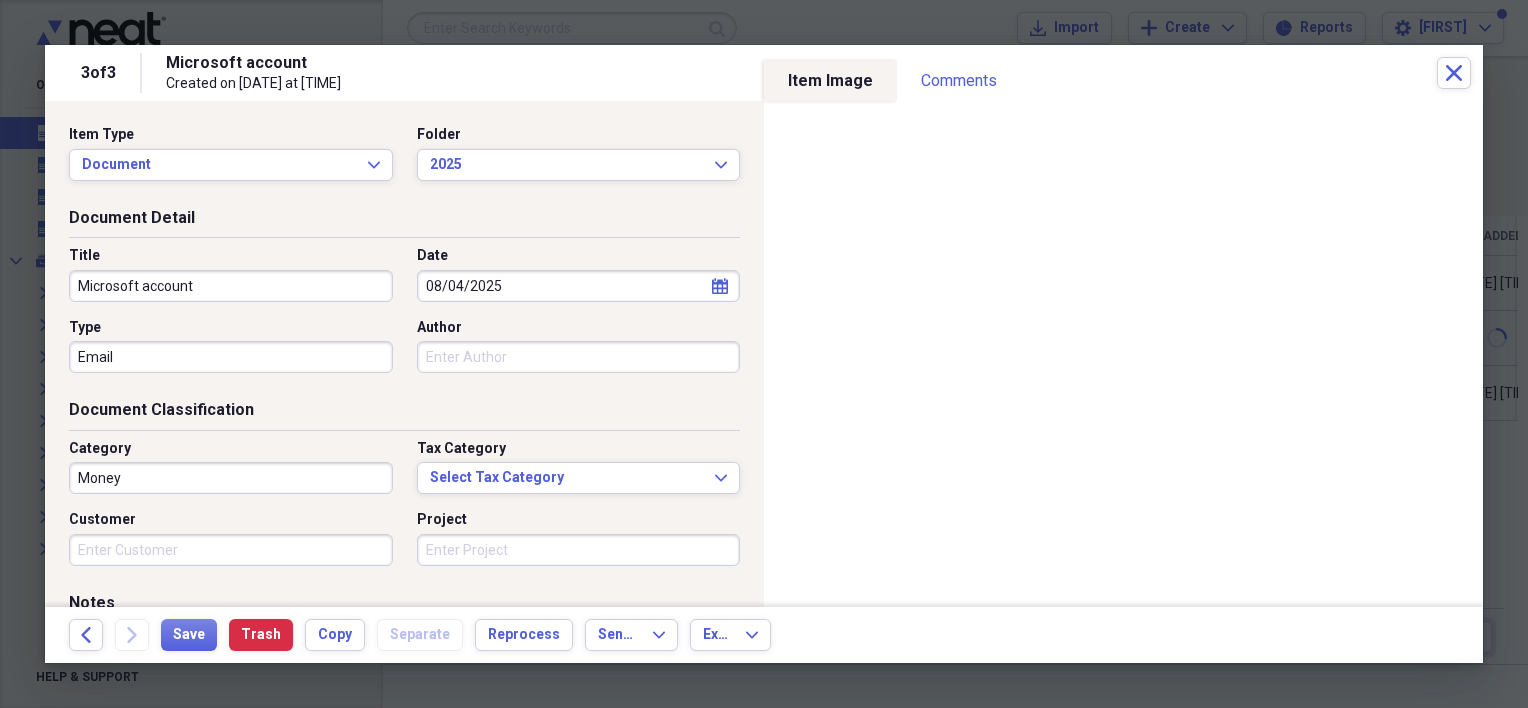 click on "Microsoft account" at bounding box center (231, 286) 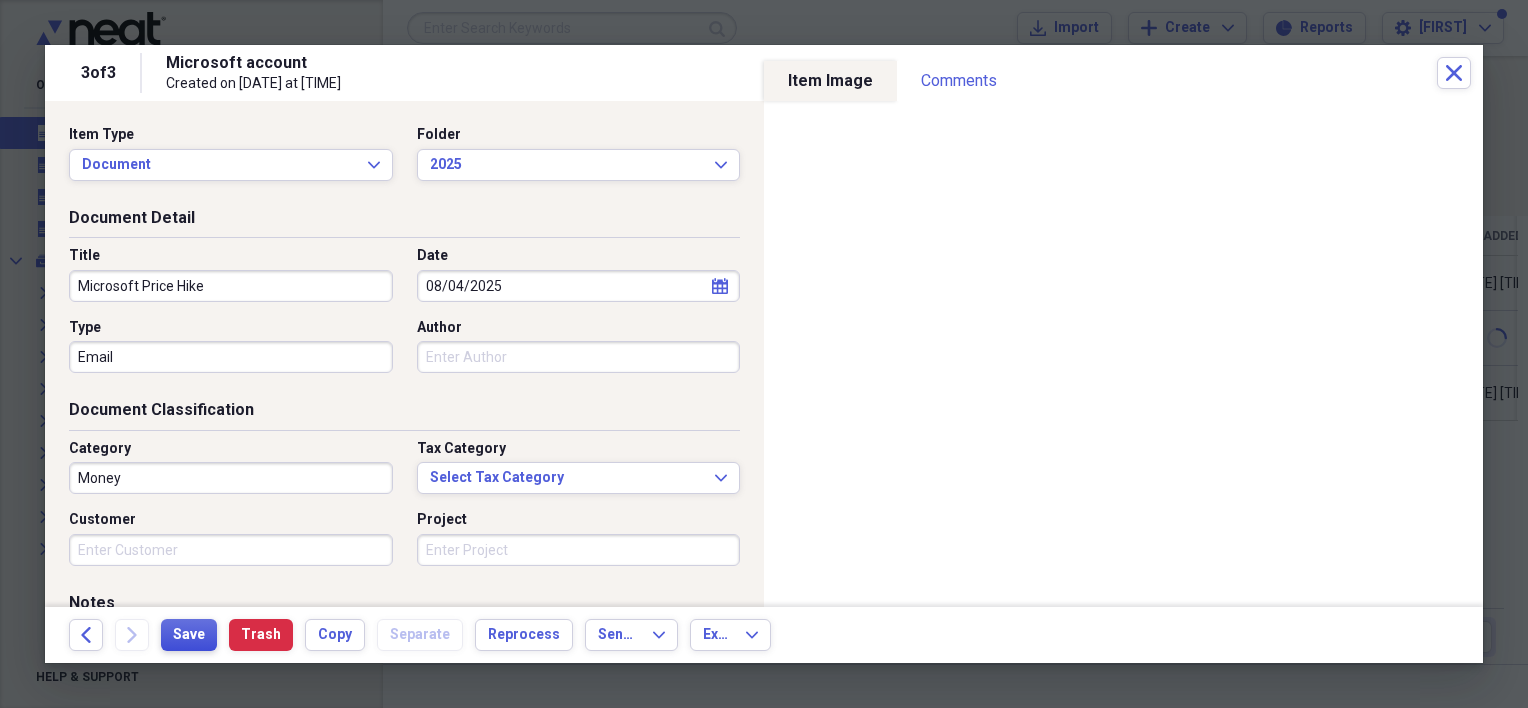 type on "Microsoft Price Hike" 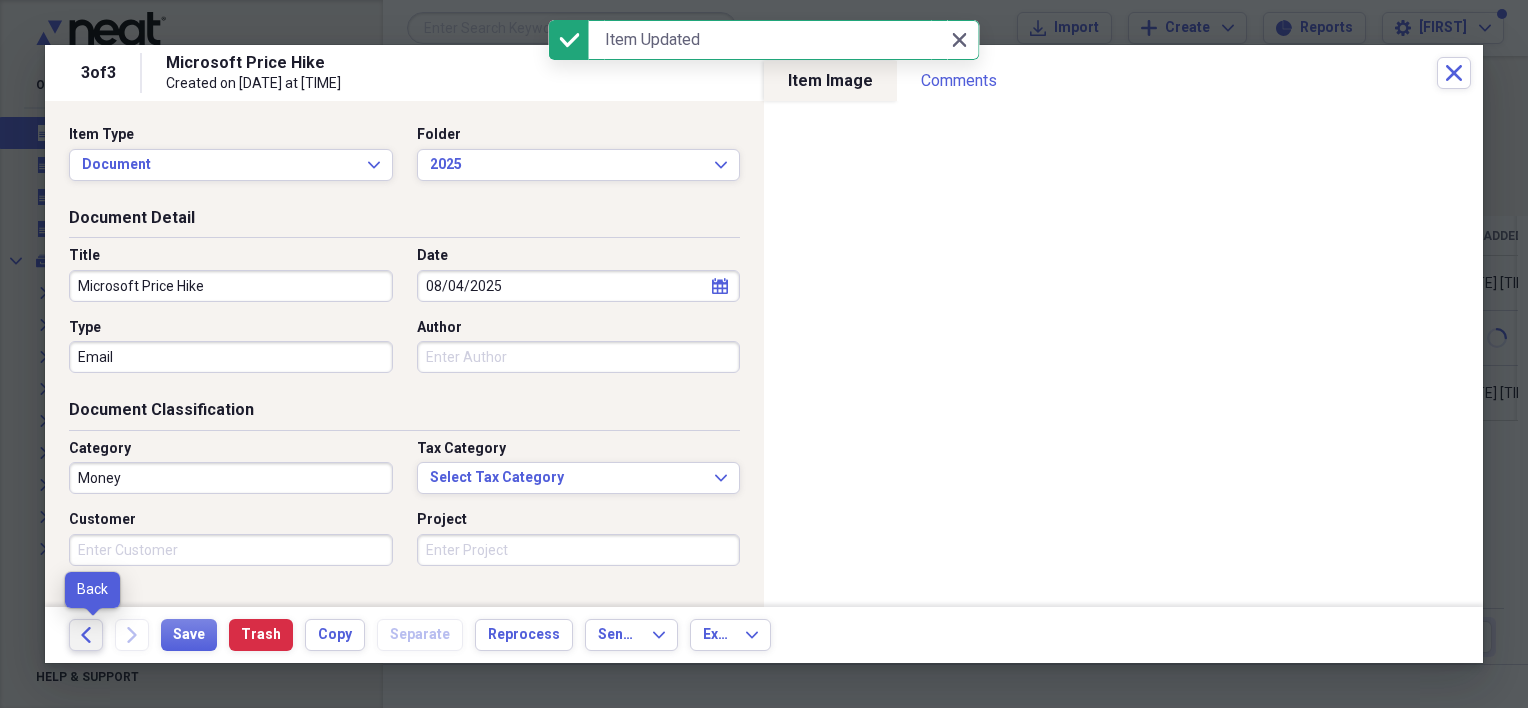 click on "Back" 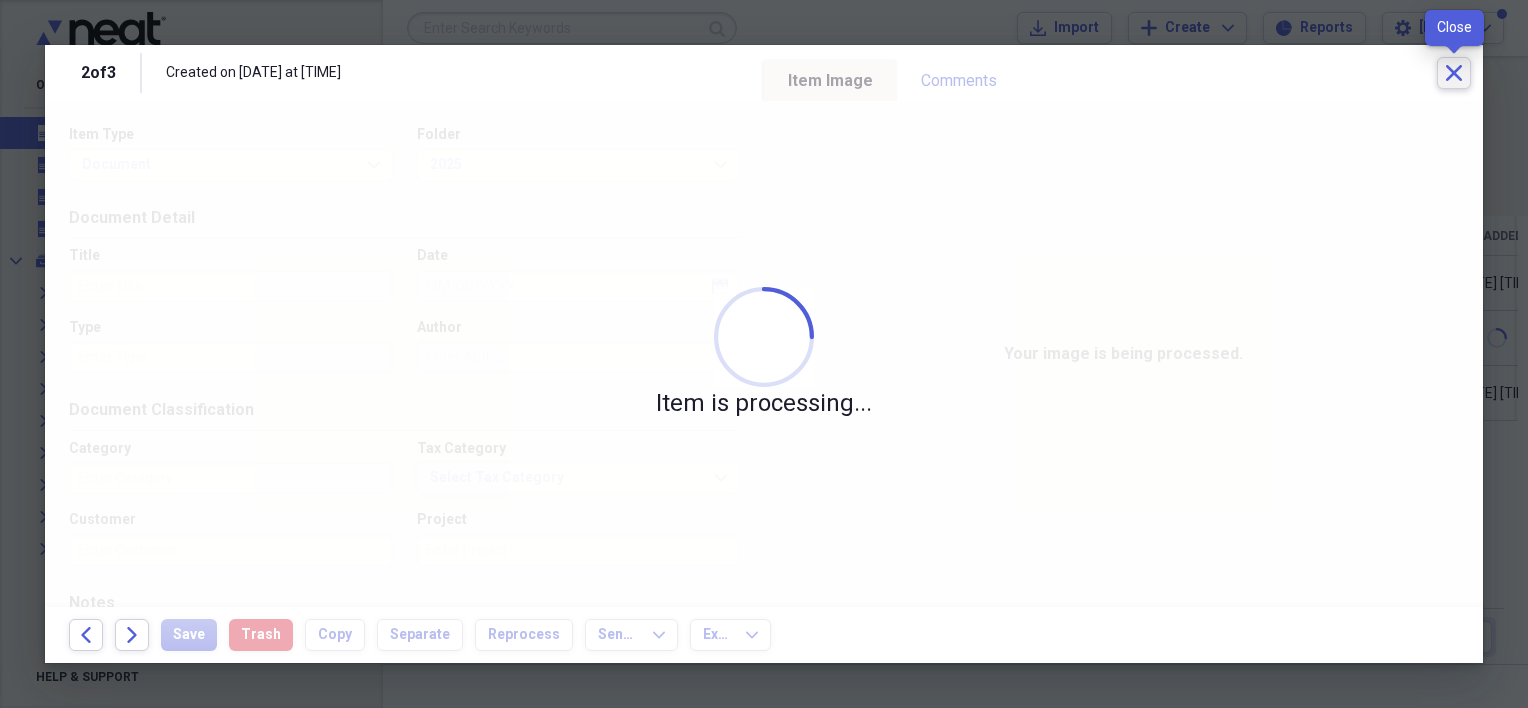 click 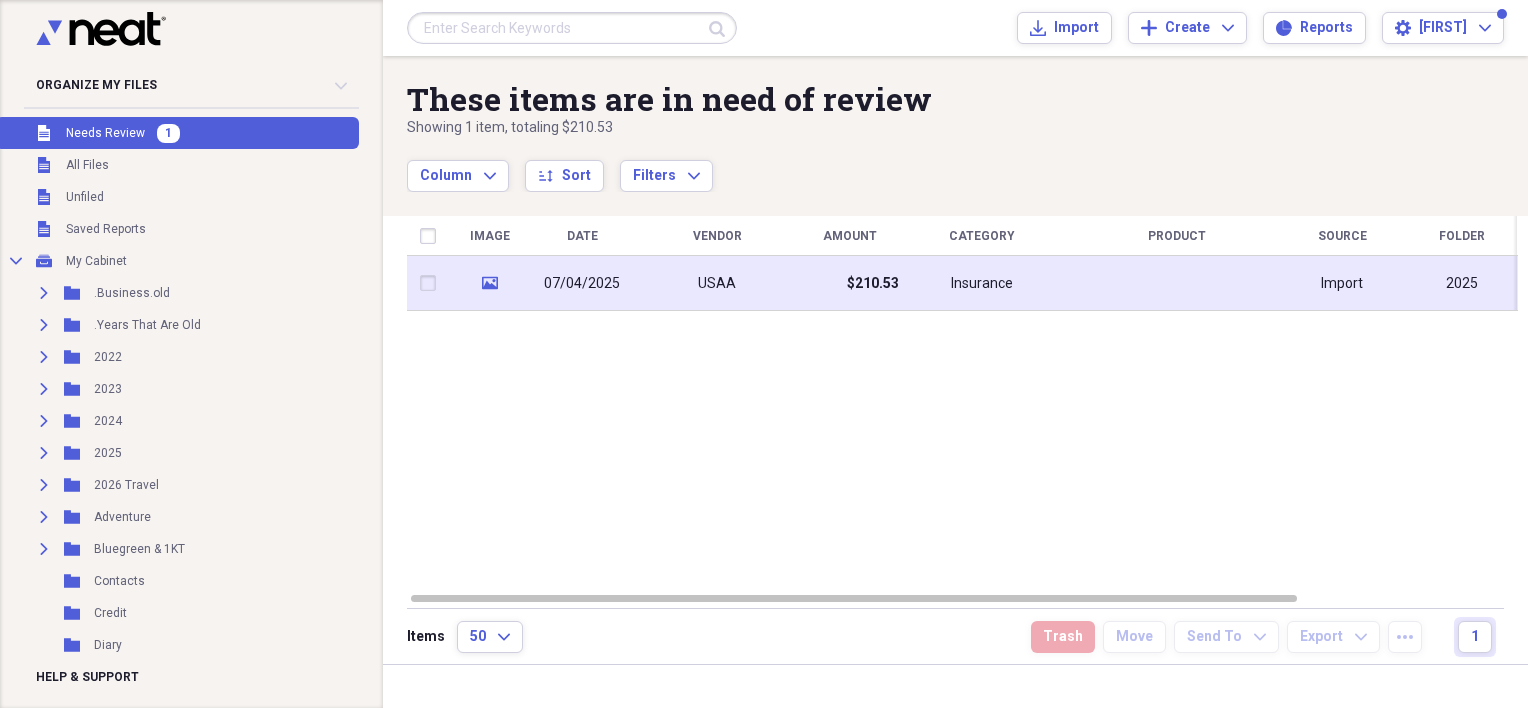 click on "USAA" at bounding box center [717, 283] 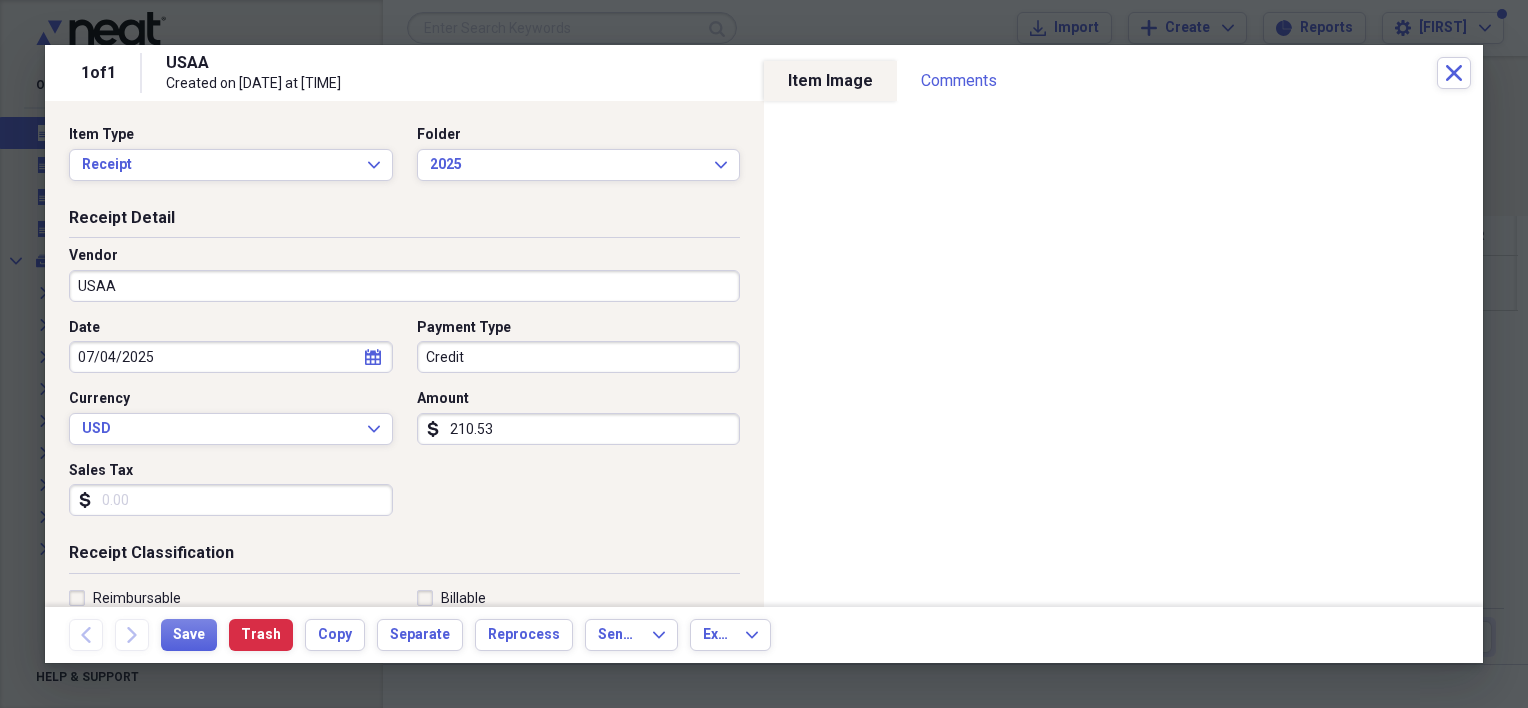 click on "USAA" at bounding box center [404, 286] 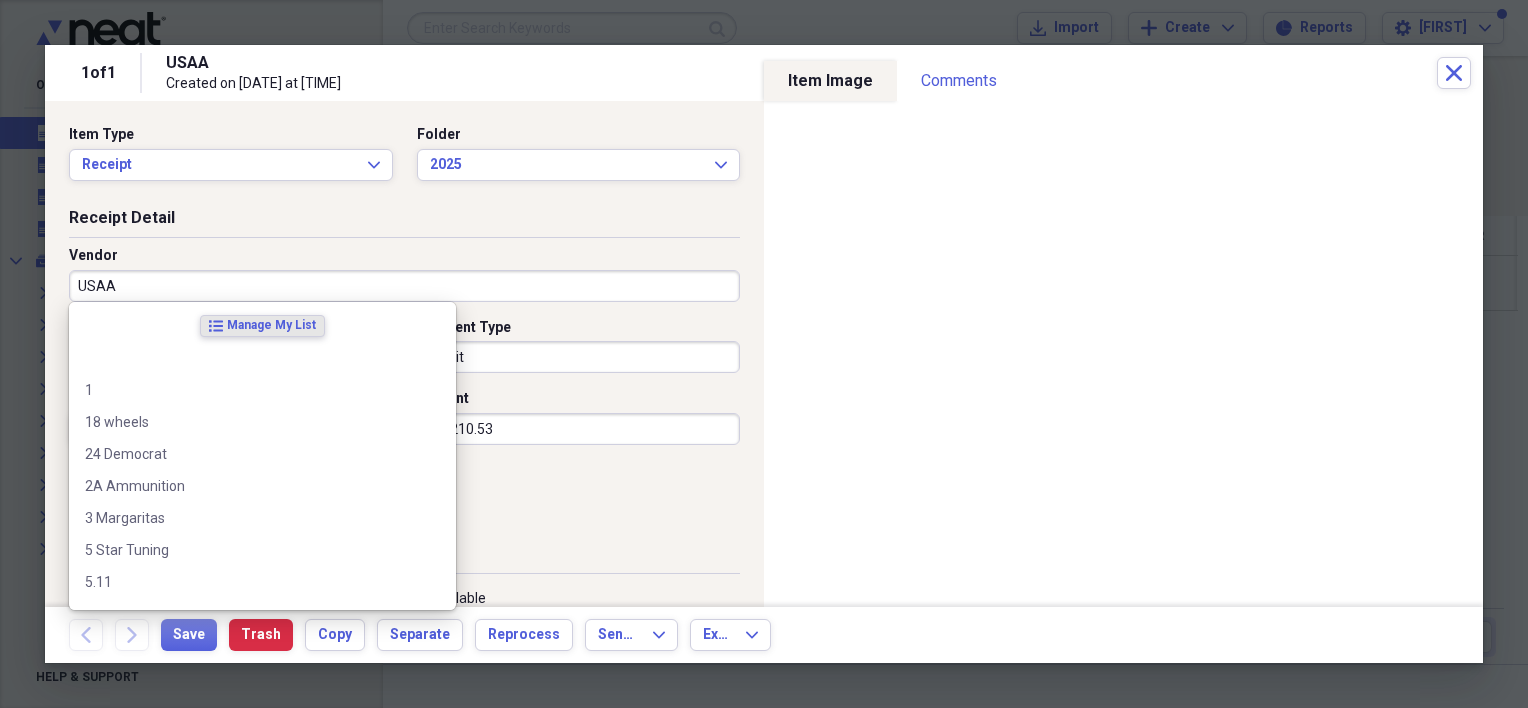 click on "USAA" at bounding box center (404, 286) 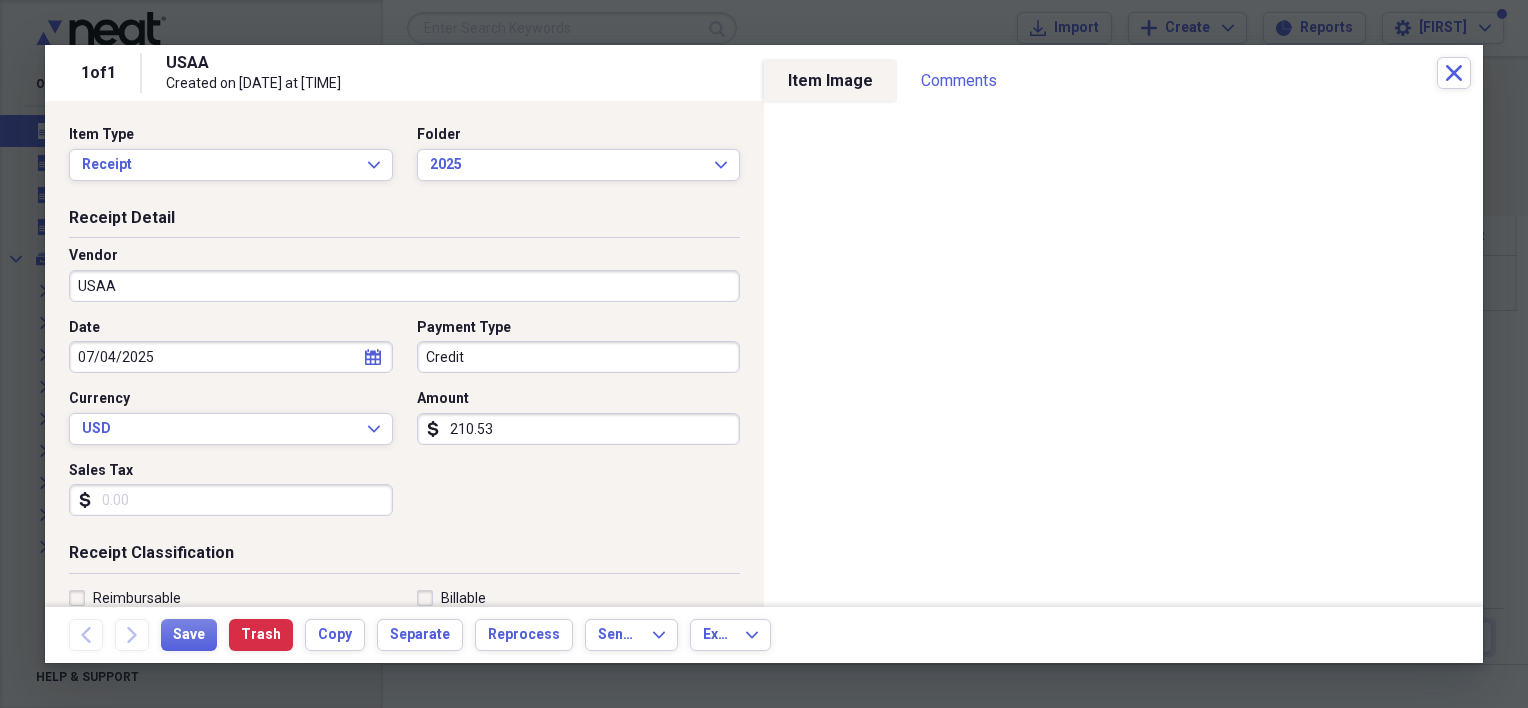 click on "Receipt Detail Vendor USAA Date [DATE] calendar Calendar Payment Type Credit Currency USD Expand Amount dollar-sign [PRICE] Sales Tax dollar-sign" at bounding box center (404, 375) 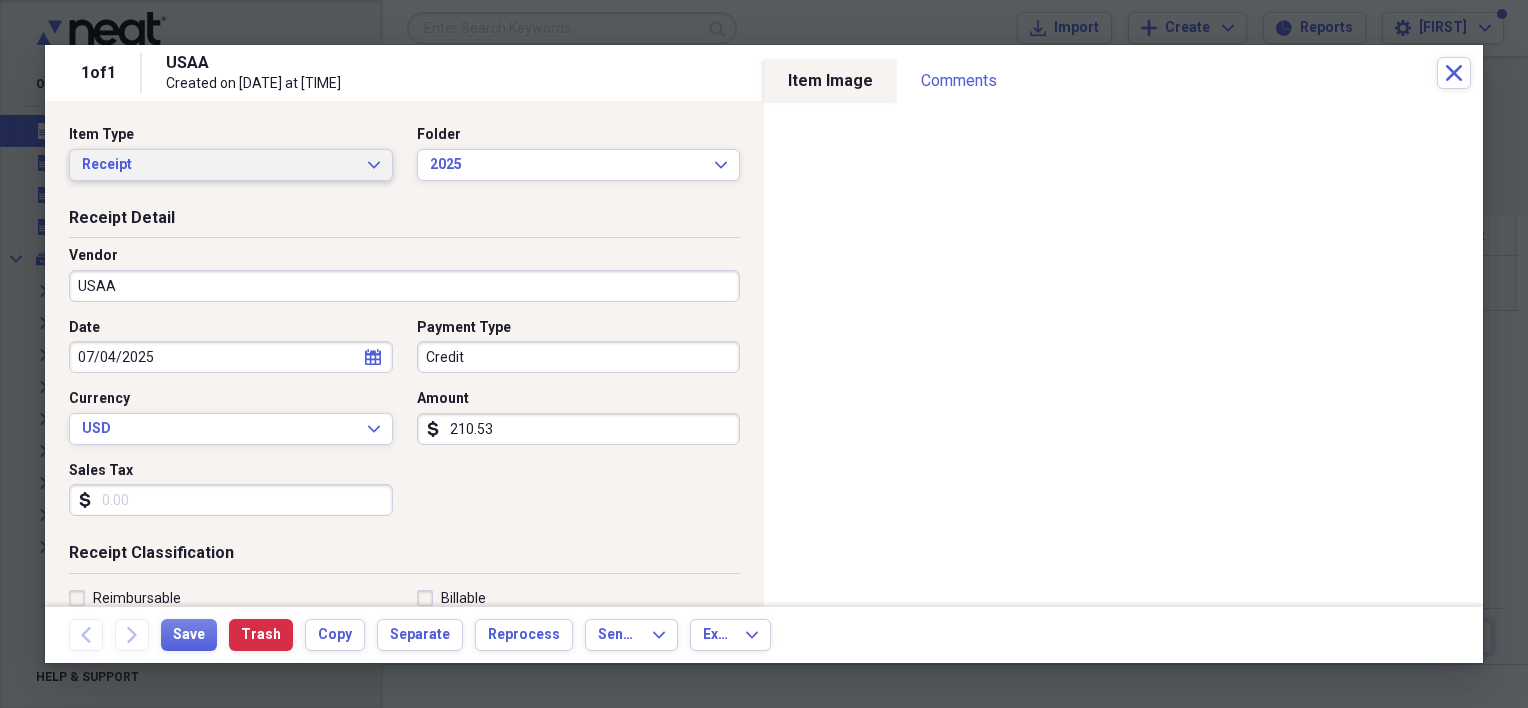 click on "Receipt" at bounding box center (219, 165) 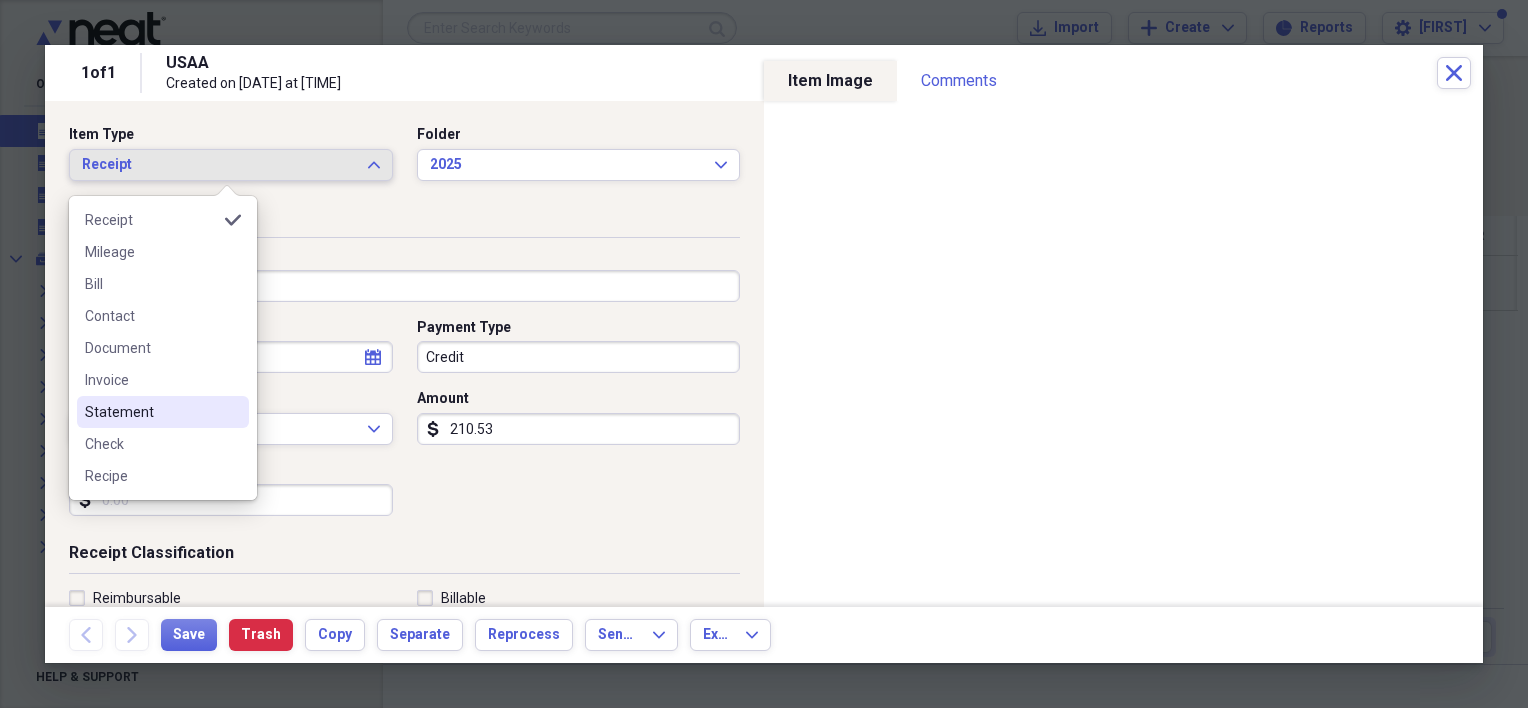 click on "Statement" at bounding box center (151, 412) 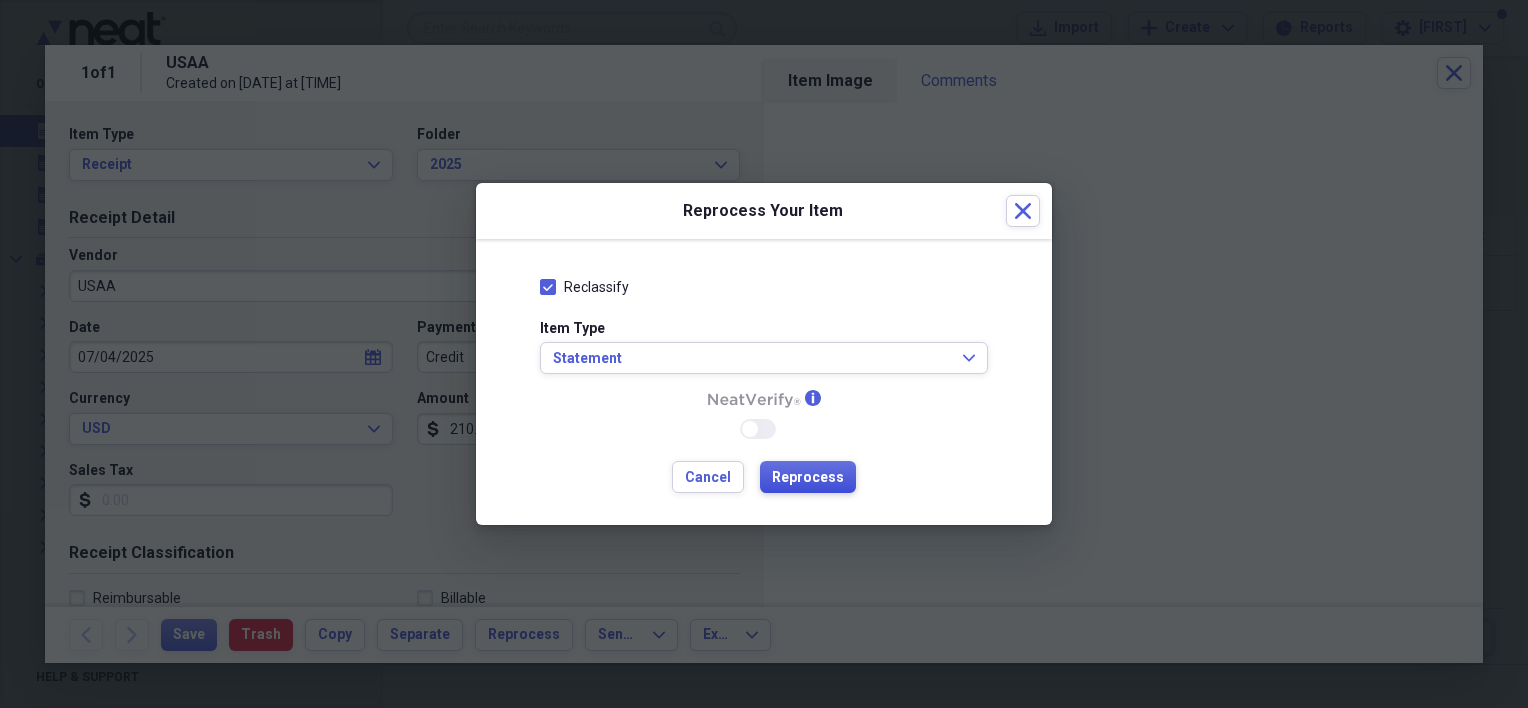 click on "Reprocess" at bounding box center [808, 477] 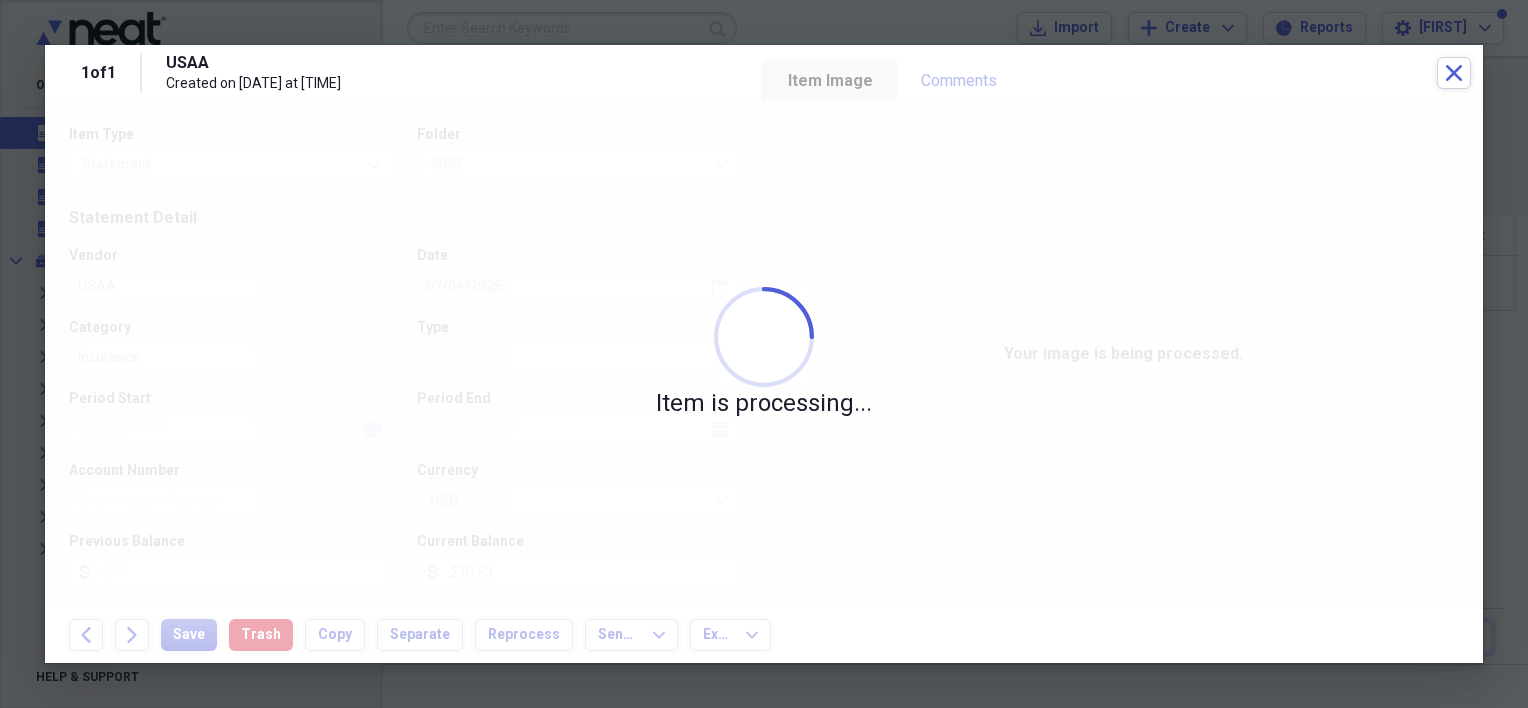 type on "[NUMBER]" 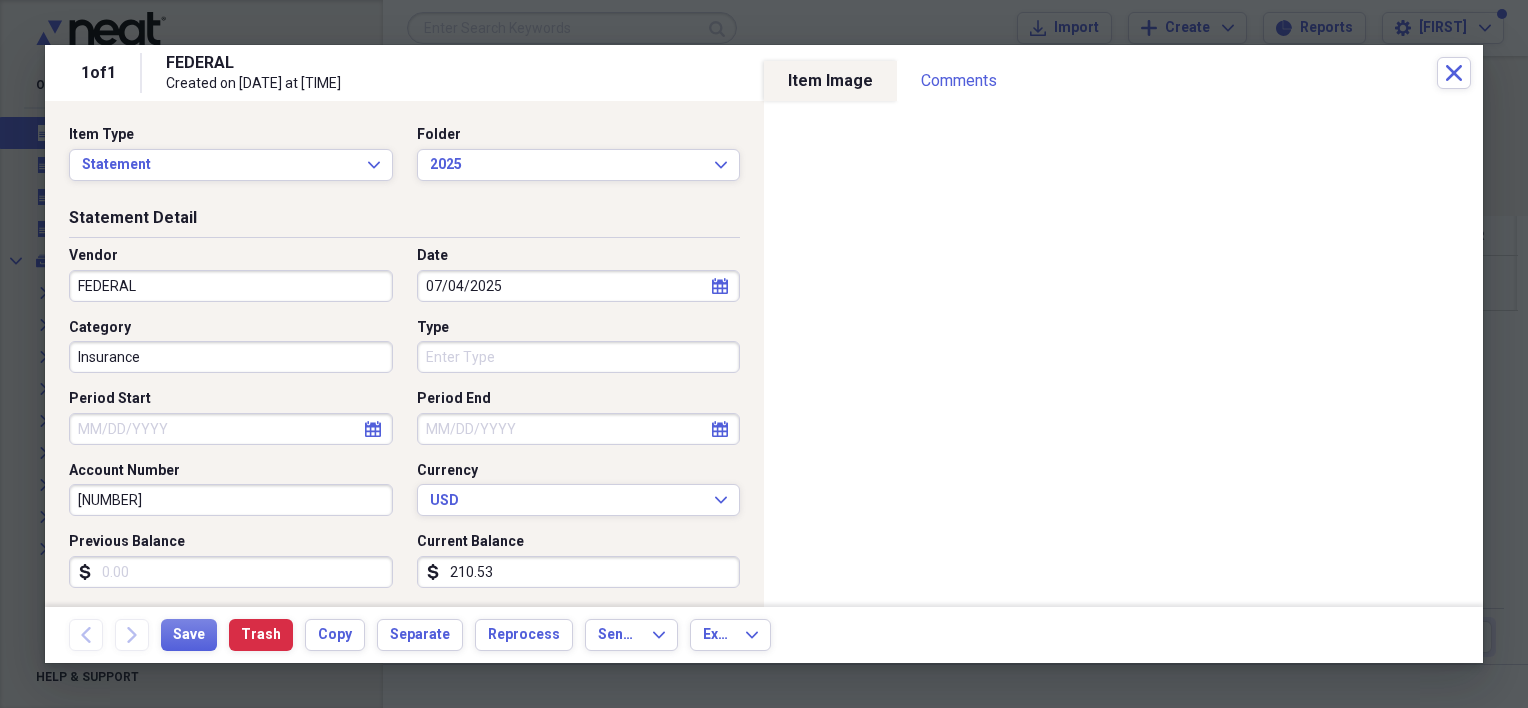 click on "FEDERAL" at bounding box center (231, 286) 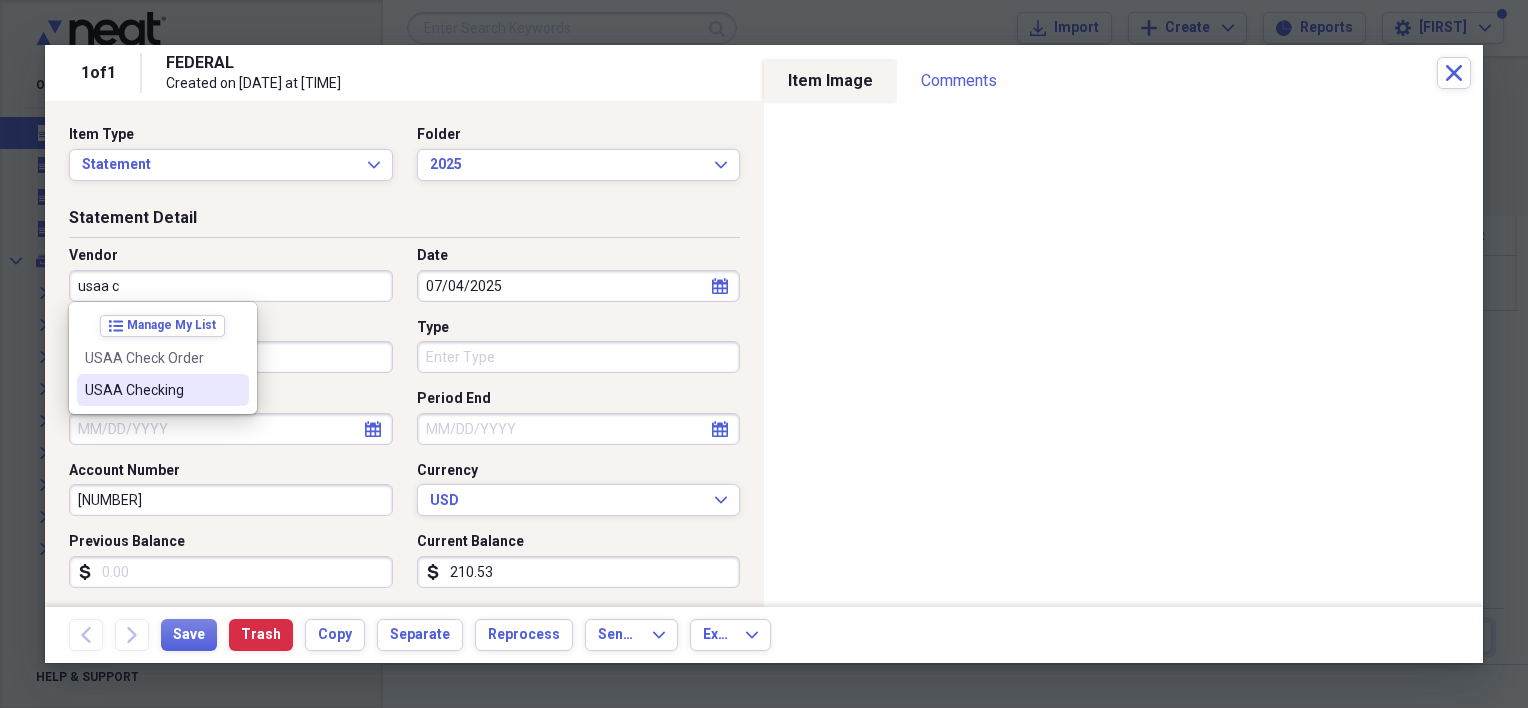 click on "USAA Checking" at bounding box center (151, 390) 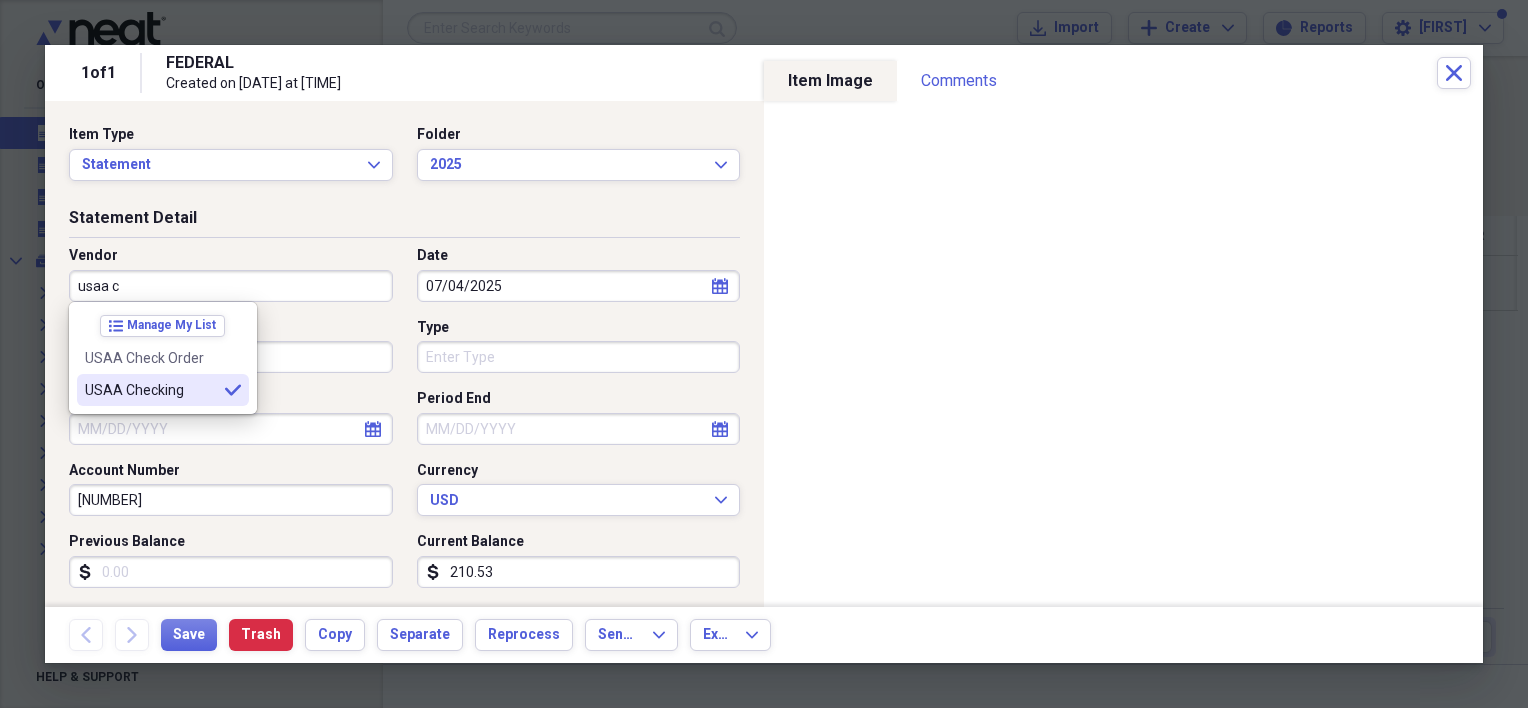 type on "USAA Checking" 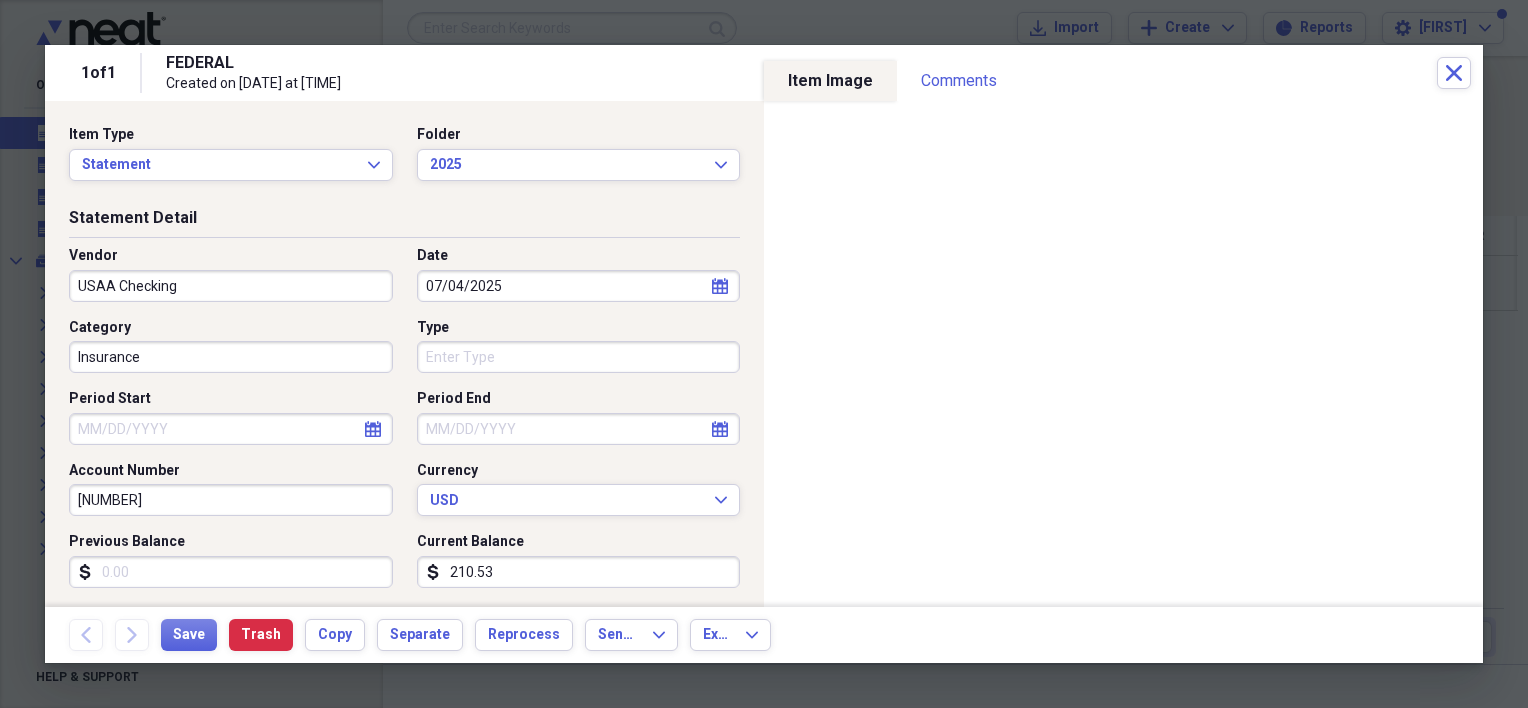 type on "Checking" 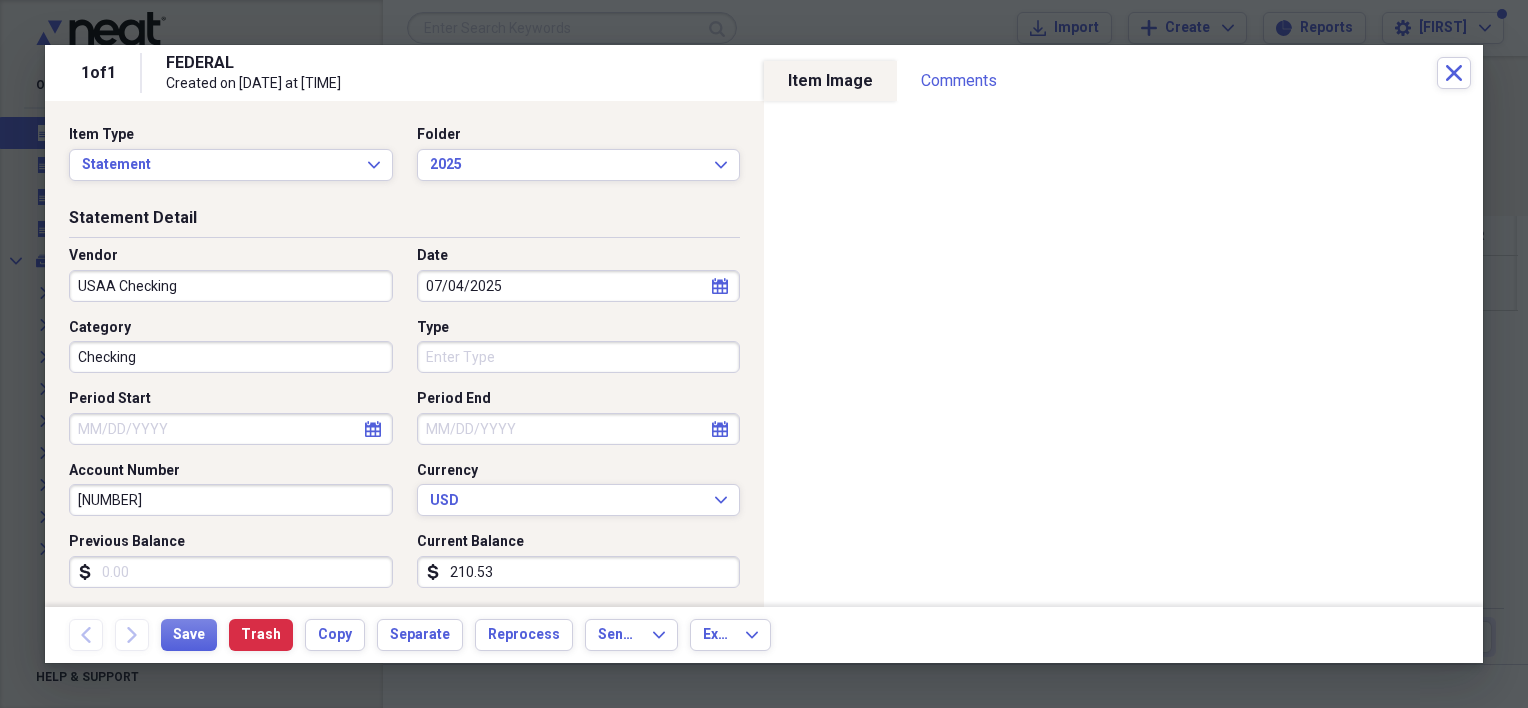 select on "6" 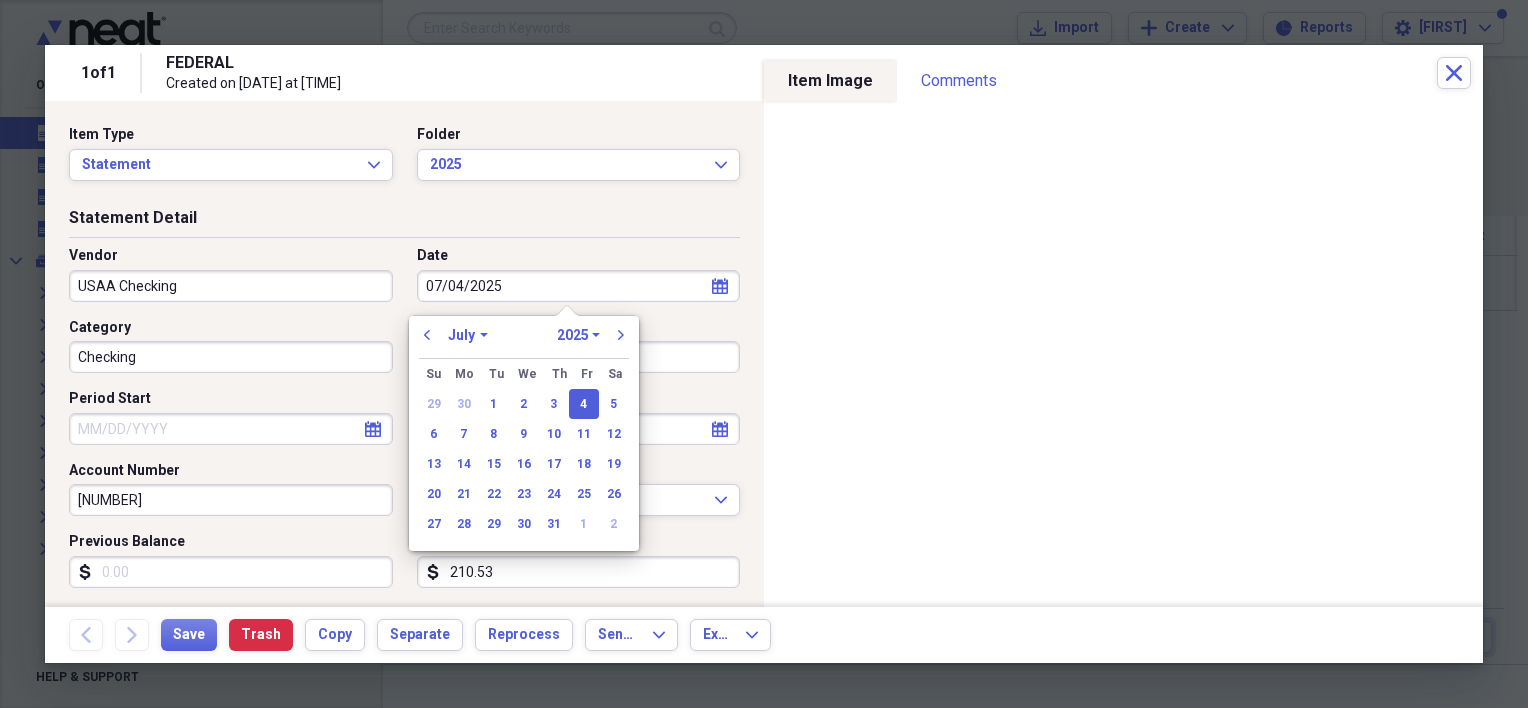 click on "07/04/2025" at bounding box center [579, 286] 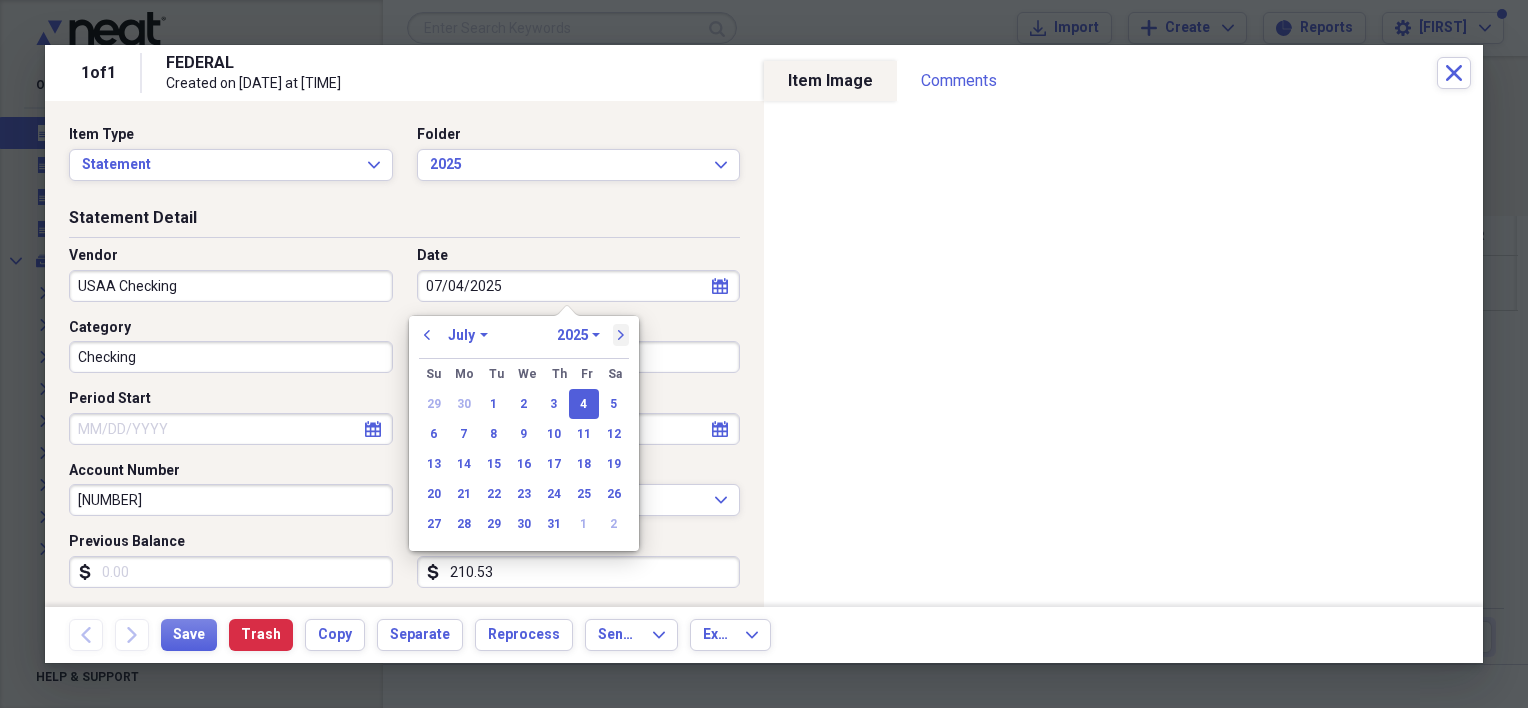 click on "next" at bounding box center [621, 335] 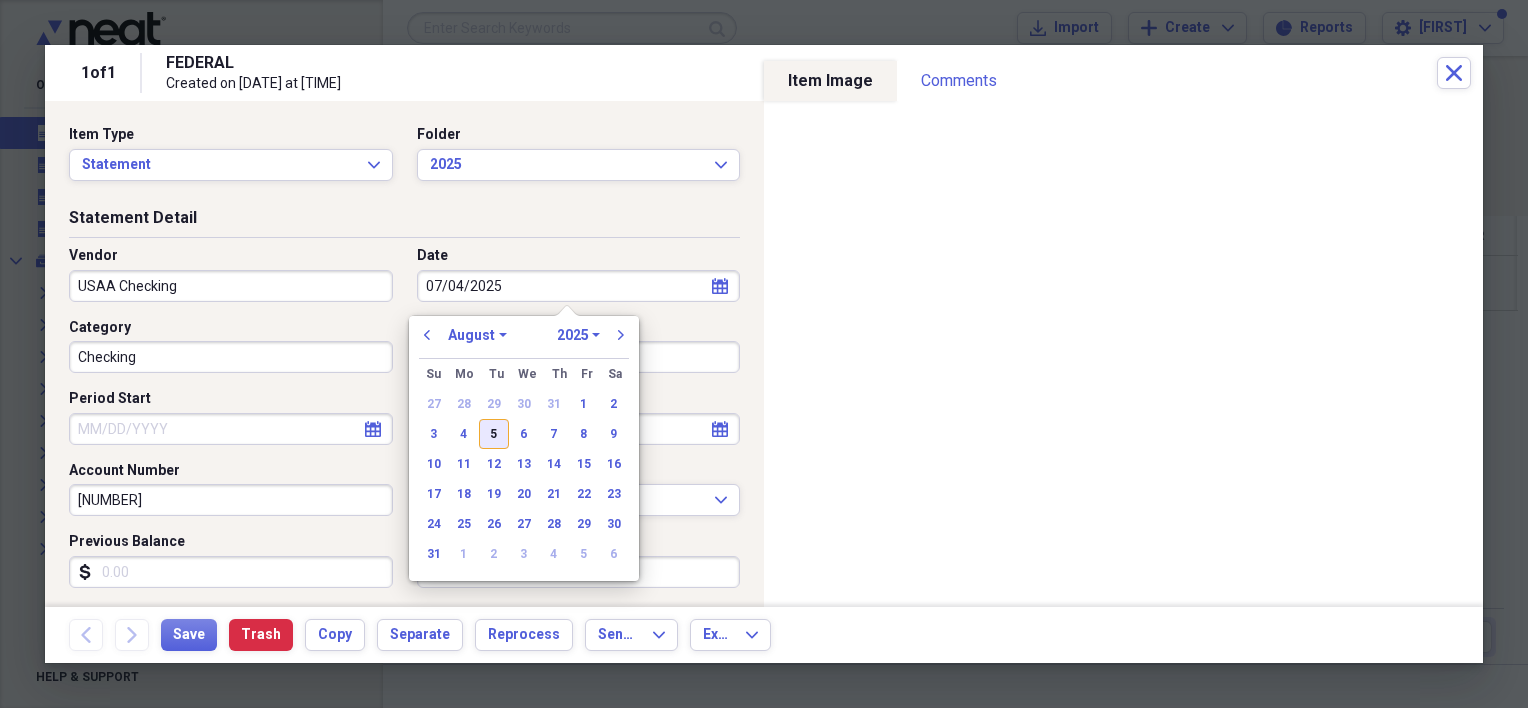 click on "5" at bounding box center (494, 434) 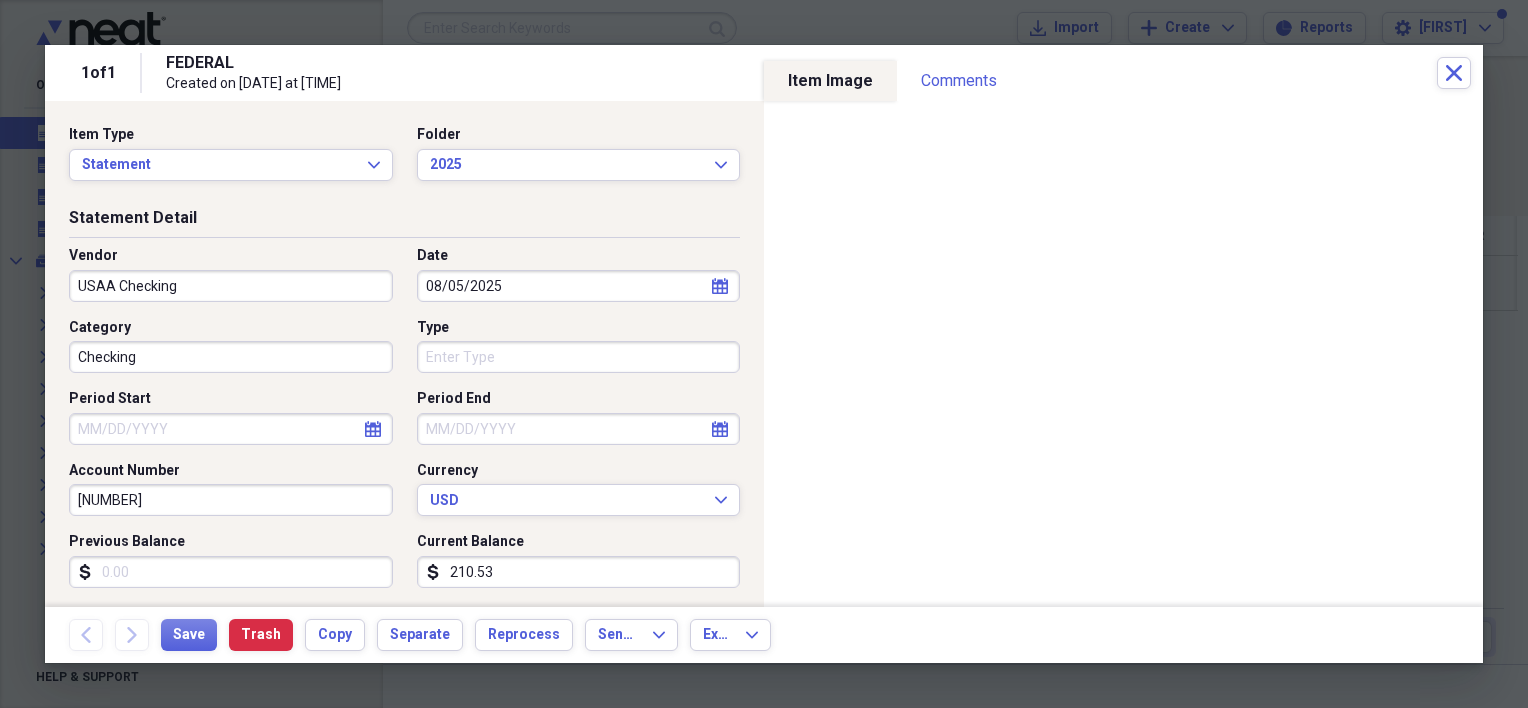 click on "Period Start" at bounding box center (231, 429) 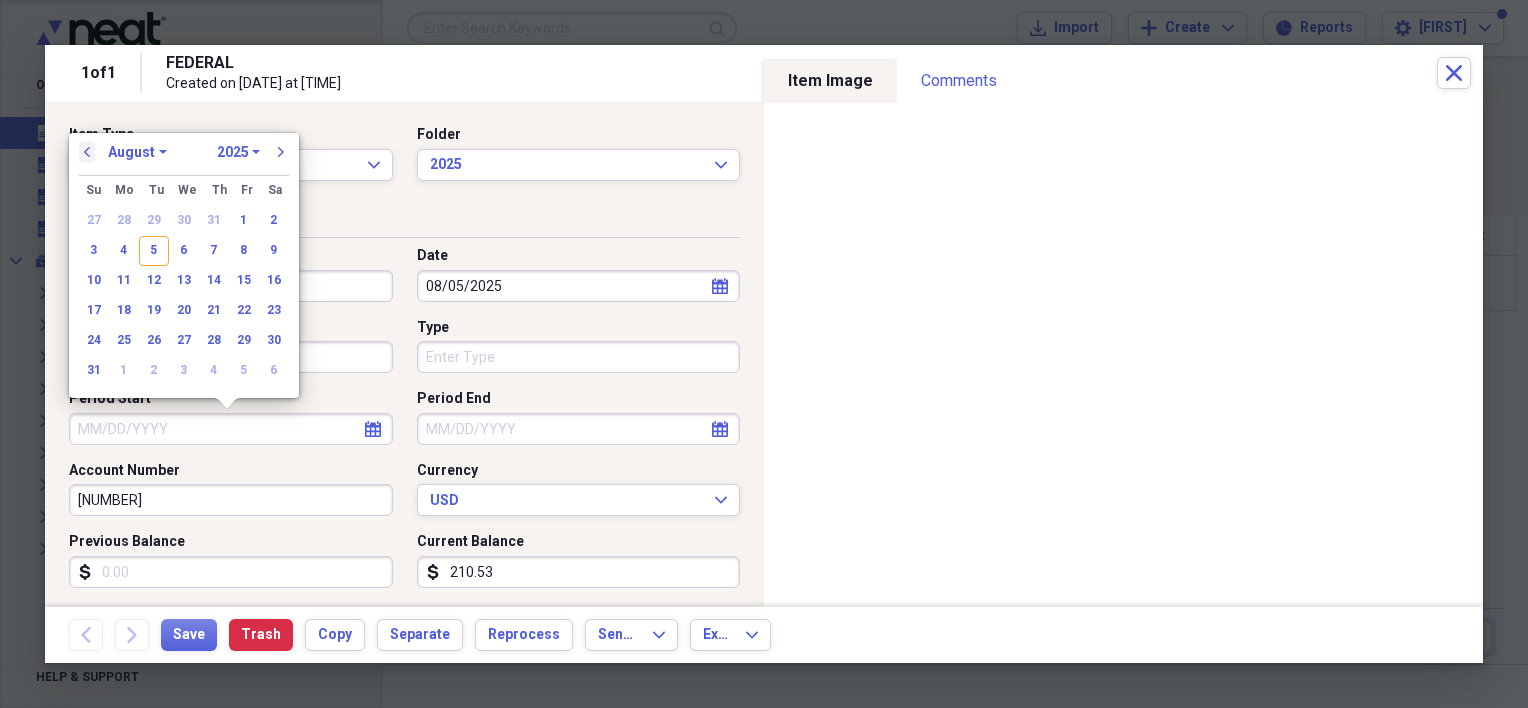 click on "previous" at bounding box center [87, 152] 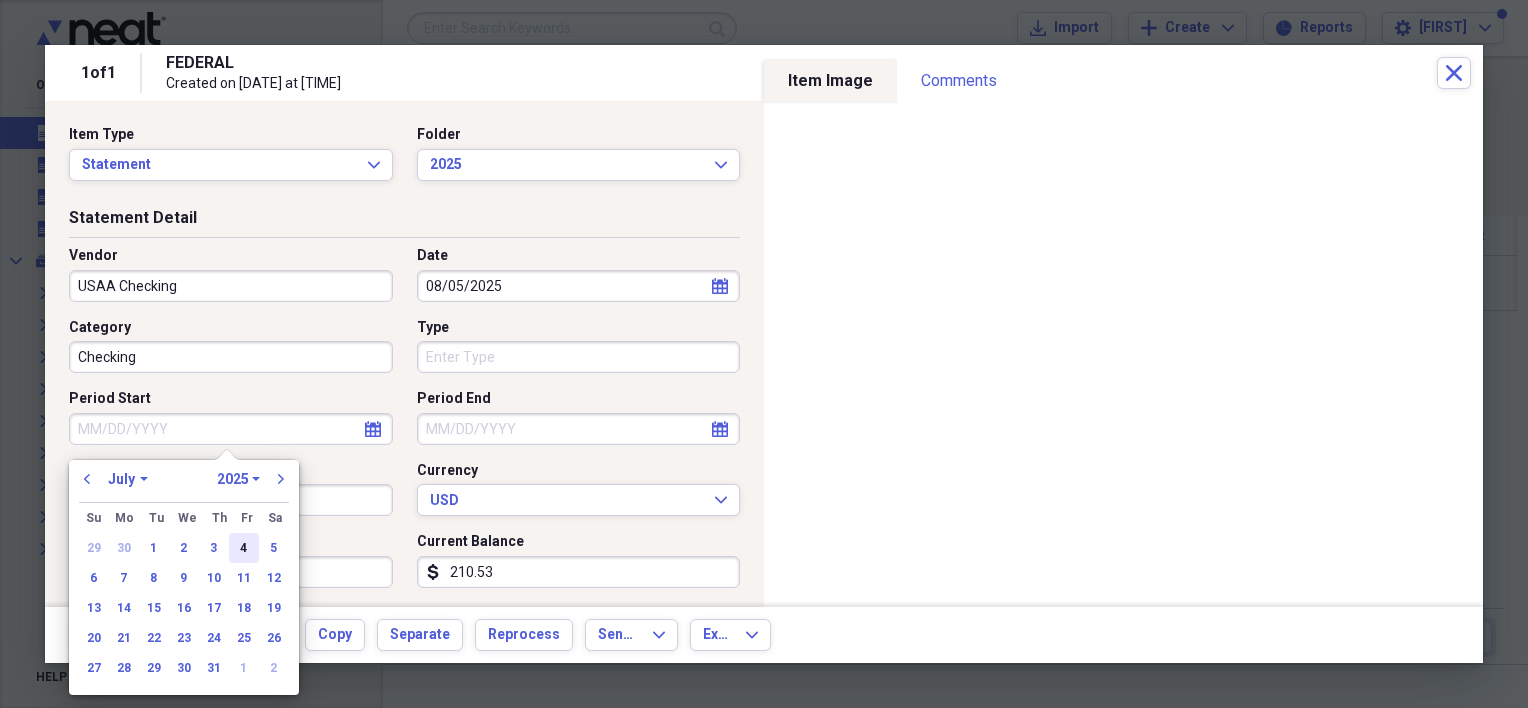 click on "4" at bounding box center [244, 548] 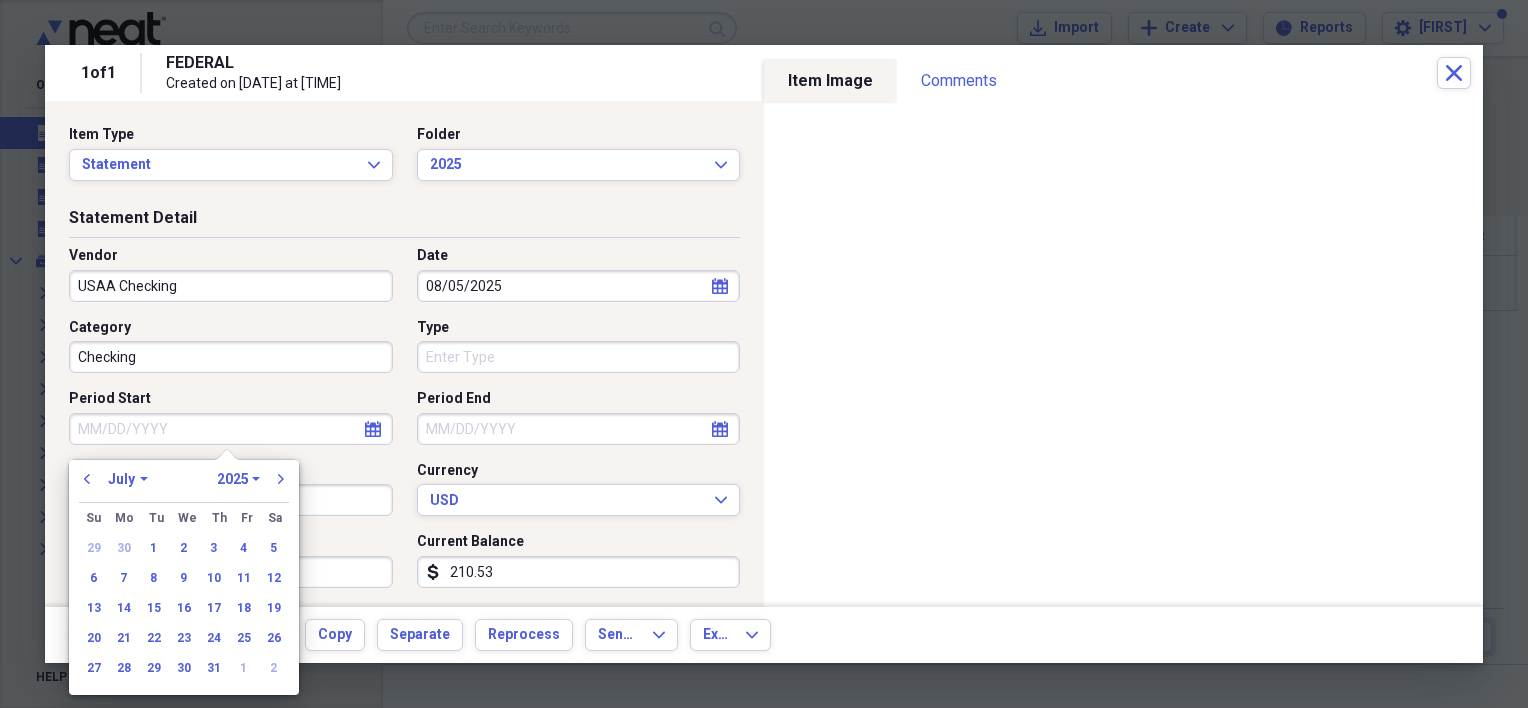 type on "07/04/2025" 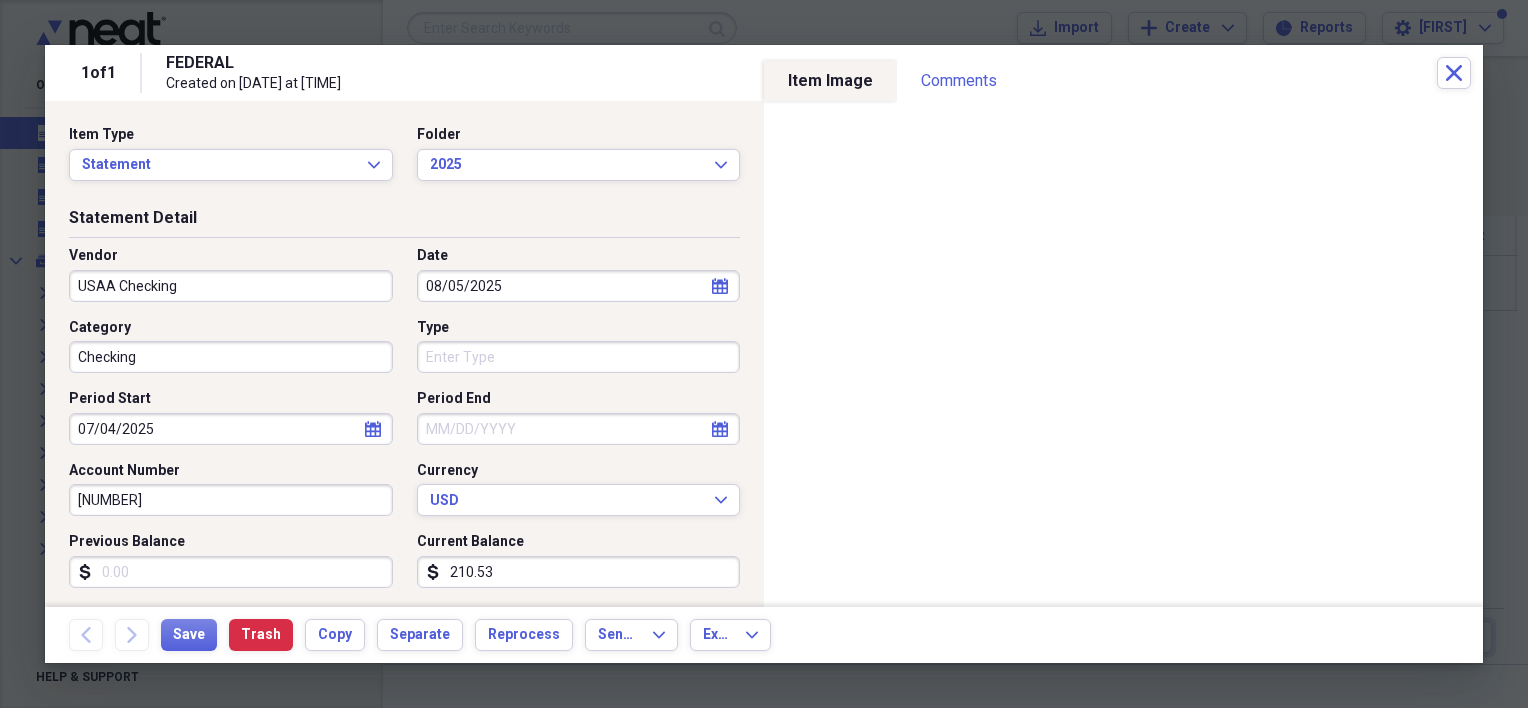 select on "7" 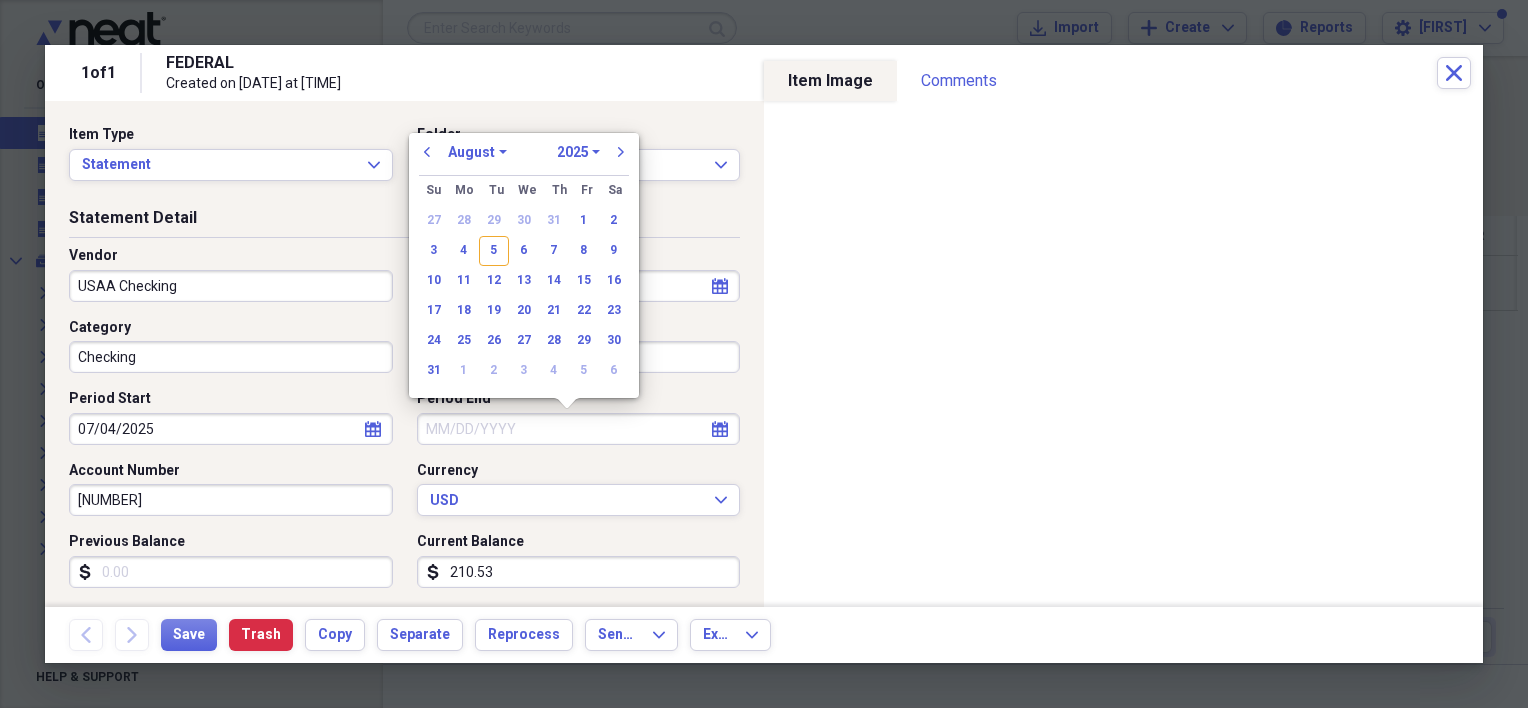 click on "Period End" at bounding box center [579, 429] 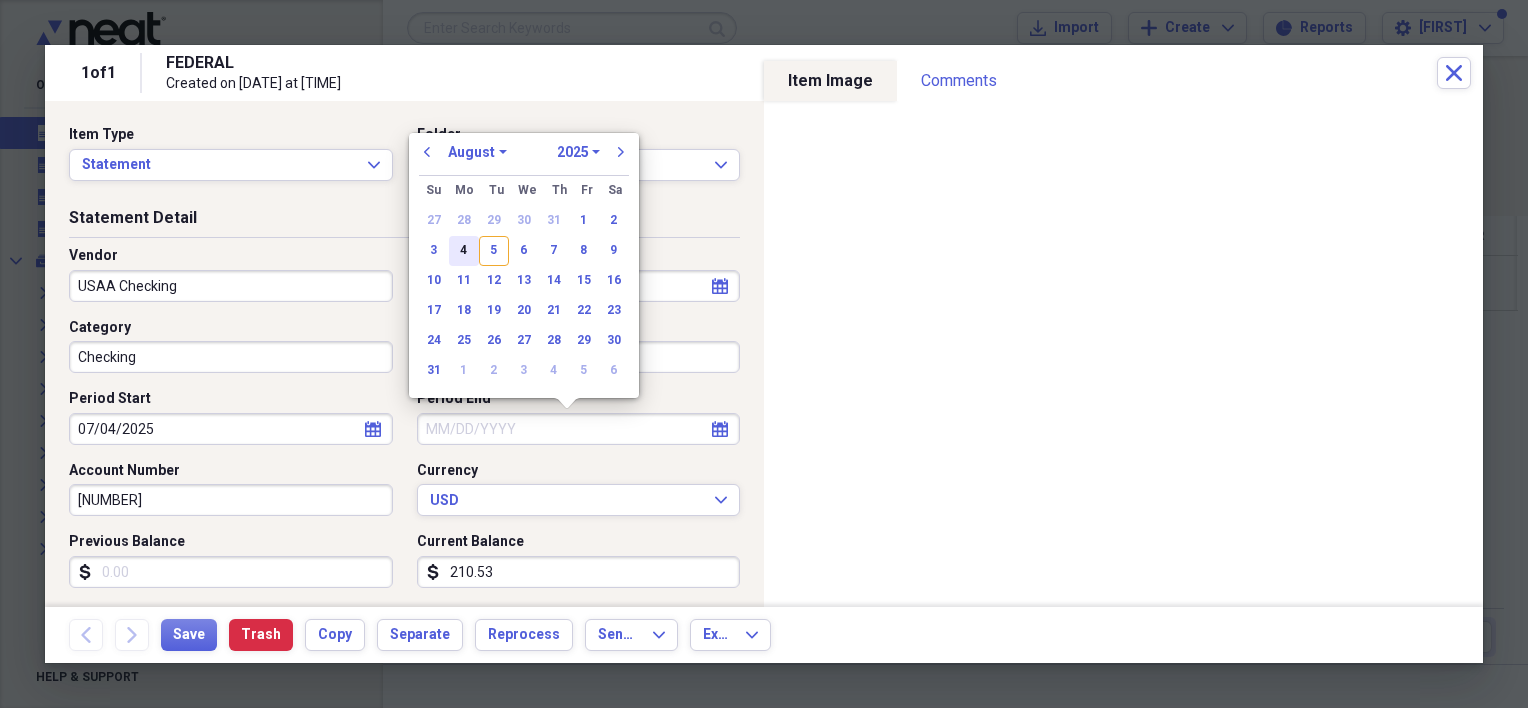 click on "4" at bounding box center (464, 251) 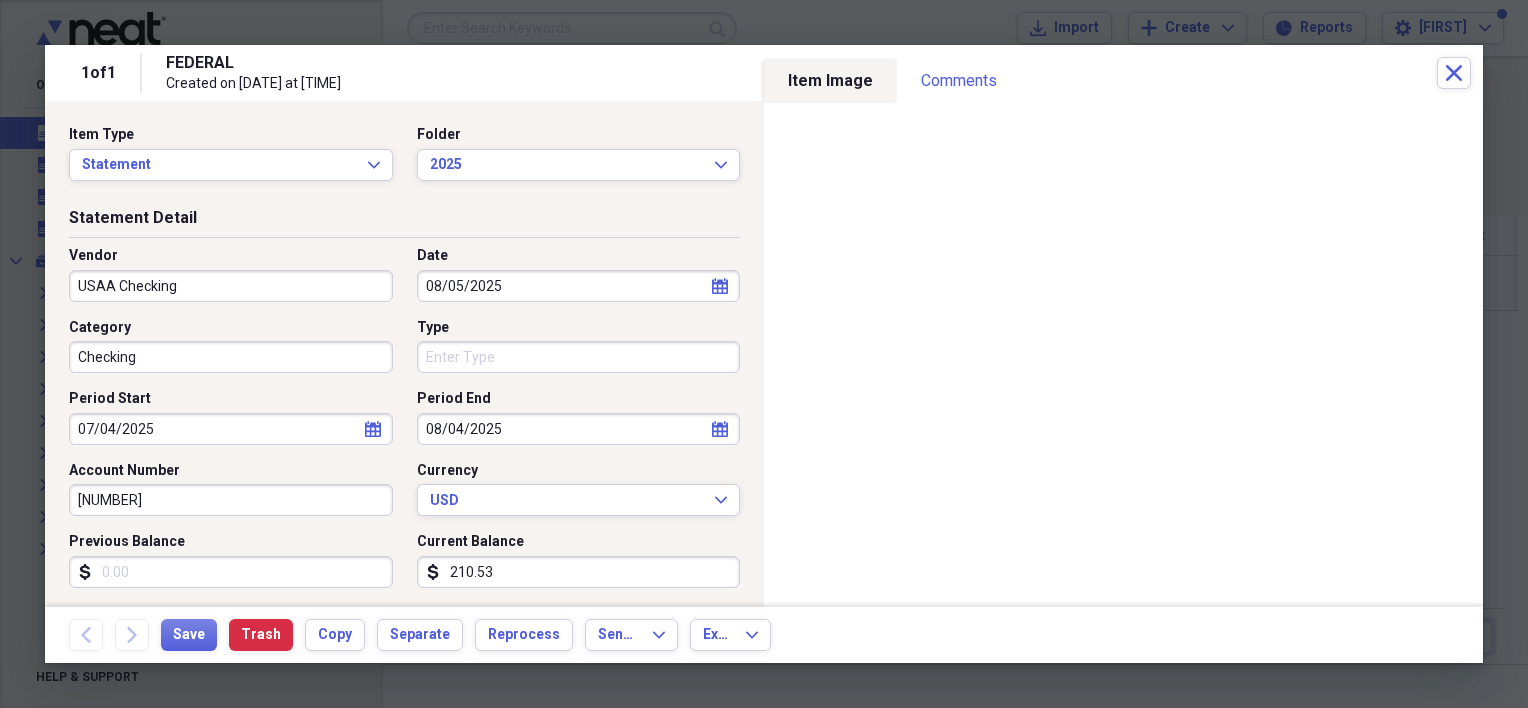 click on "210.53" at bounding box center (579, 572) 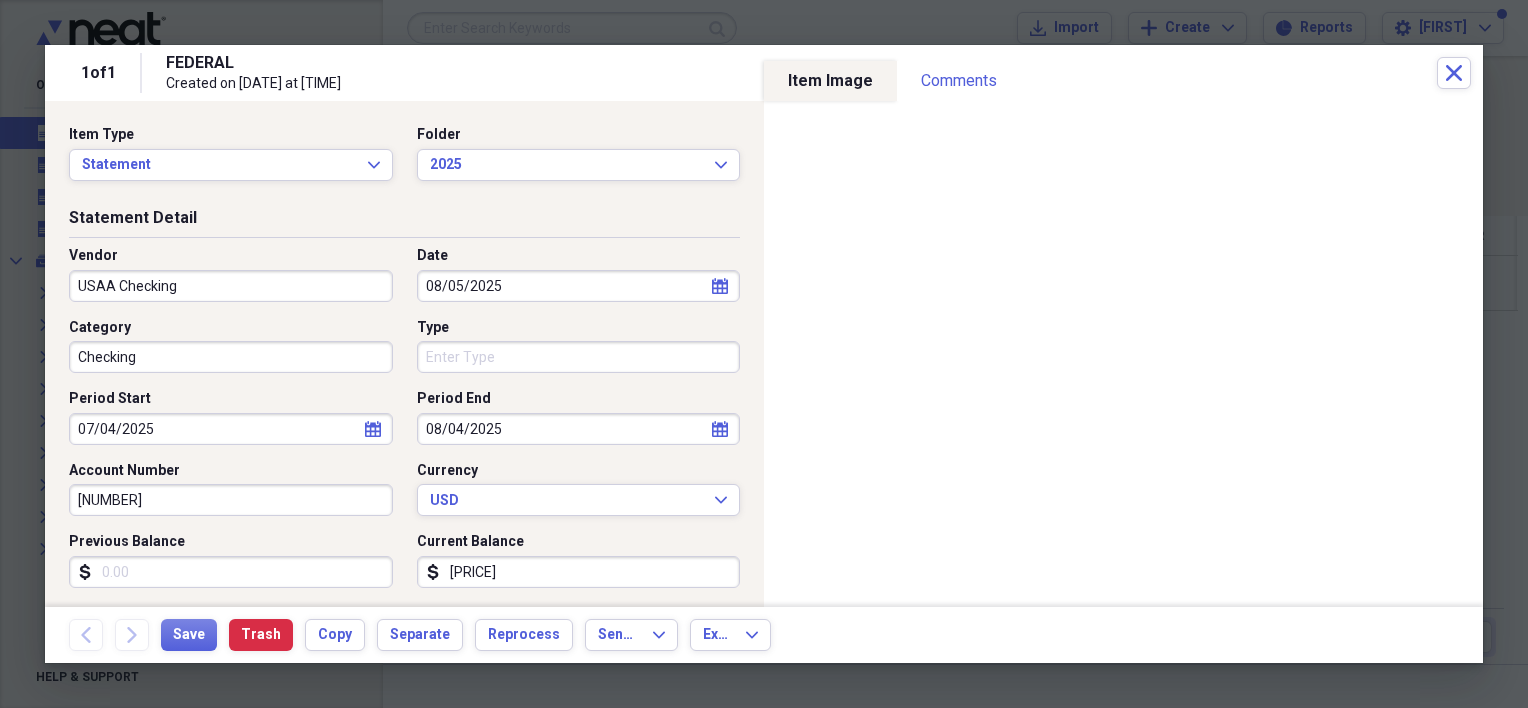type on "[PRICE]" 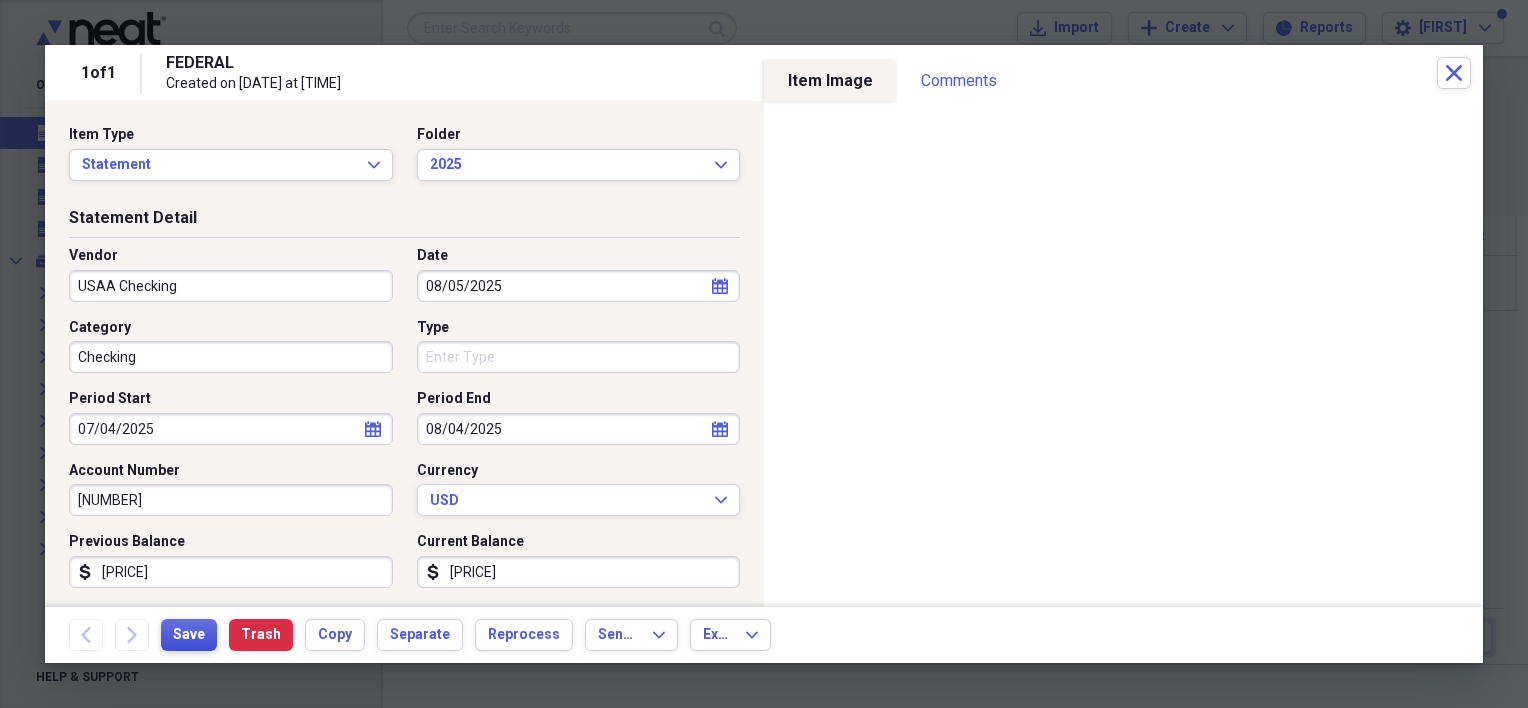 type on "[PRICE]" 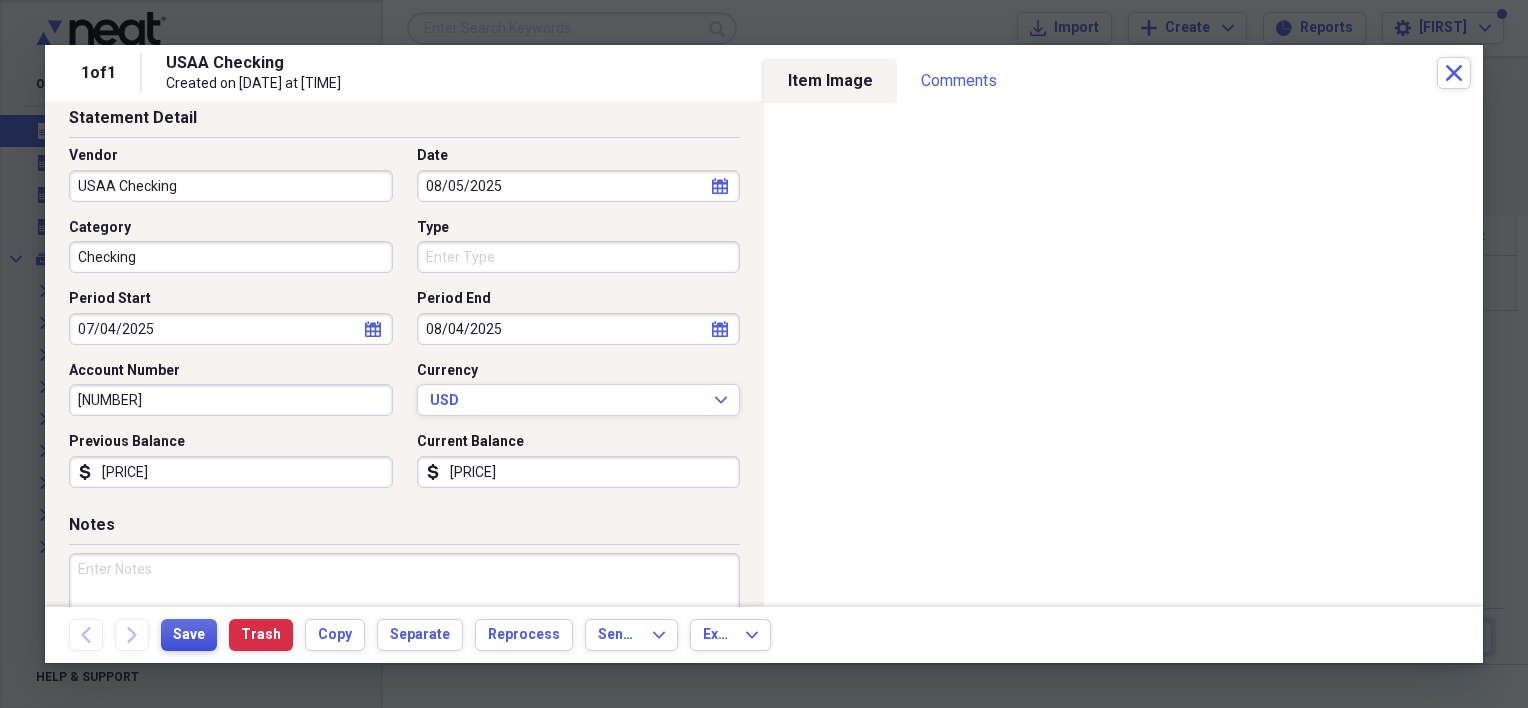 scroll, scrollTop: 0, scrollLeft: 0, axis: both 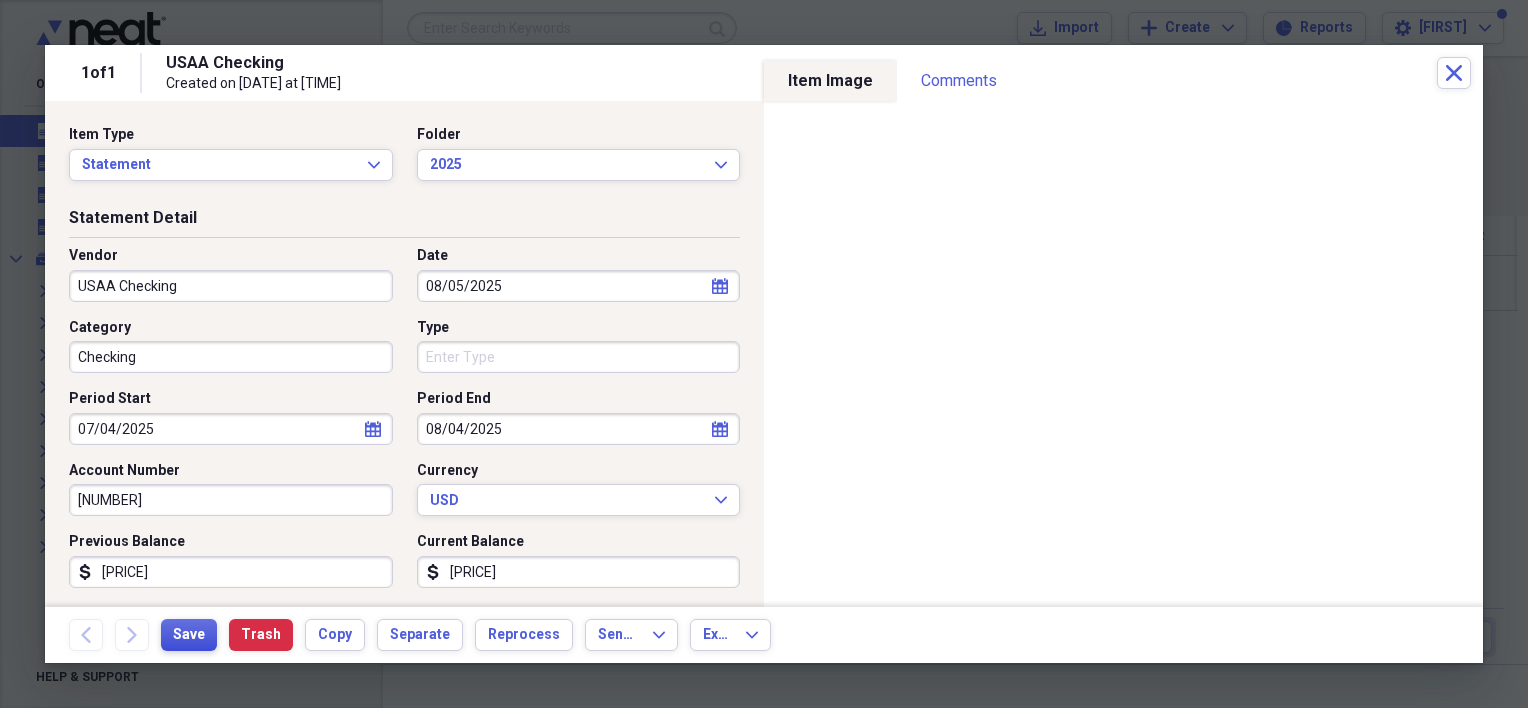 click on "Save" at bounding box center [189, 635] 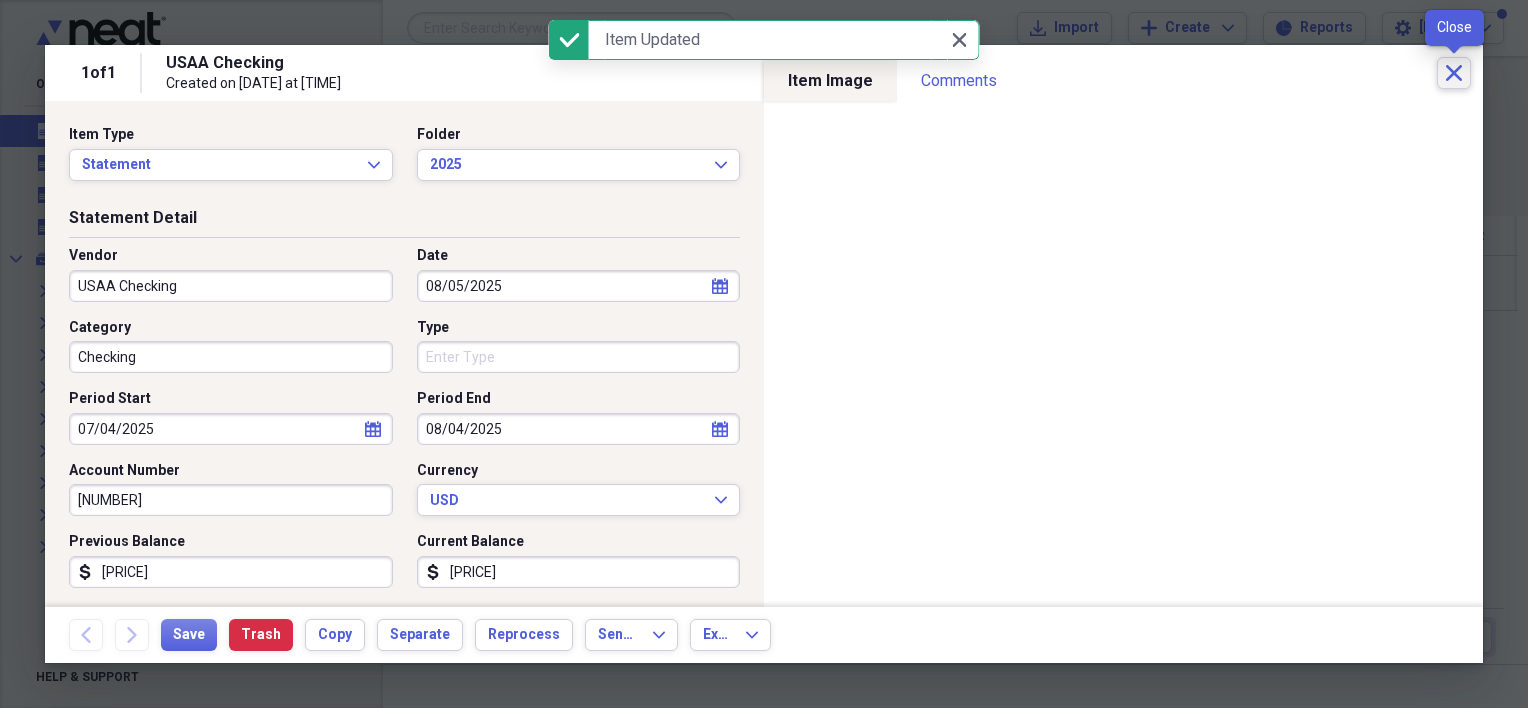 click 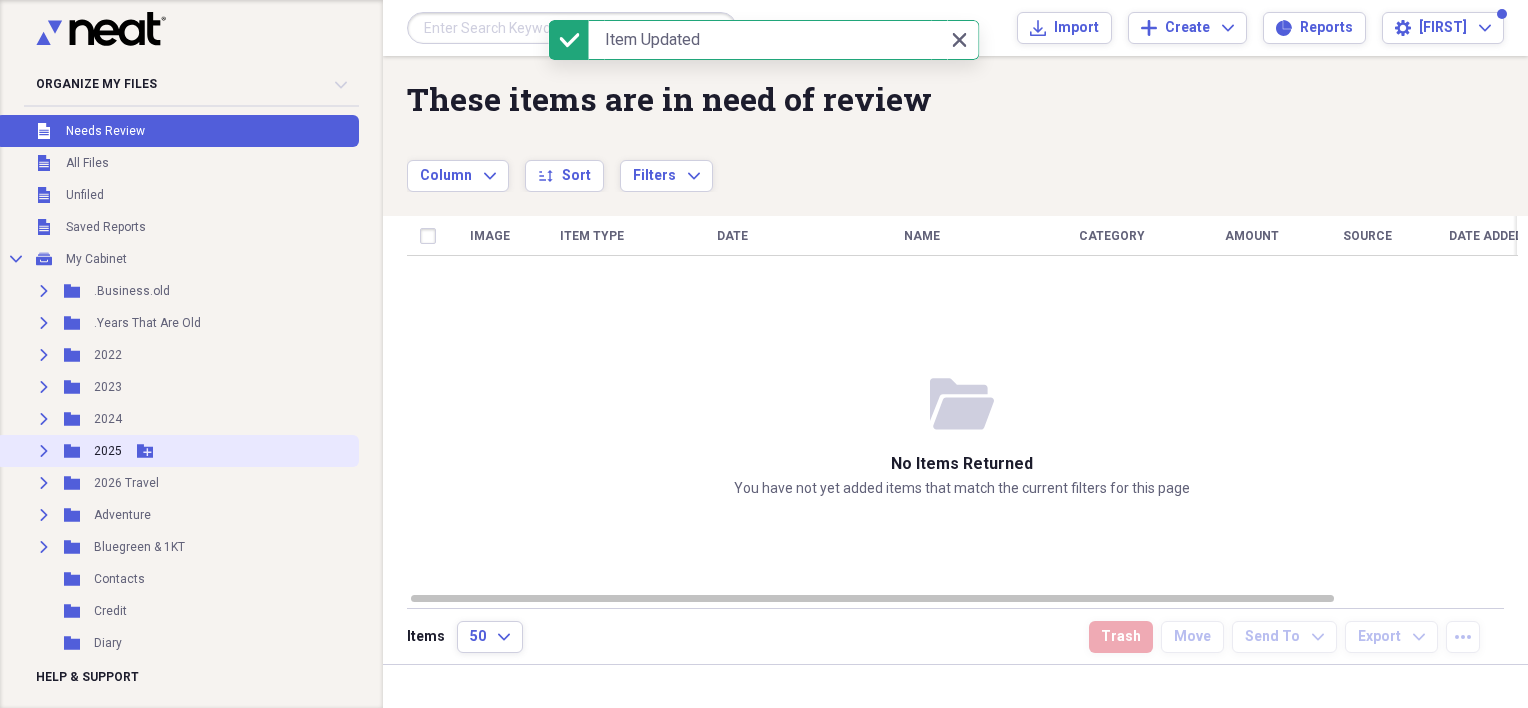 click on "Expand Folder 2025 Add Folder" at bounding box center [177, 451] 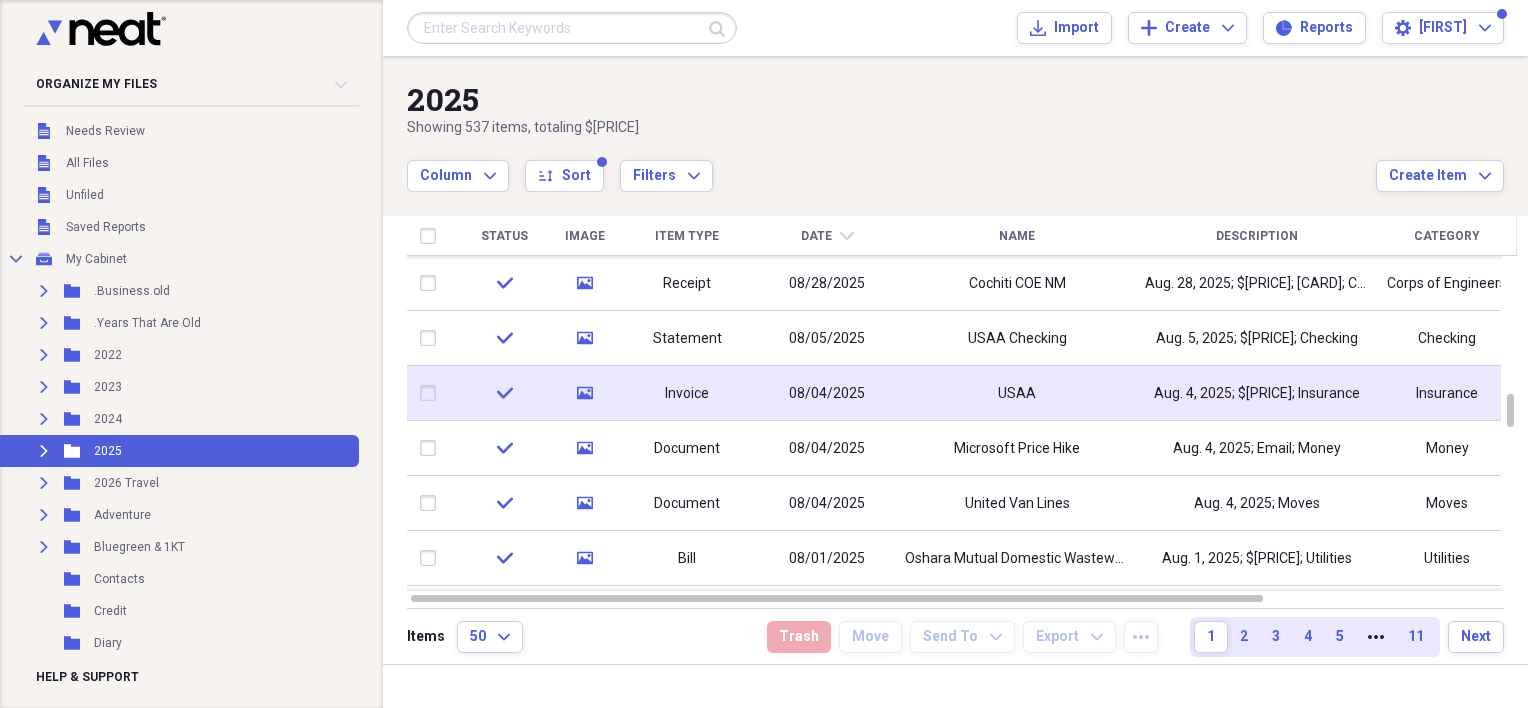 click on "USAA" at bounding box center (1017, 393) 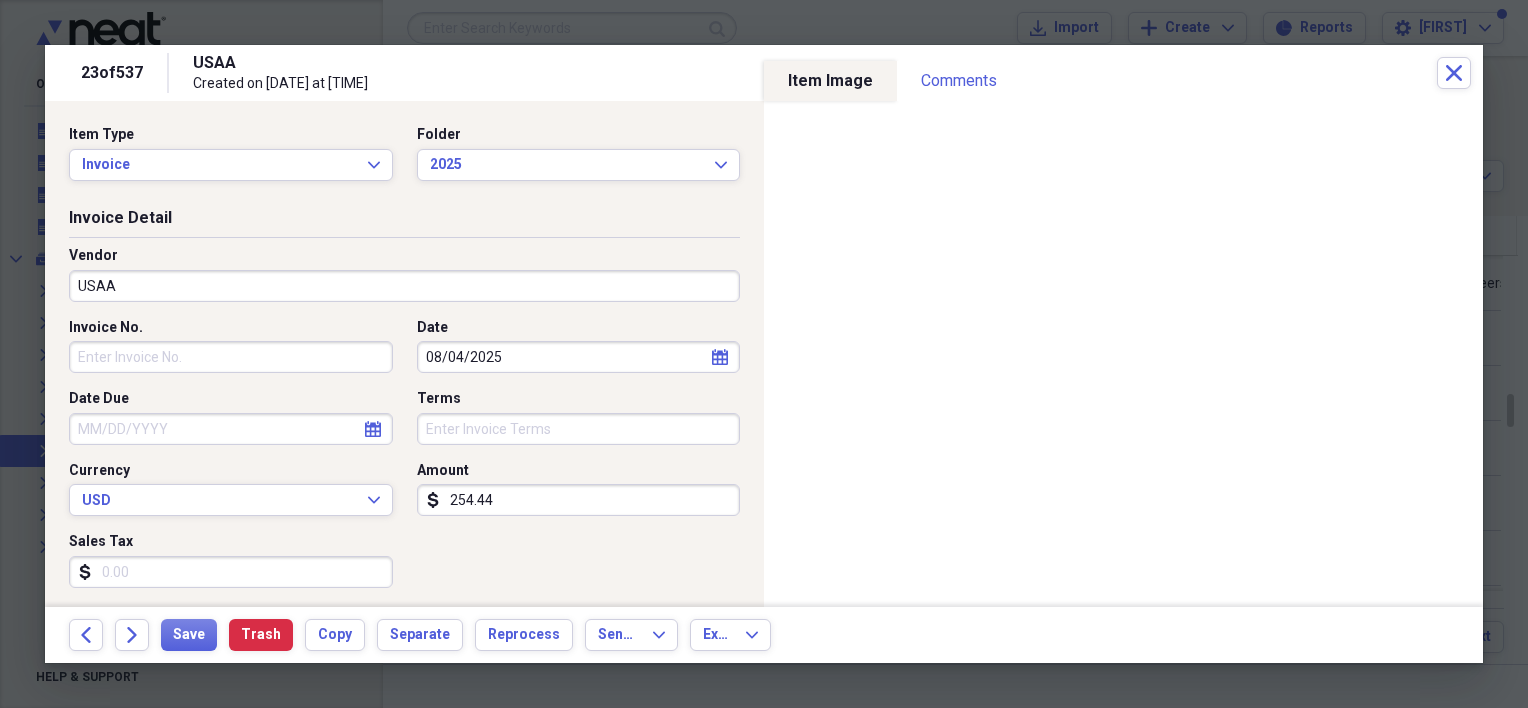 click on "USAA" at bounding box center [404, 286] 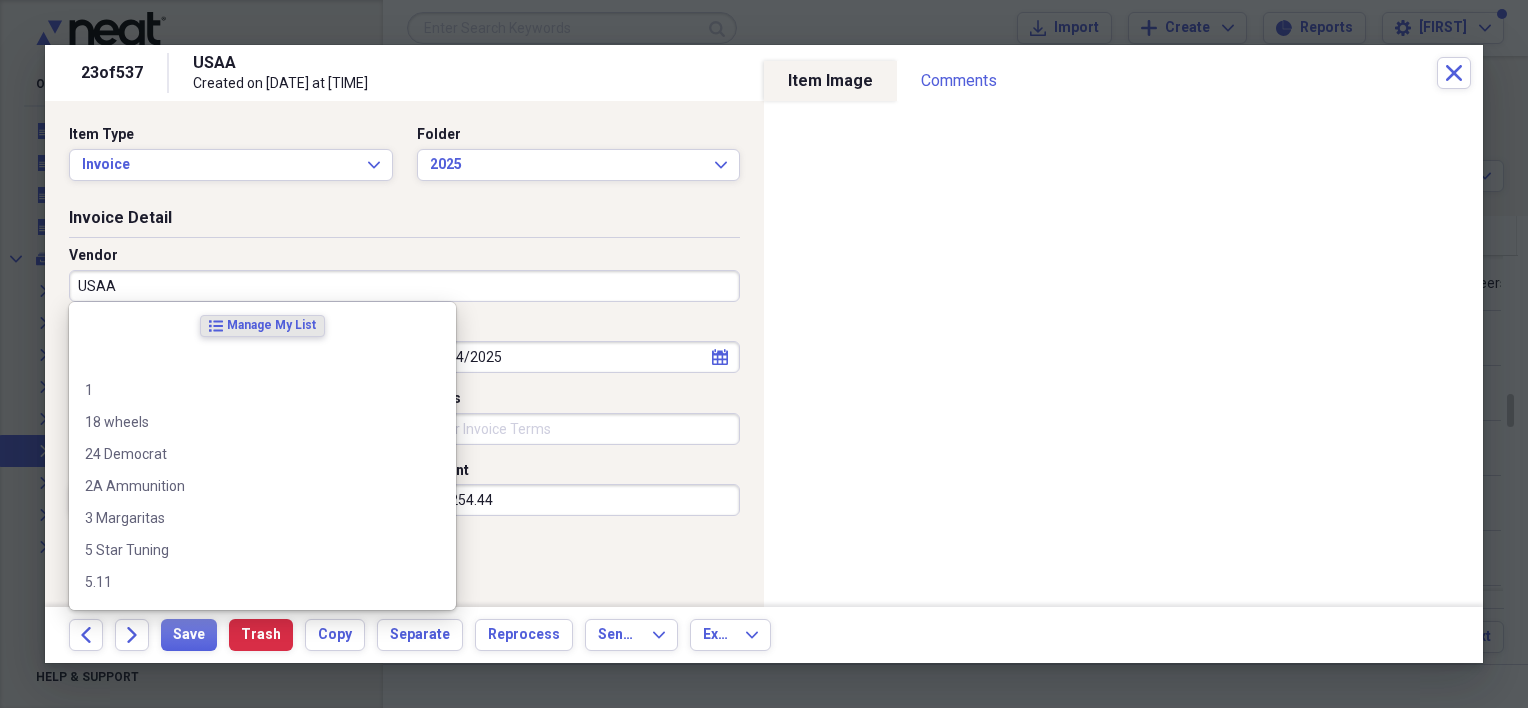 click on "USAA" at bounding box center (404, 286) 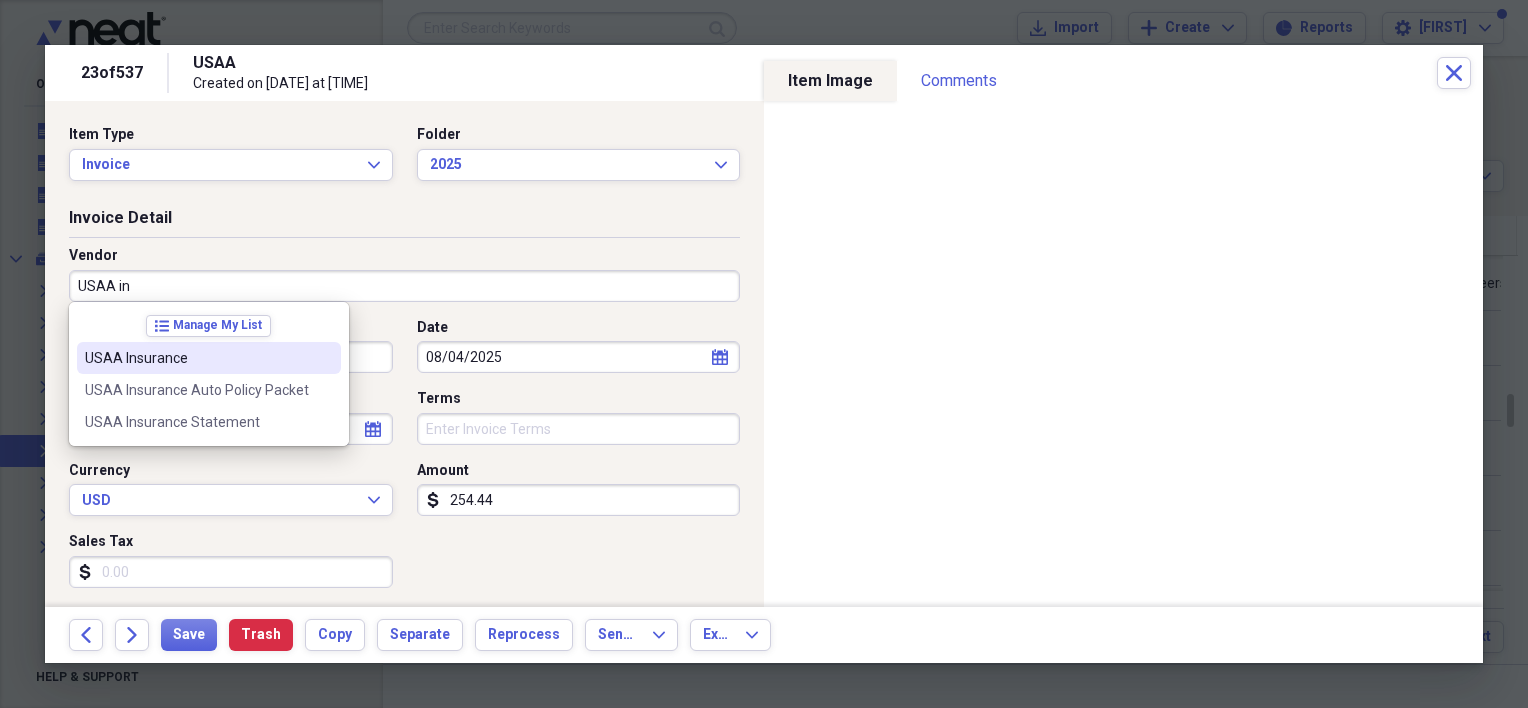click on "USAA Insurance" at bounding box center (197, 358) 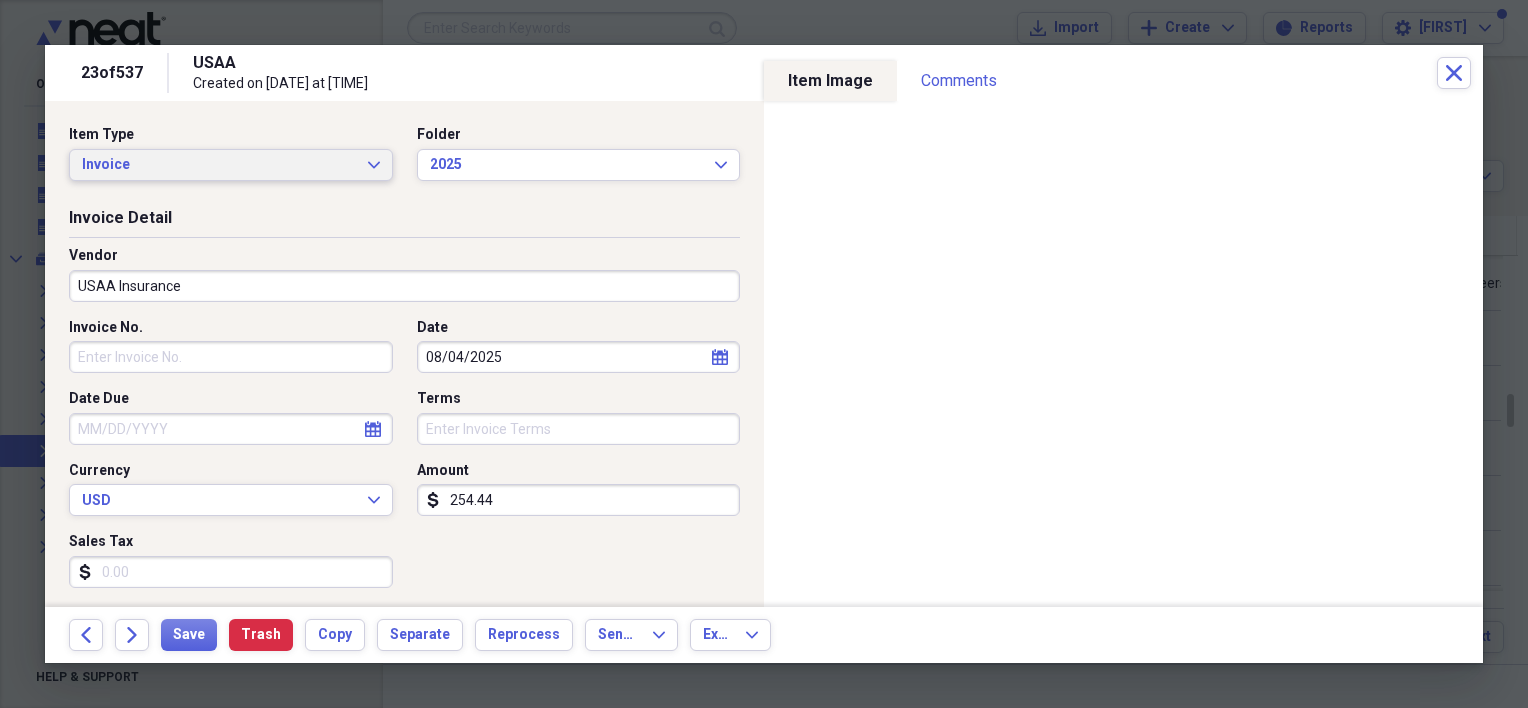click on "Invoice" at bounding box center (219, 165) 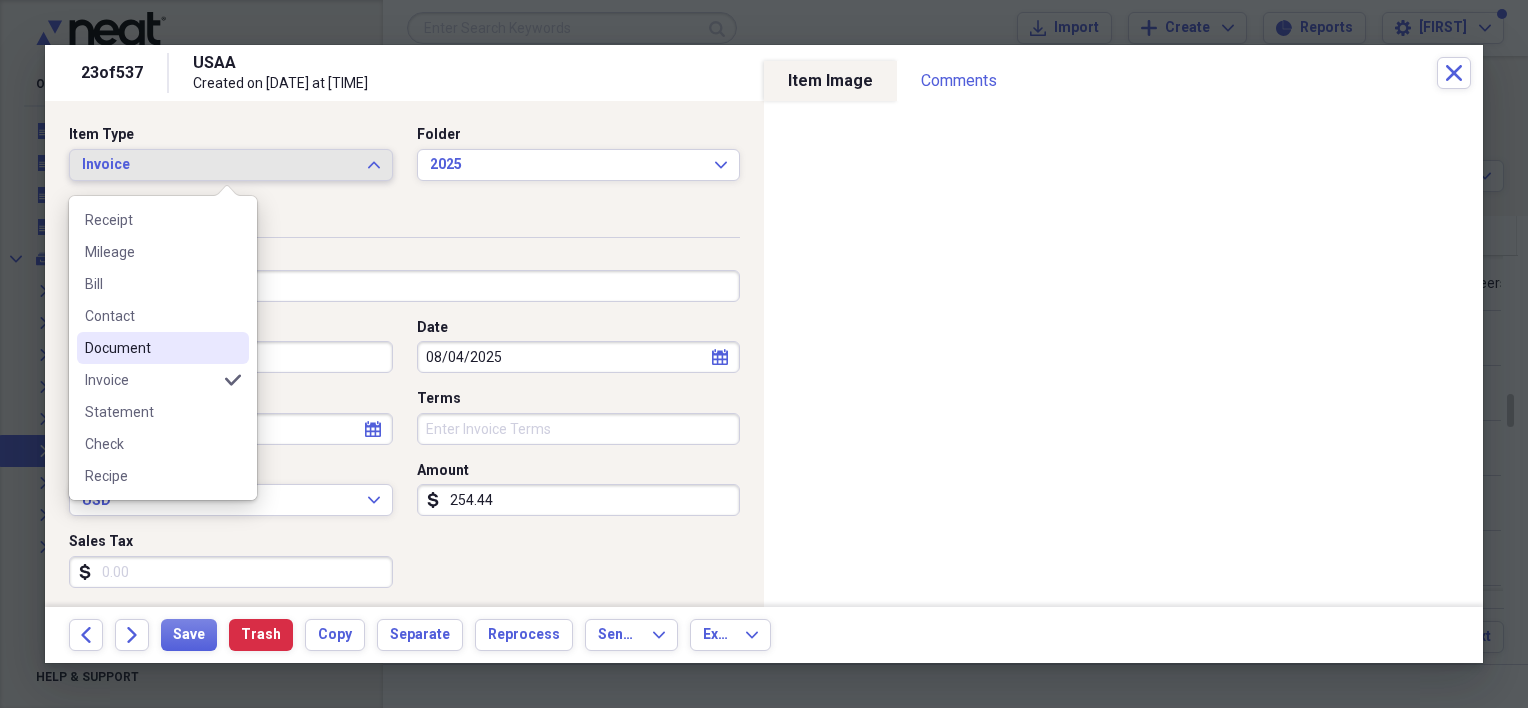 click on "Document" at bounding box center (163, 348) 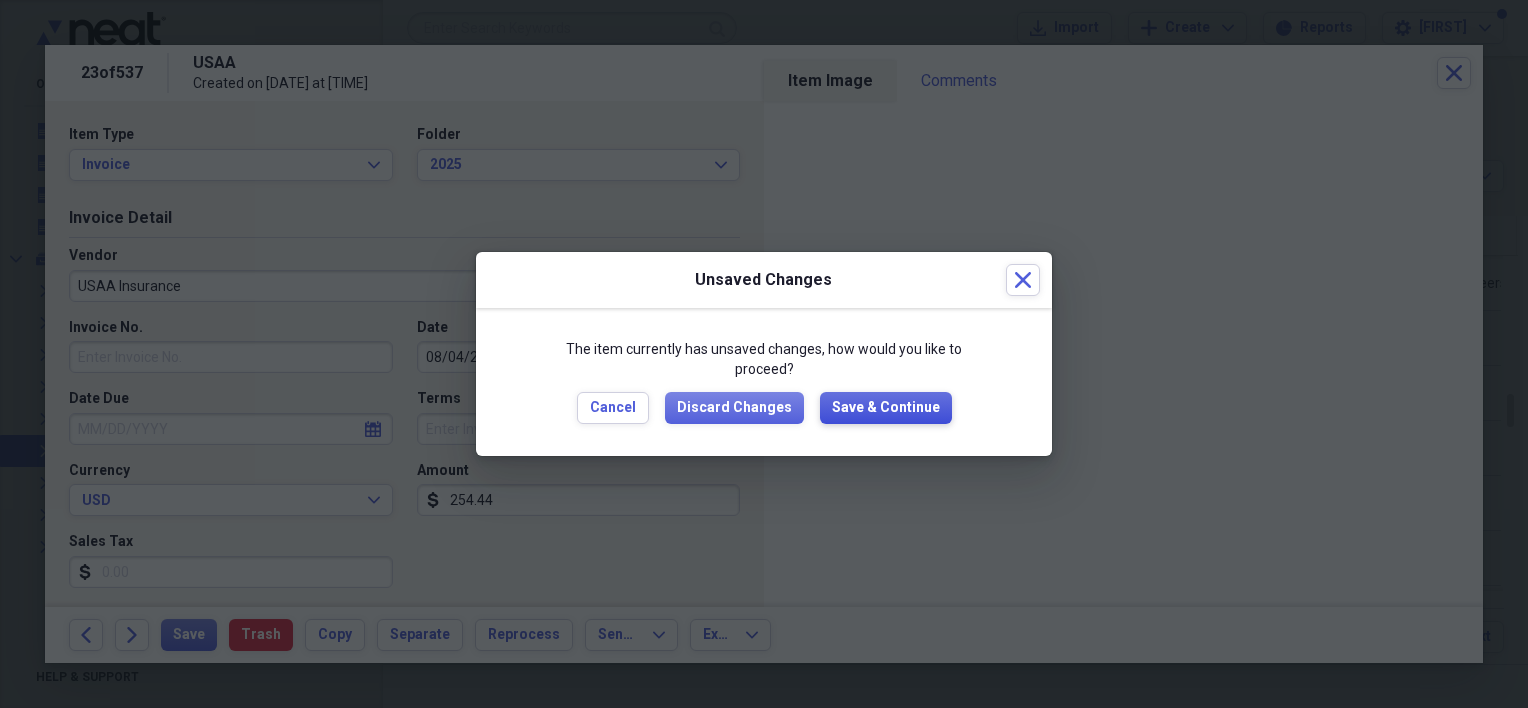 click on "Save & Continue" at bounding box center (886, 408) 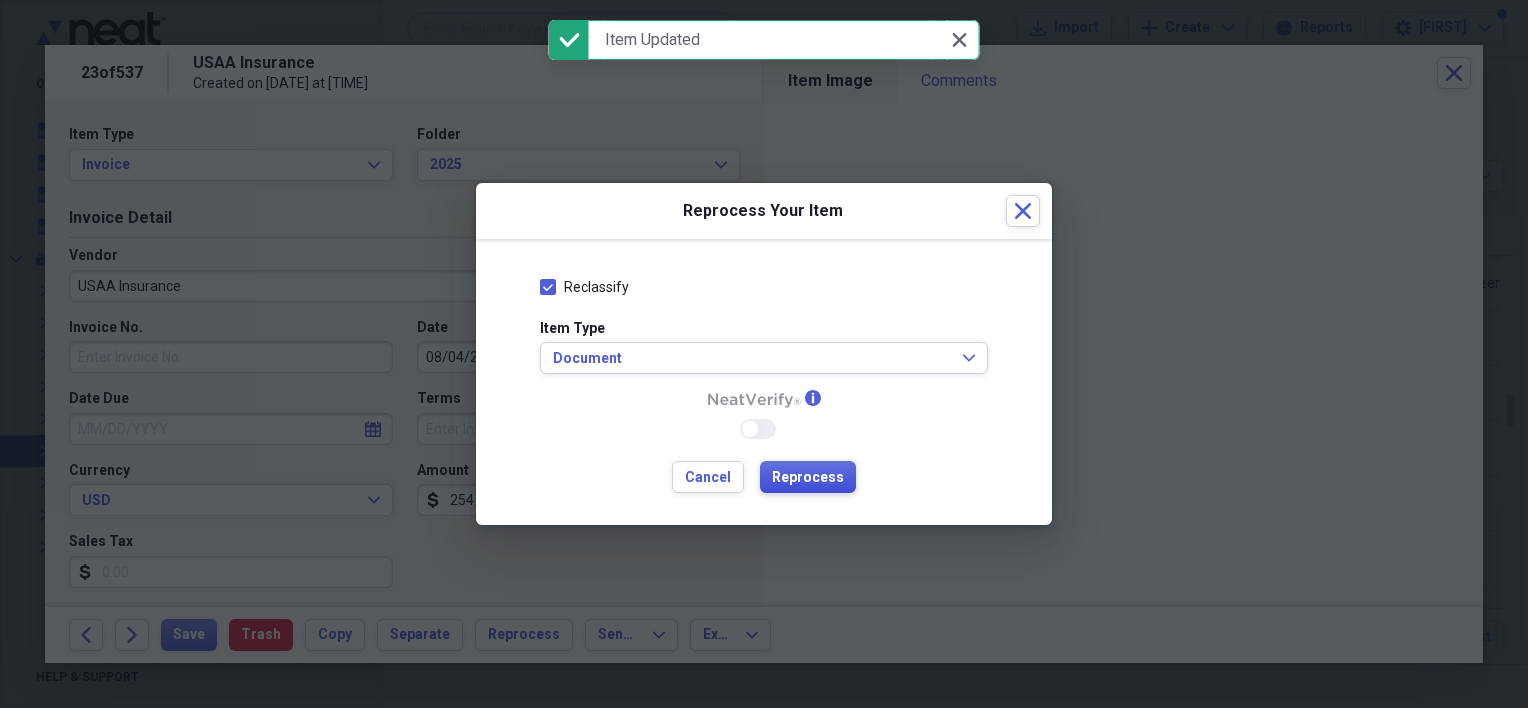 click on "Reprocess" at bounding box center [808, 478] 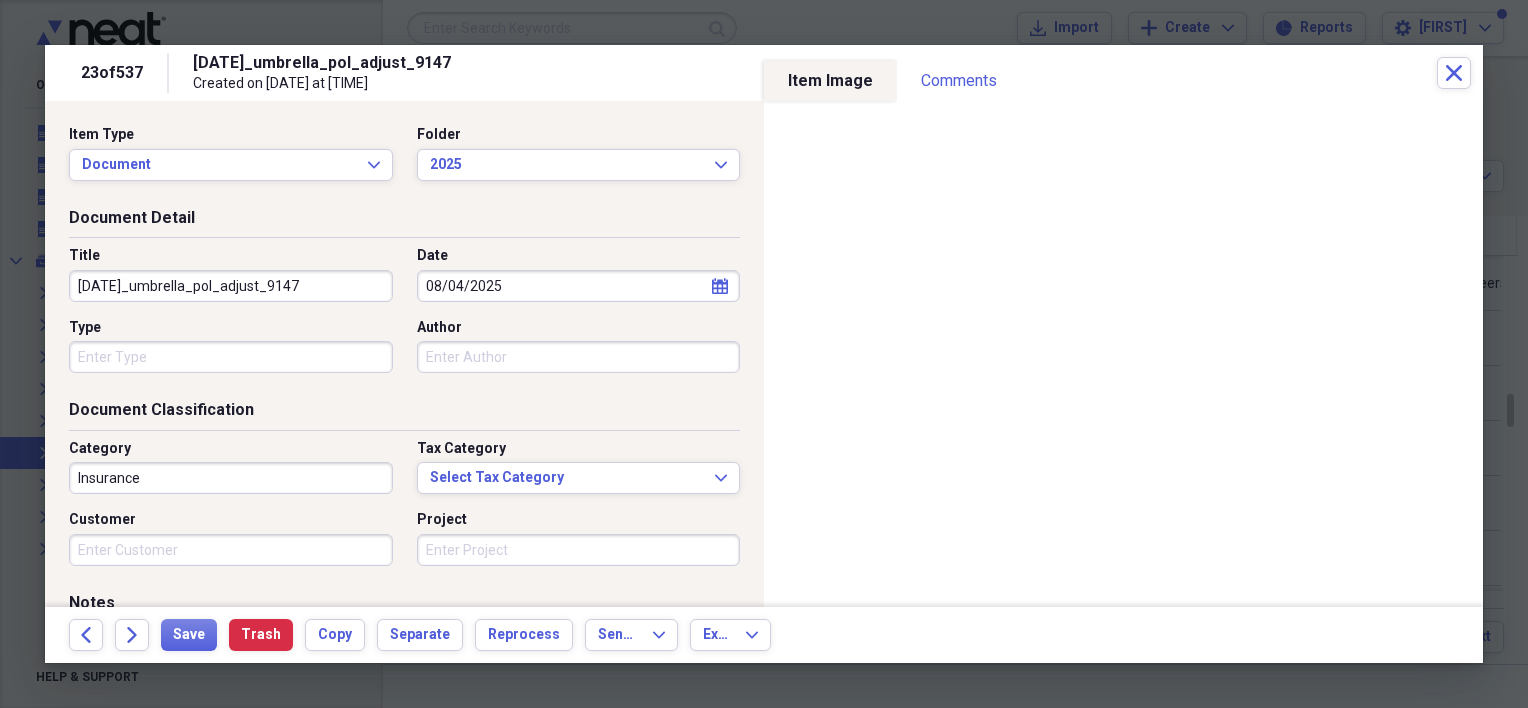 drag, startPoint x: 316, startPoint y: 285, endPoint x: 68, endPoint y: 285, distance: 248 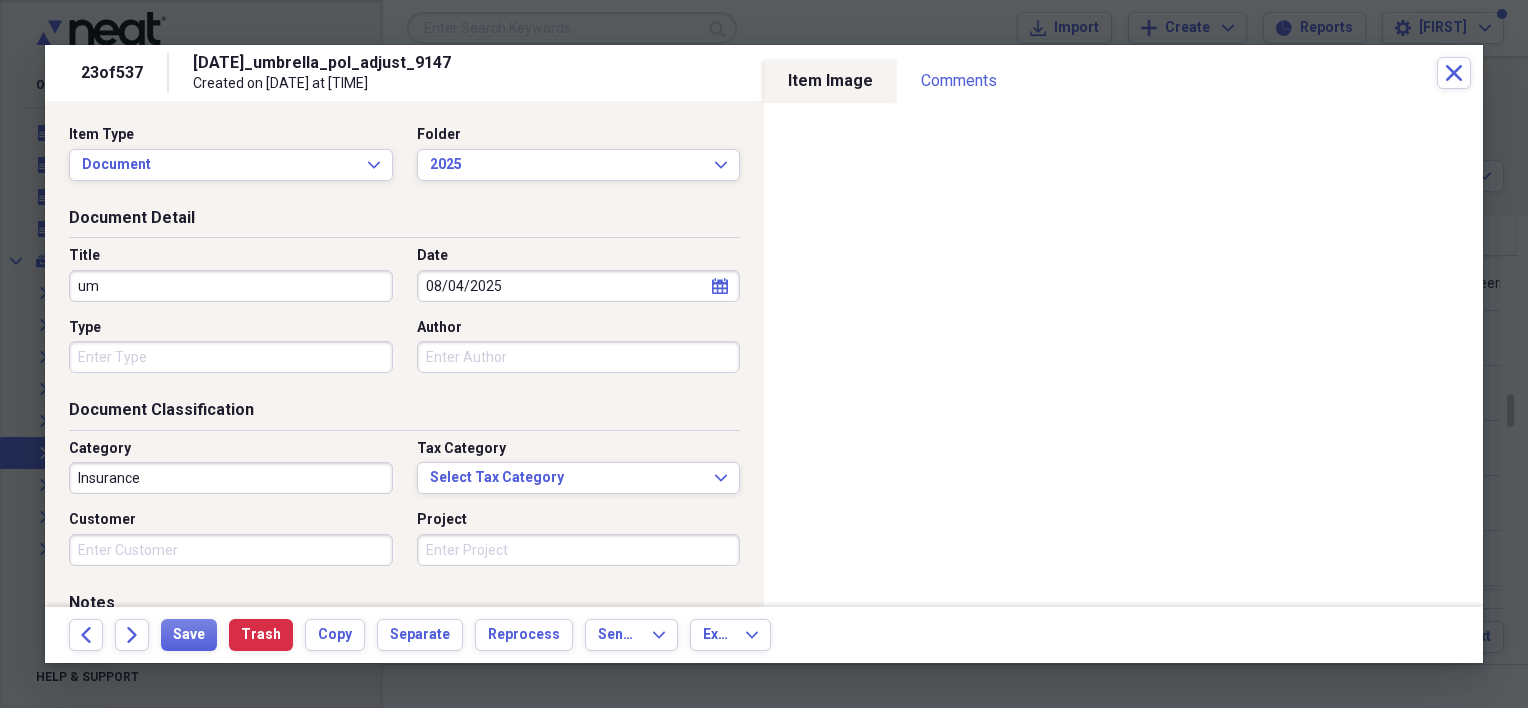 type on "u" 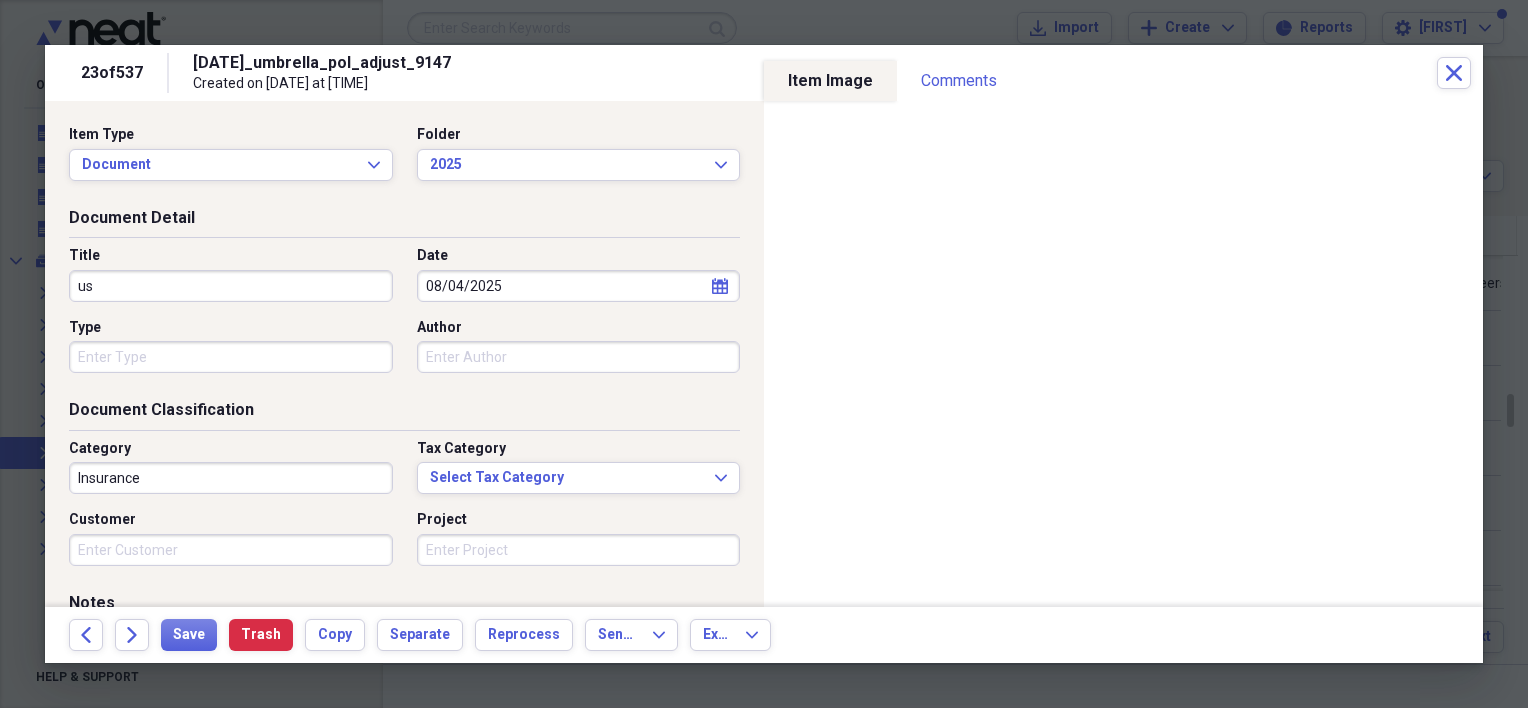 type on "u" 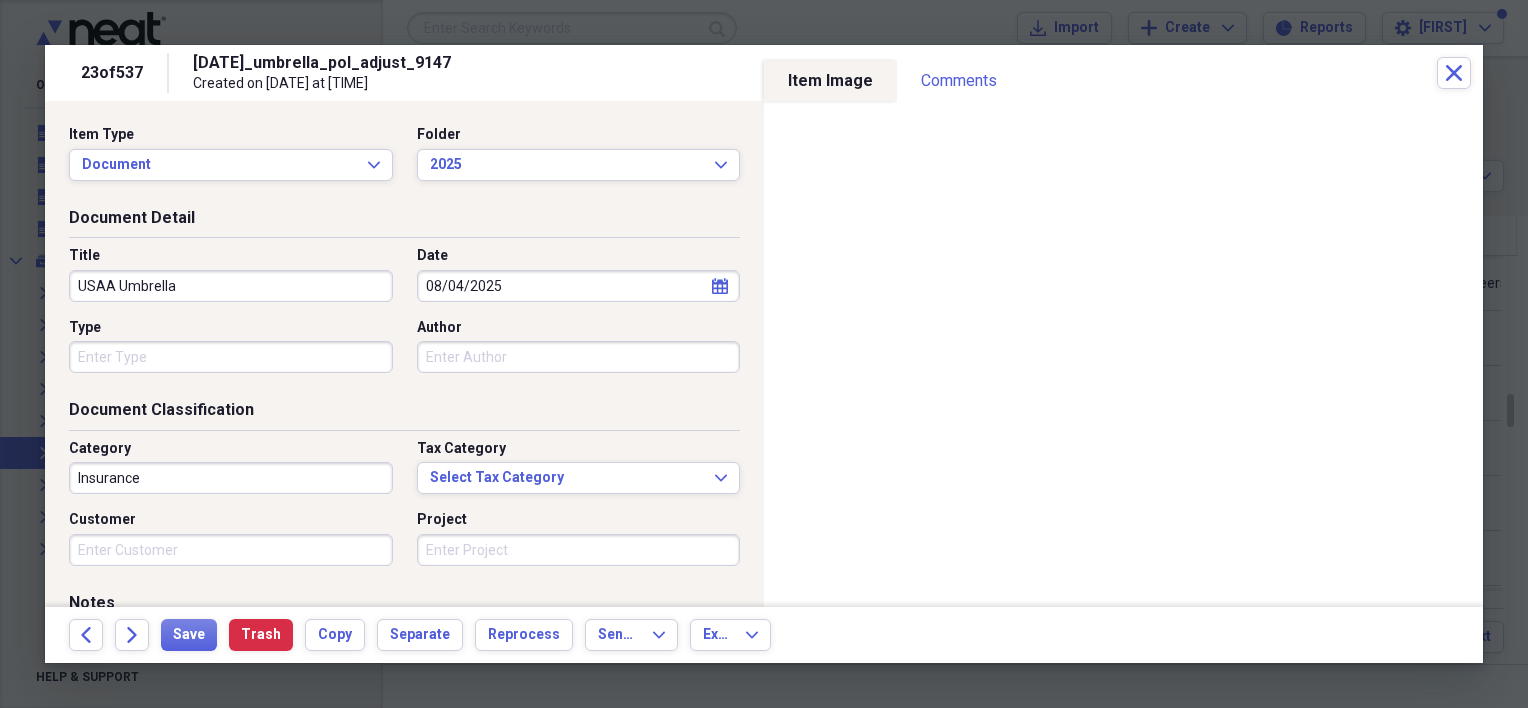 type on "USAA Umbrella" 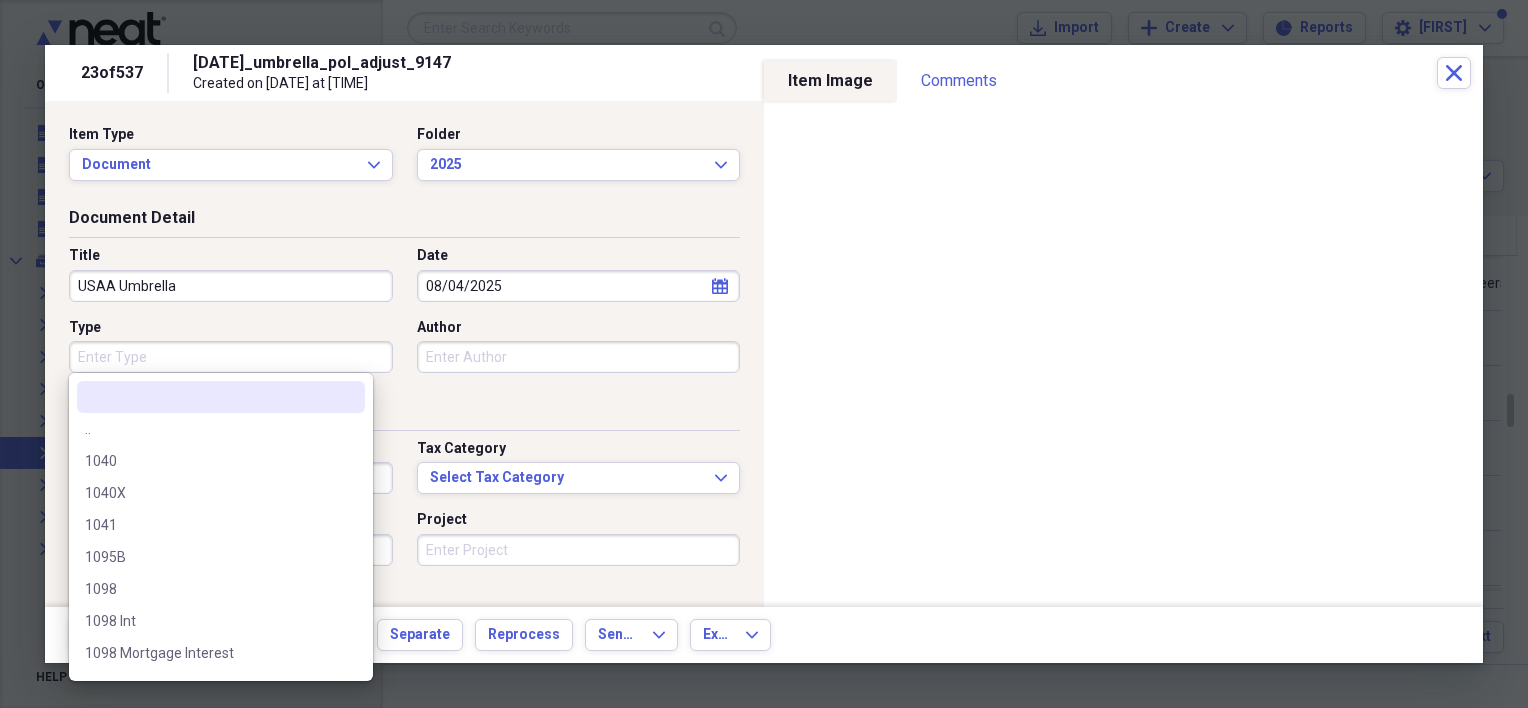 click on "Type" at bounding box center (231, 357) 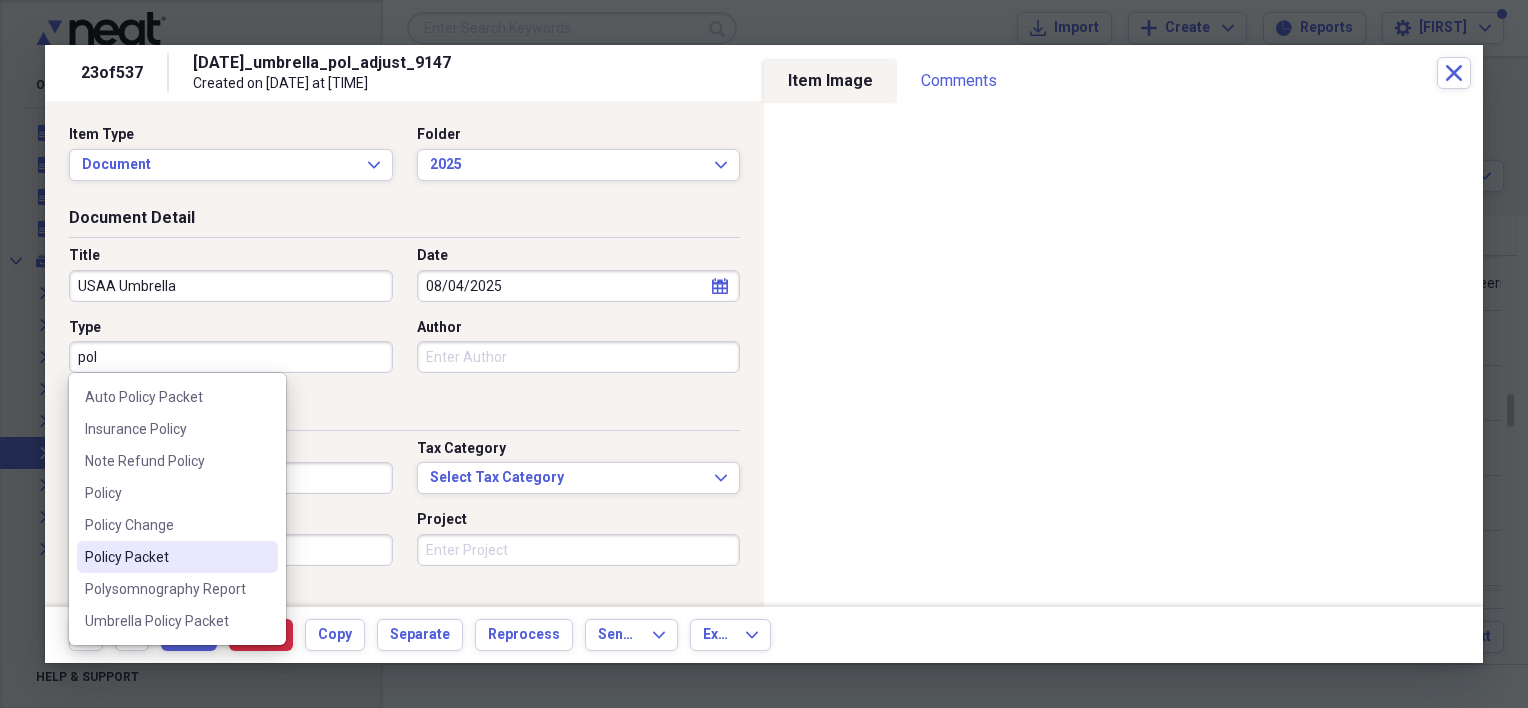 click on "Policy Packet" at bounding box center (165, 557) 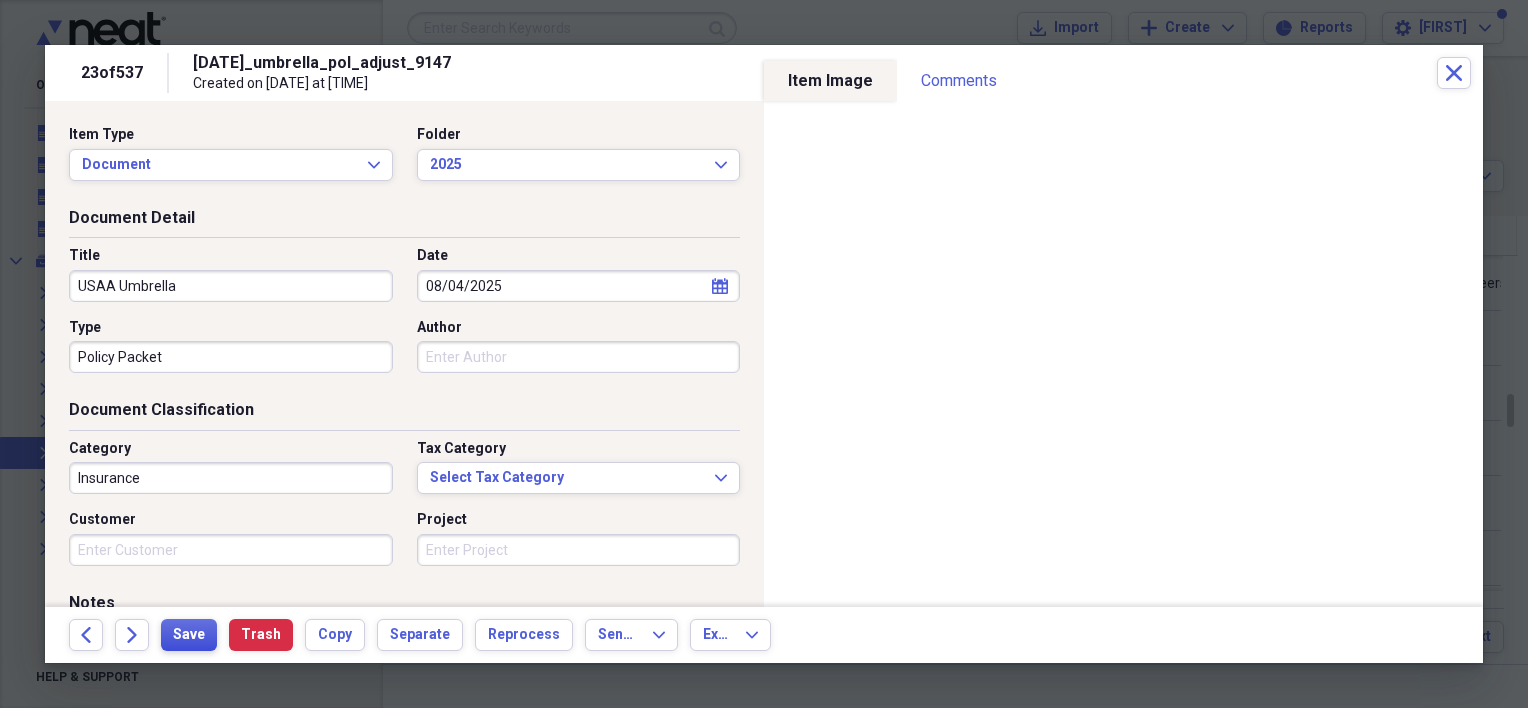click on "Save" at bounding box center (189, 635) 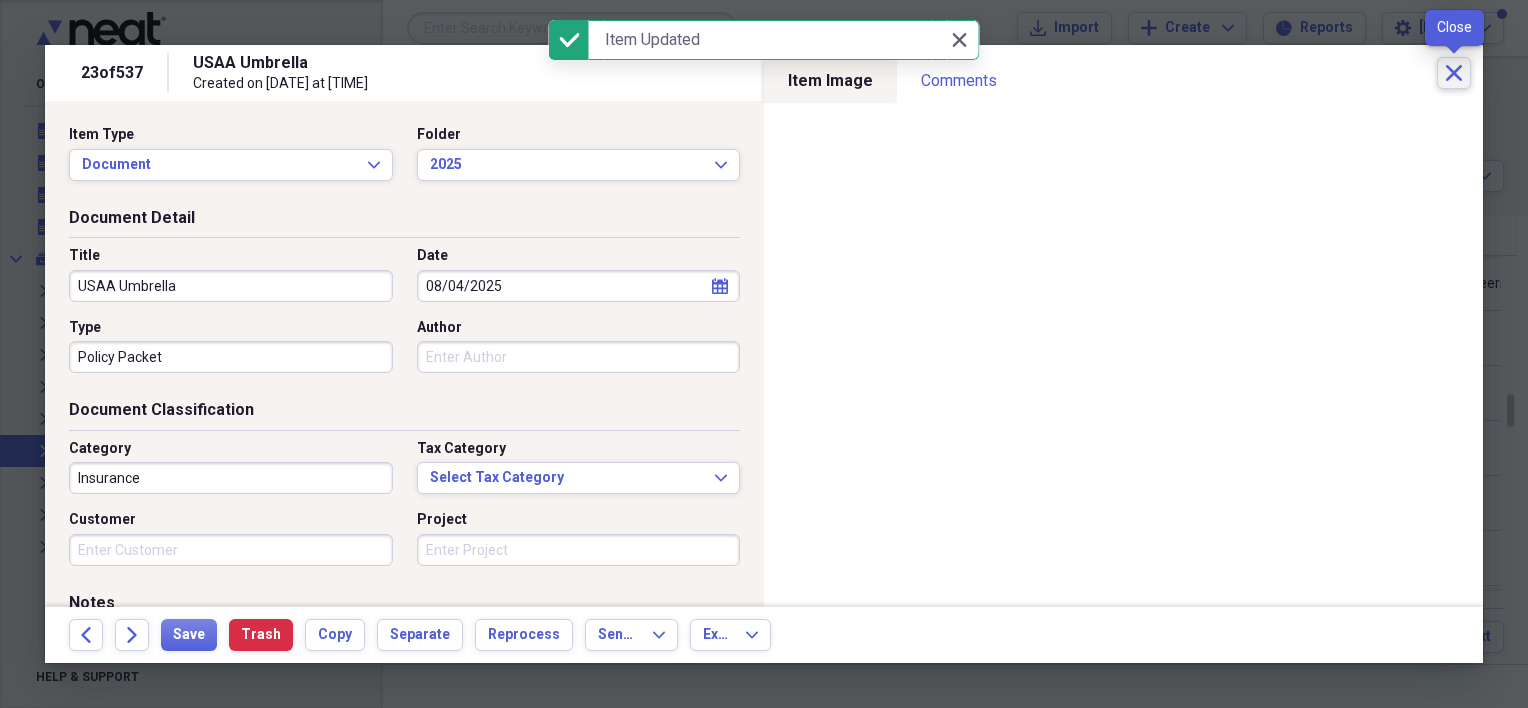 click on "Close" 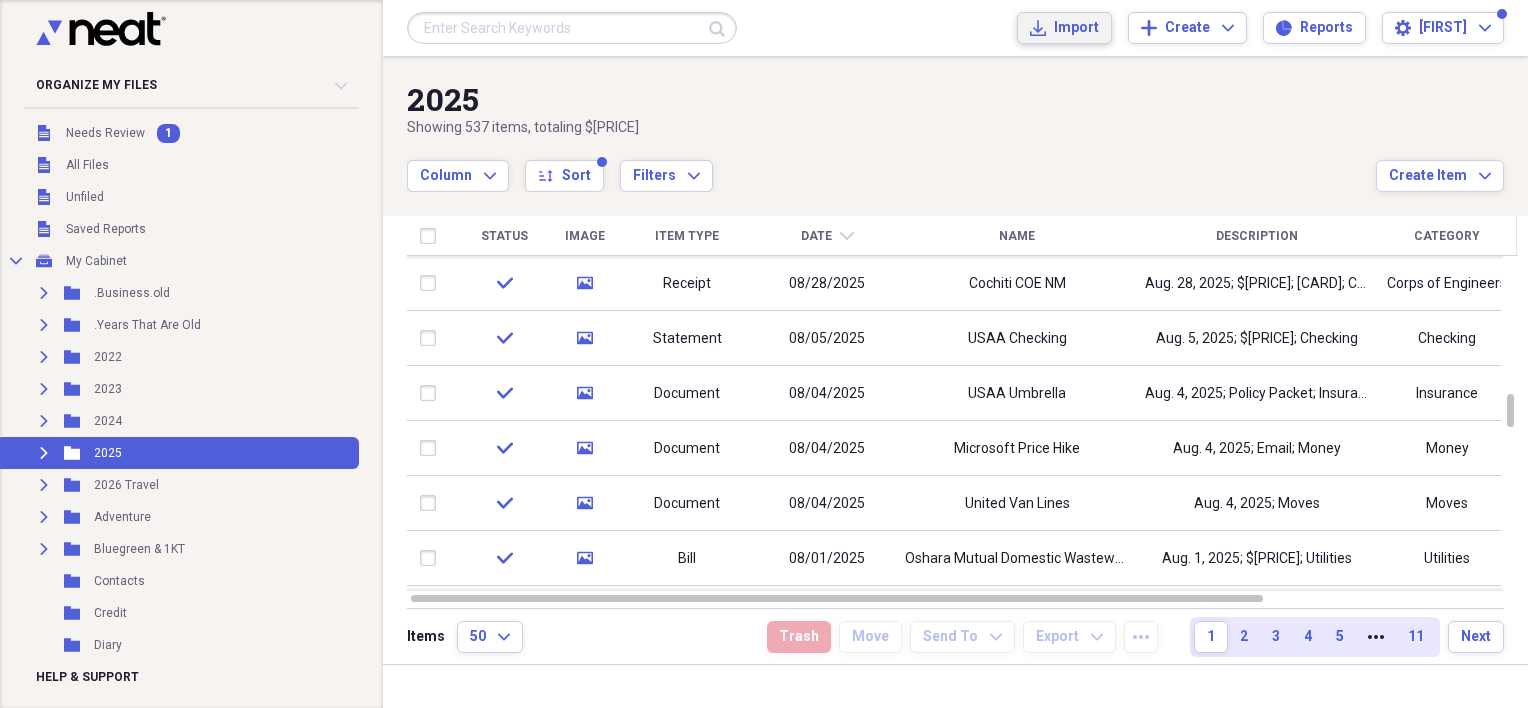 click on "Import" at bounding box center (1076, 28) 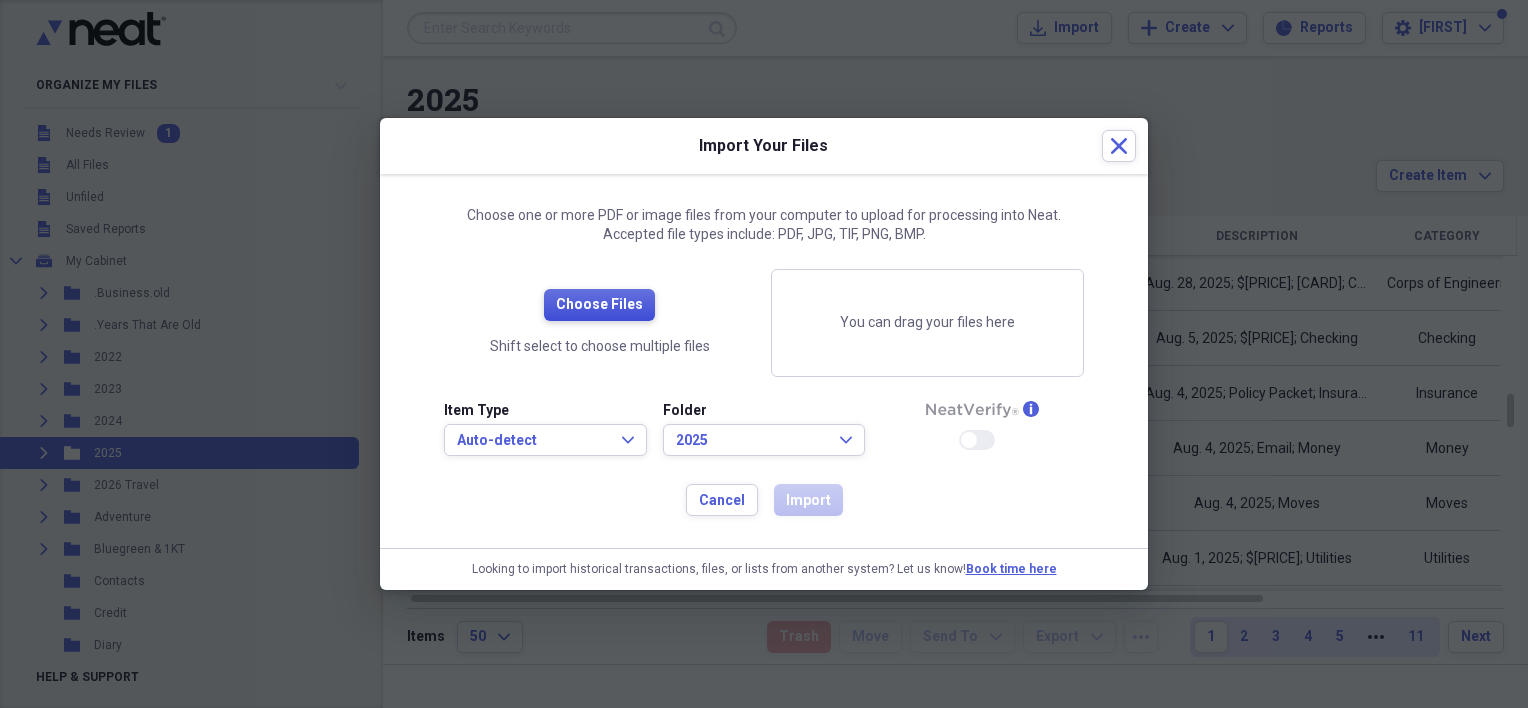 click on "Choose Files" at bounding box center (599, 305) 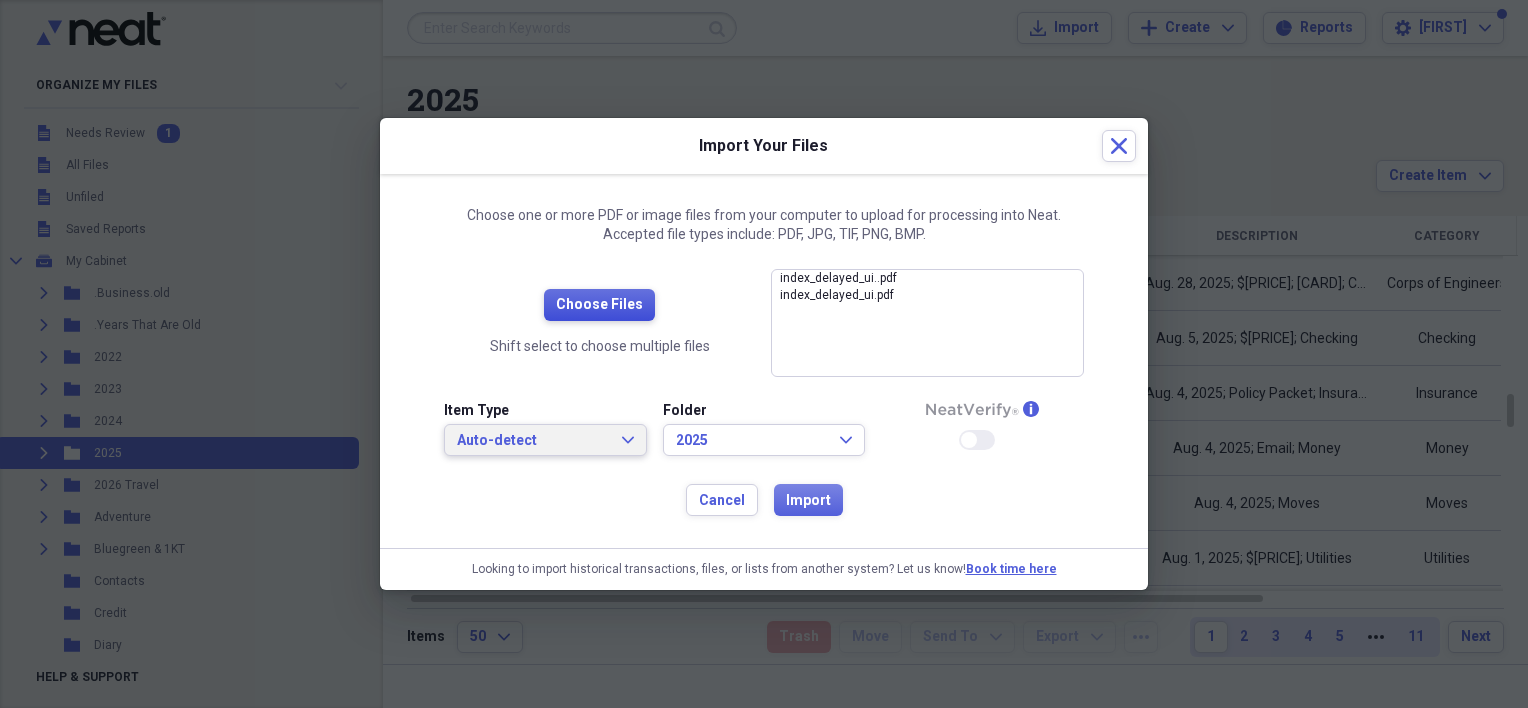 click on "Auto-detect" at bounding box center [533, 441] 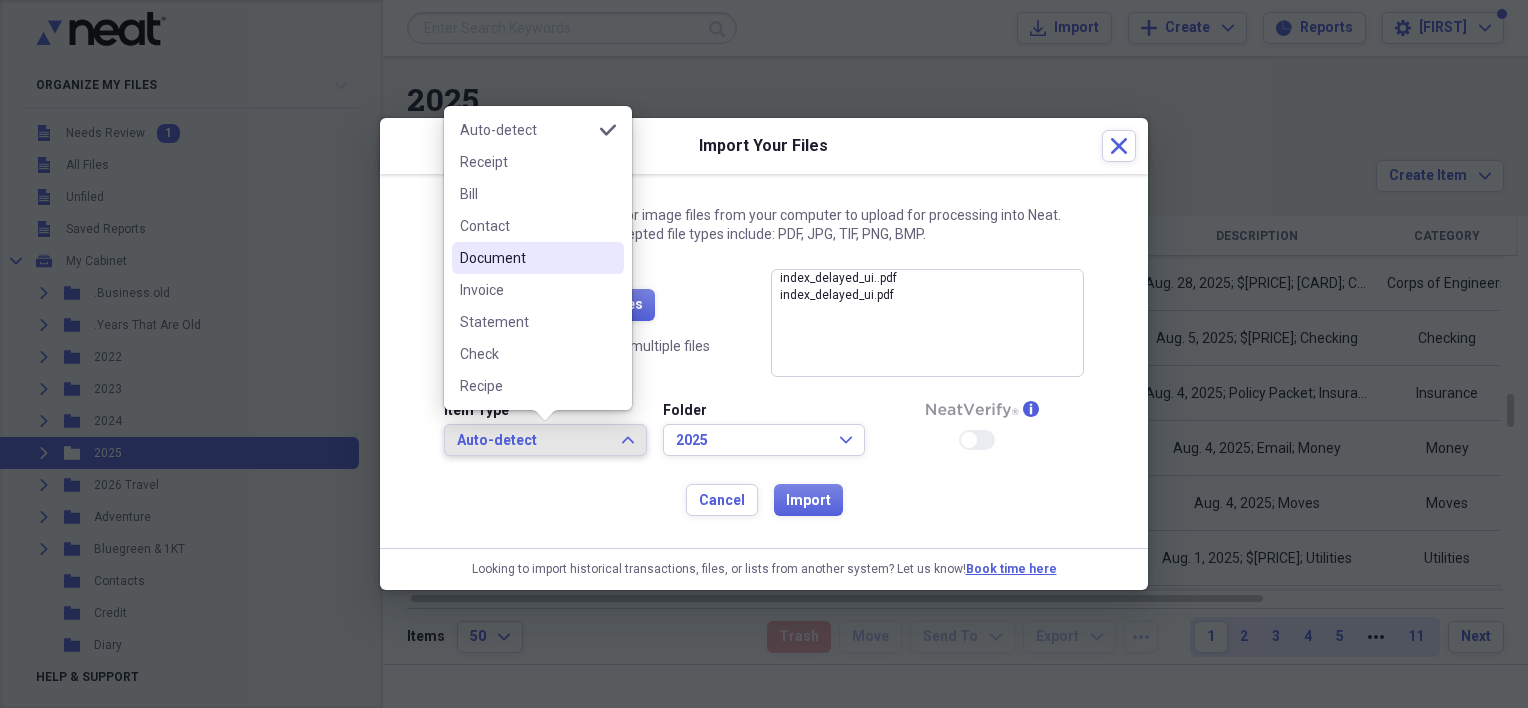 click on "Document" at bounding box center (526, 258) 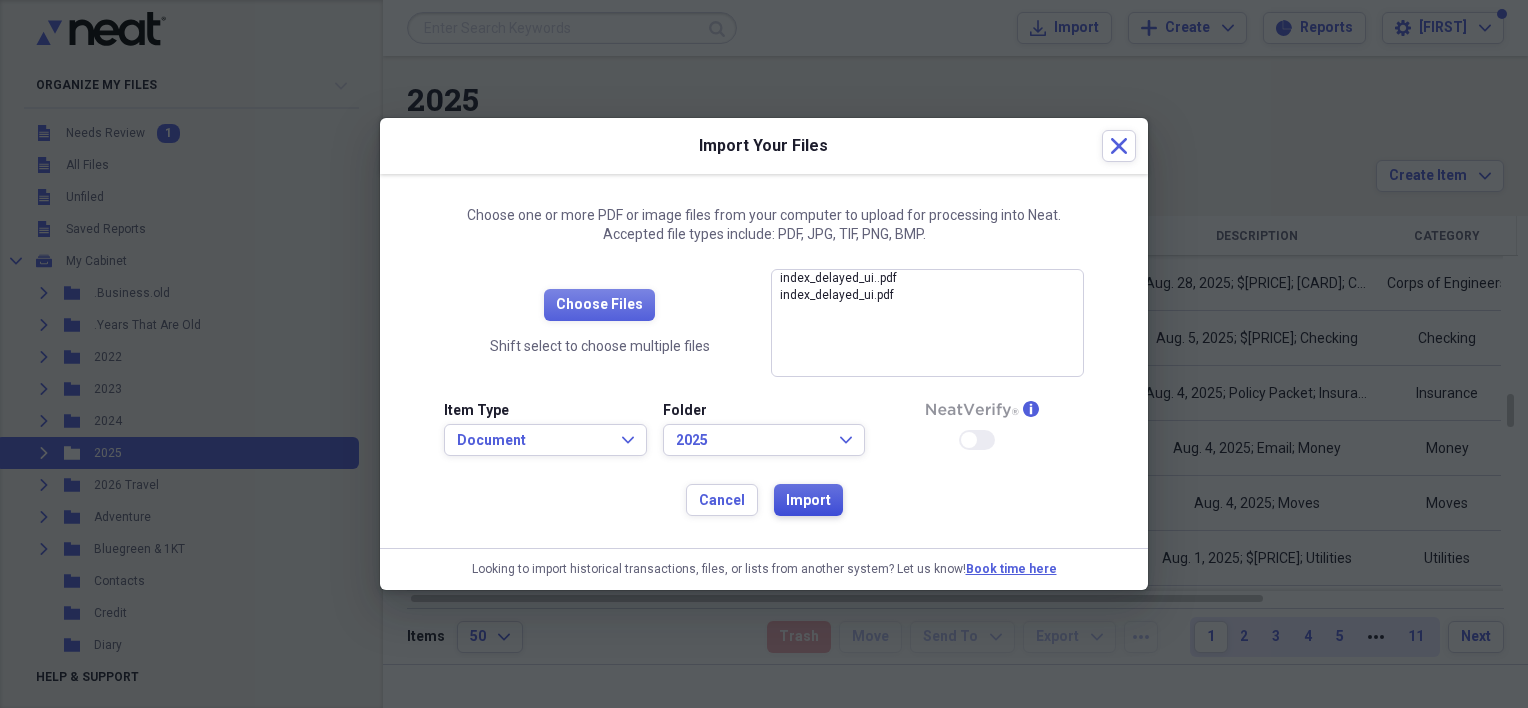 click on "Import" at bounding box center (808, 501) 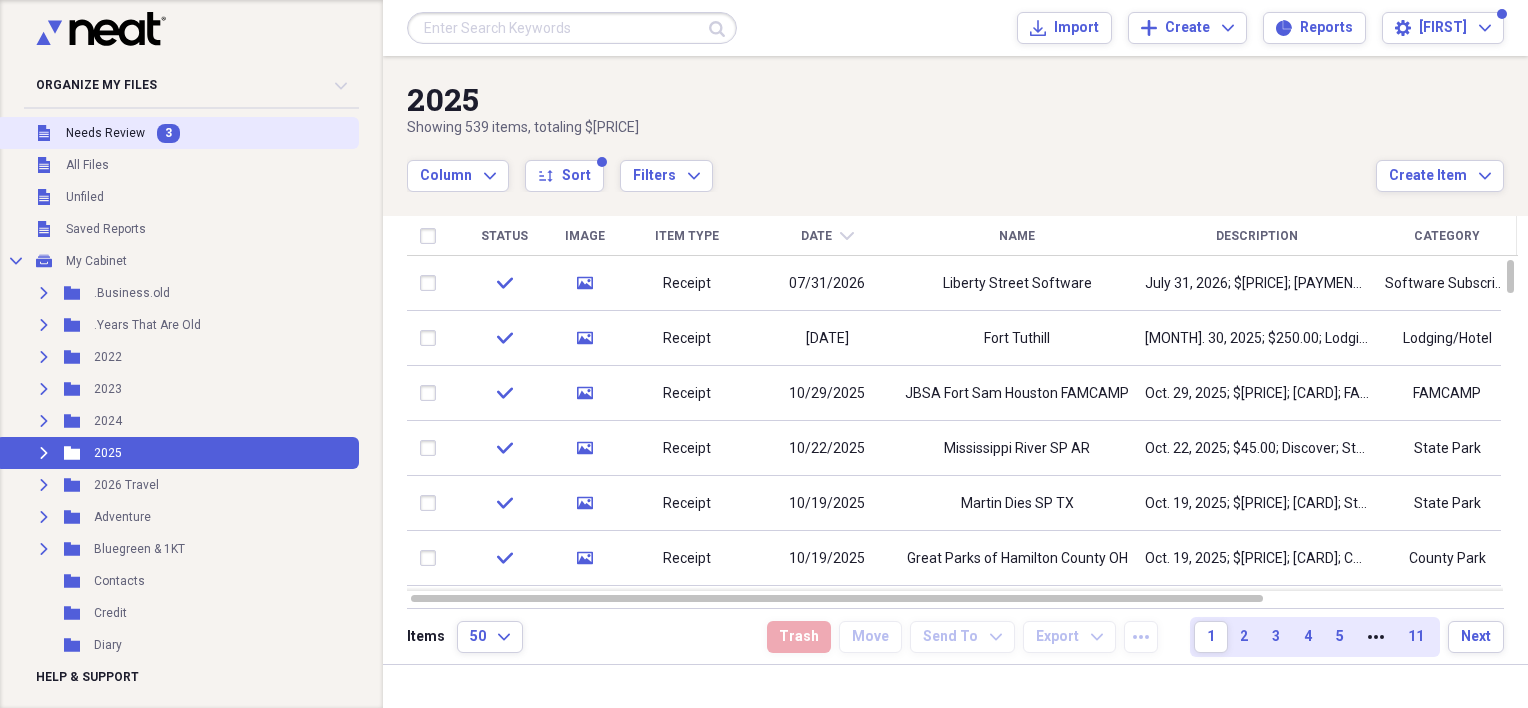 click on "Needs Review" at bounding box center [105, 133] 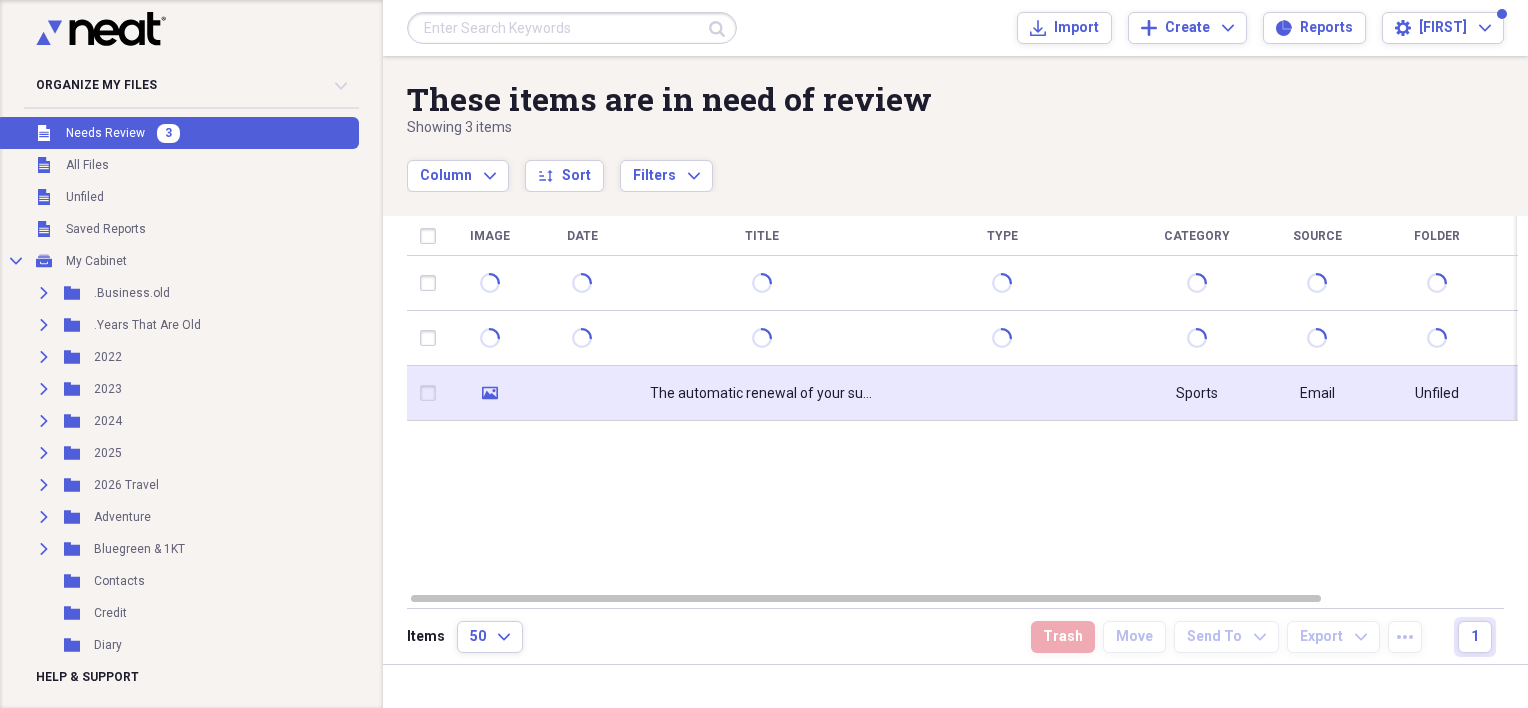 click on "The automatic renewal of your subscription Microsoft 365 Personal is scheduled for September 4, 2025" at bounding box center (762, 393) 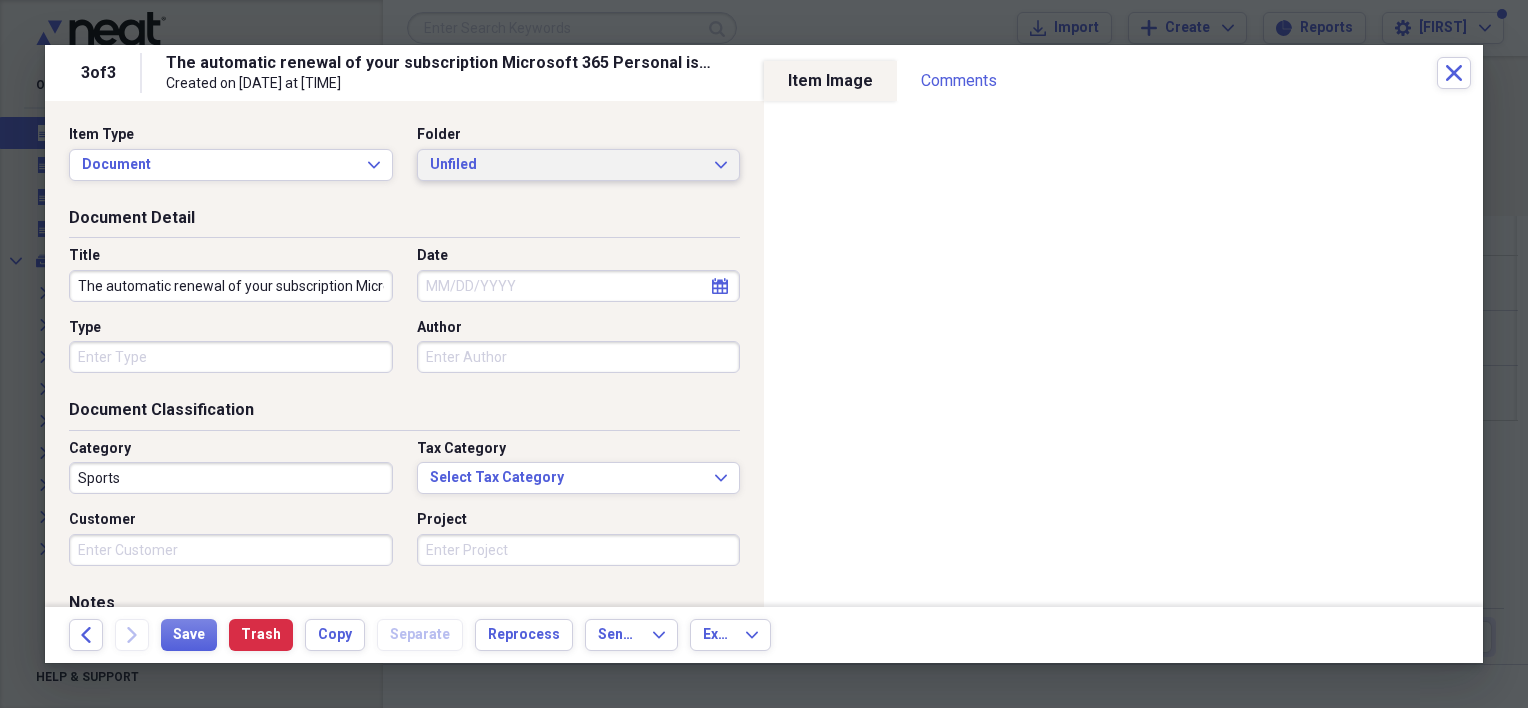 click on "Unfiled" at bounding box center (567, 165) 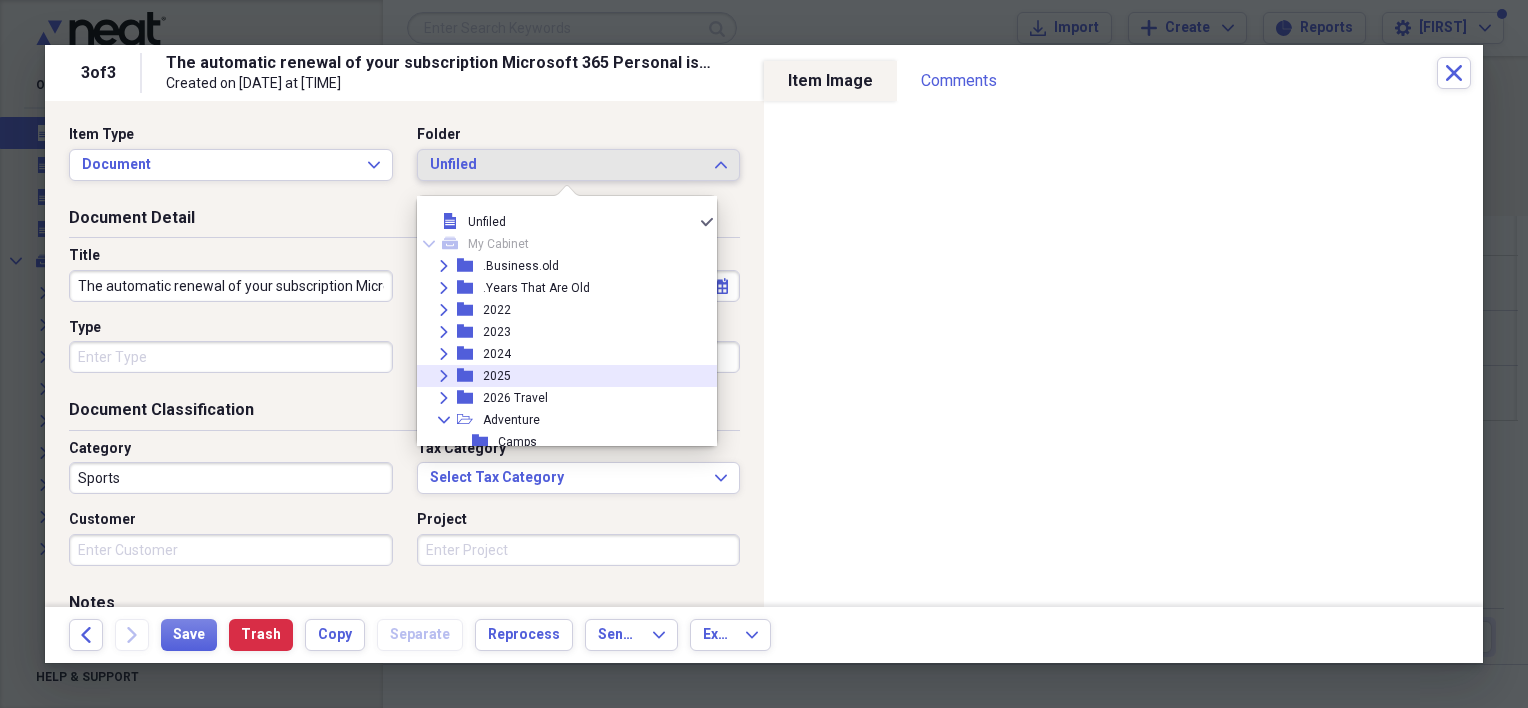 click on "Expand folder 2025" at bounding box center [559, 376] 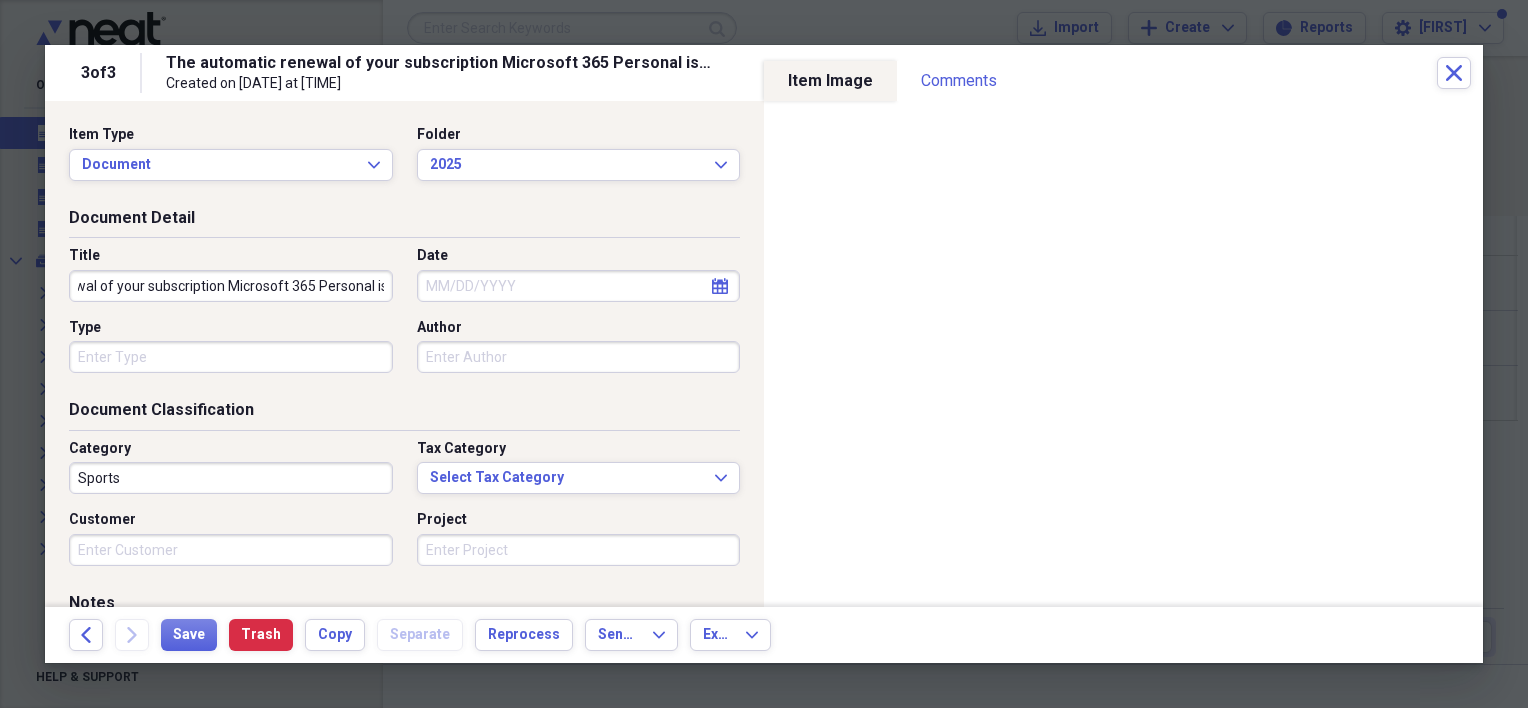 scroll, scrollTop: 0, scrollLeft: 343, axis: horizontal 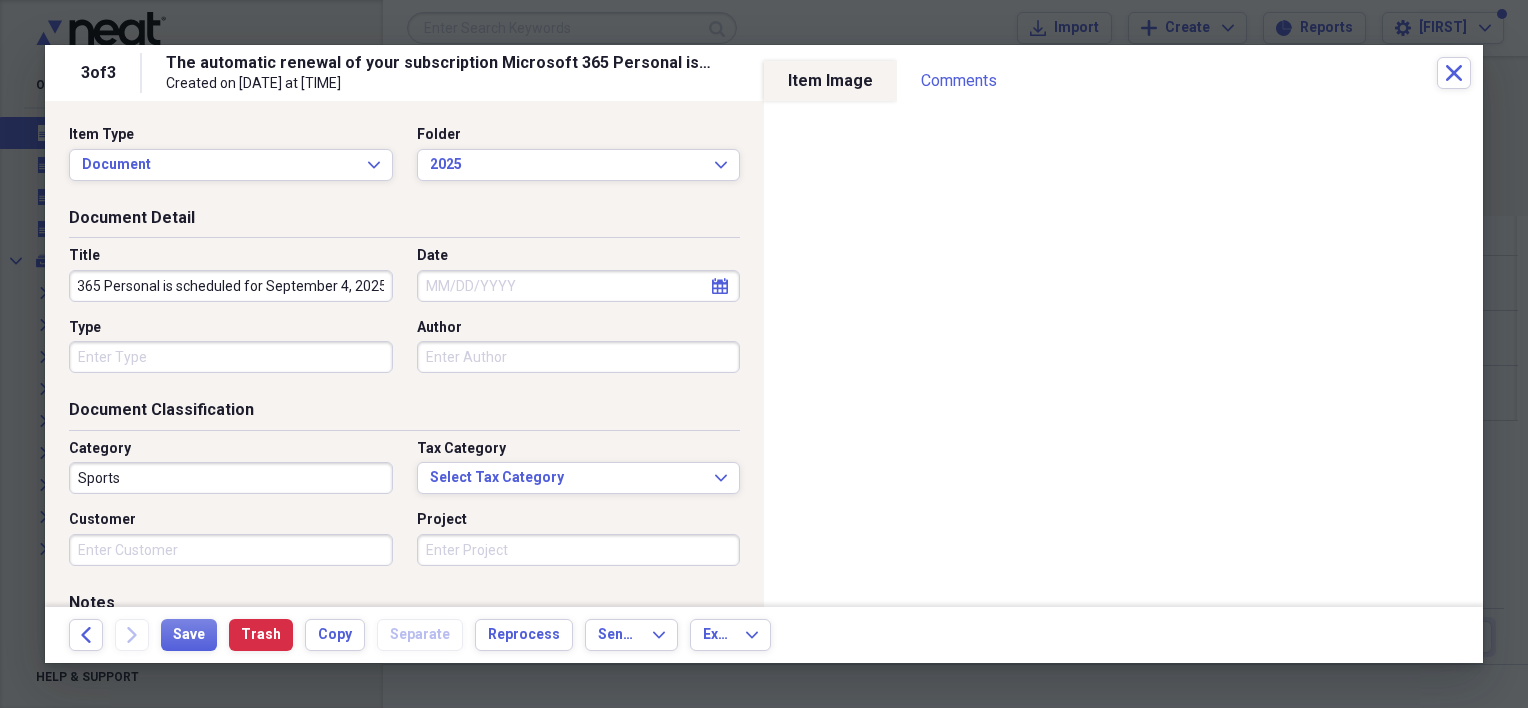 drag, startPoint x: 77, startPoint y: 284, endPoint x: 406, endPoint y: 284, distance: 329 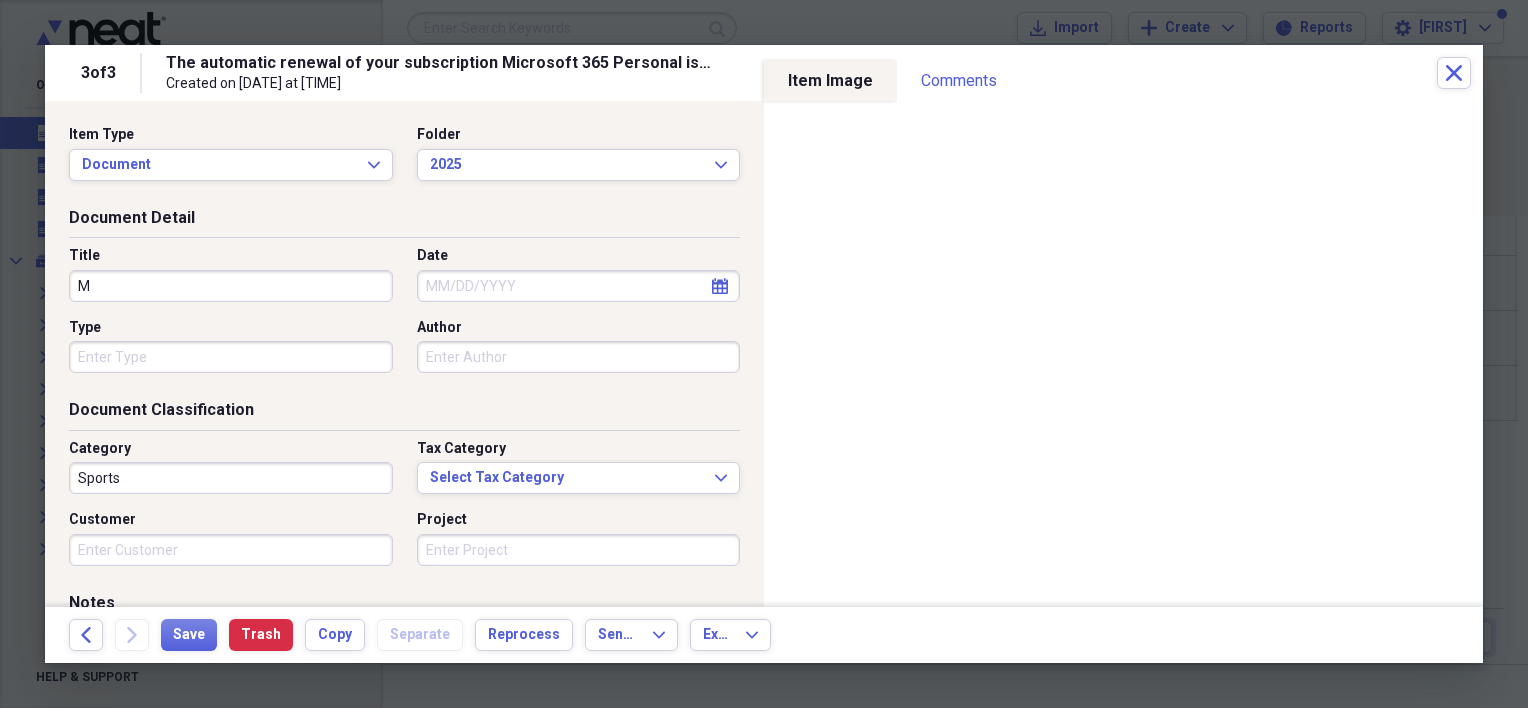 scroll, scrollTop: 0, scrollLeft: 0, axis: both 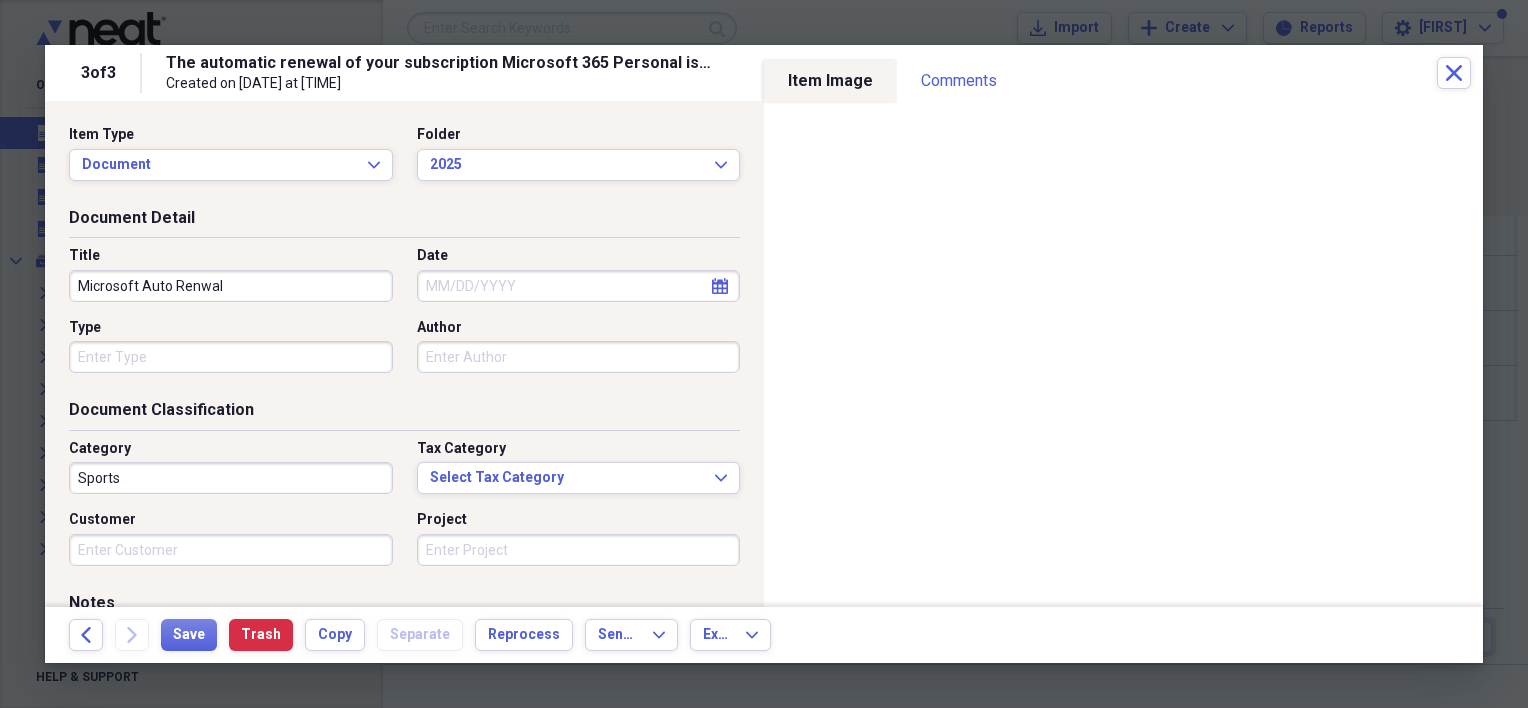 type on "Microsoft Auto Renwal" 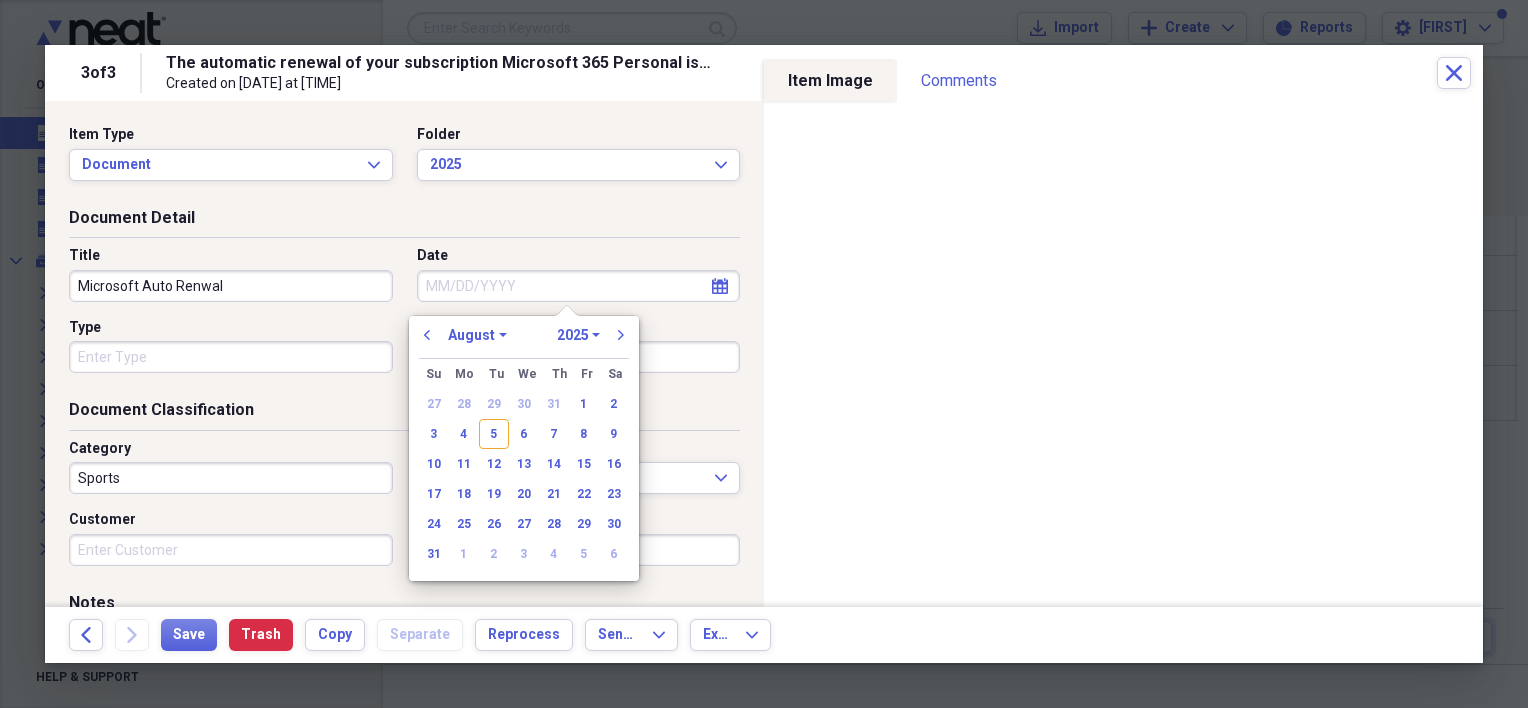 click on "Date" at bounding box center (579, 286) 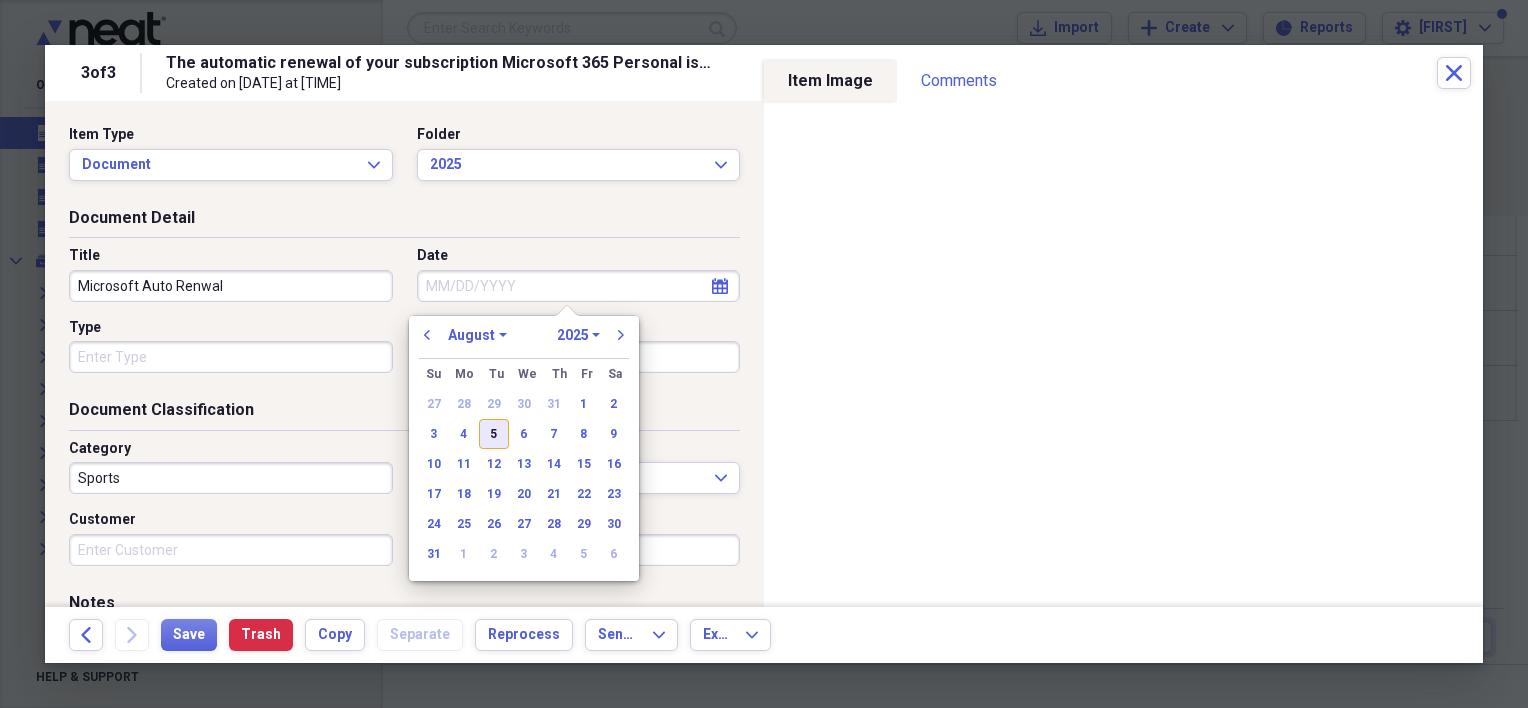 click on "5" at bounding box center (494, 434) 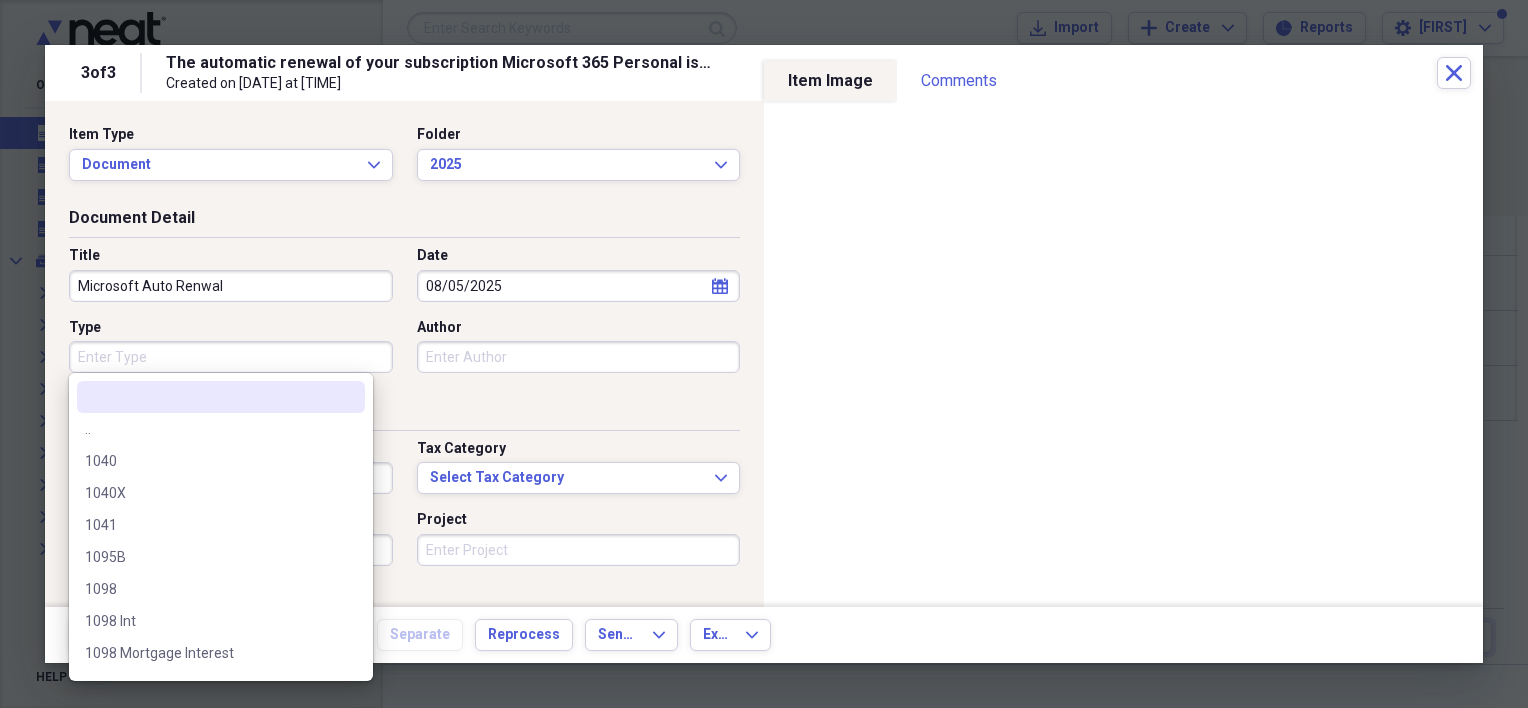 click on "Type" at bounding box center (231, 357) 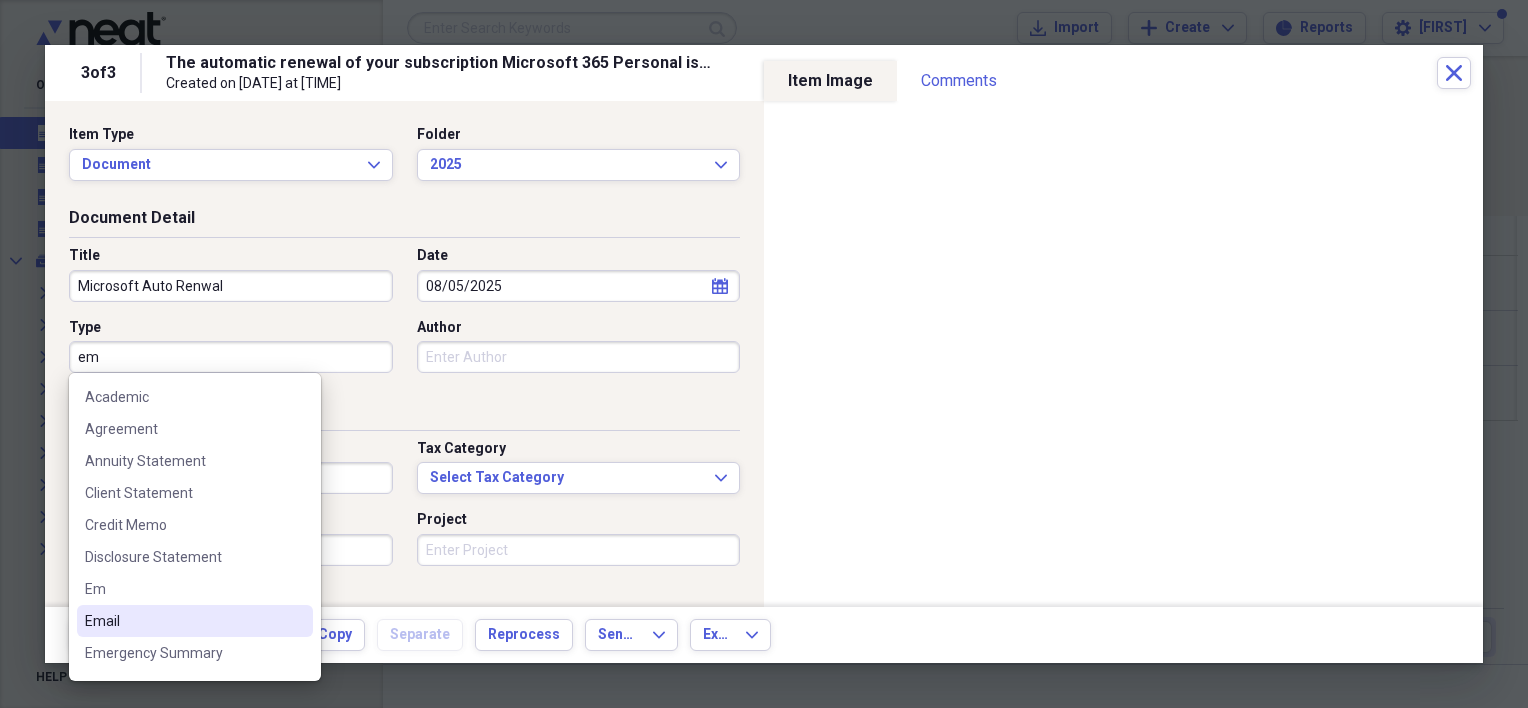 click on "Email" at bounding box center [183, 621] 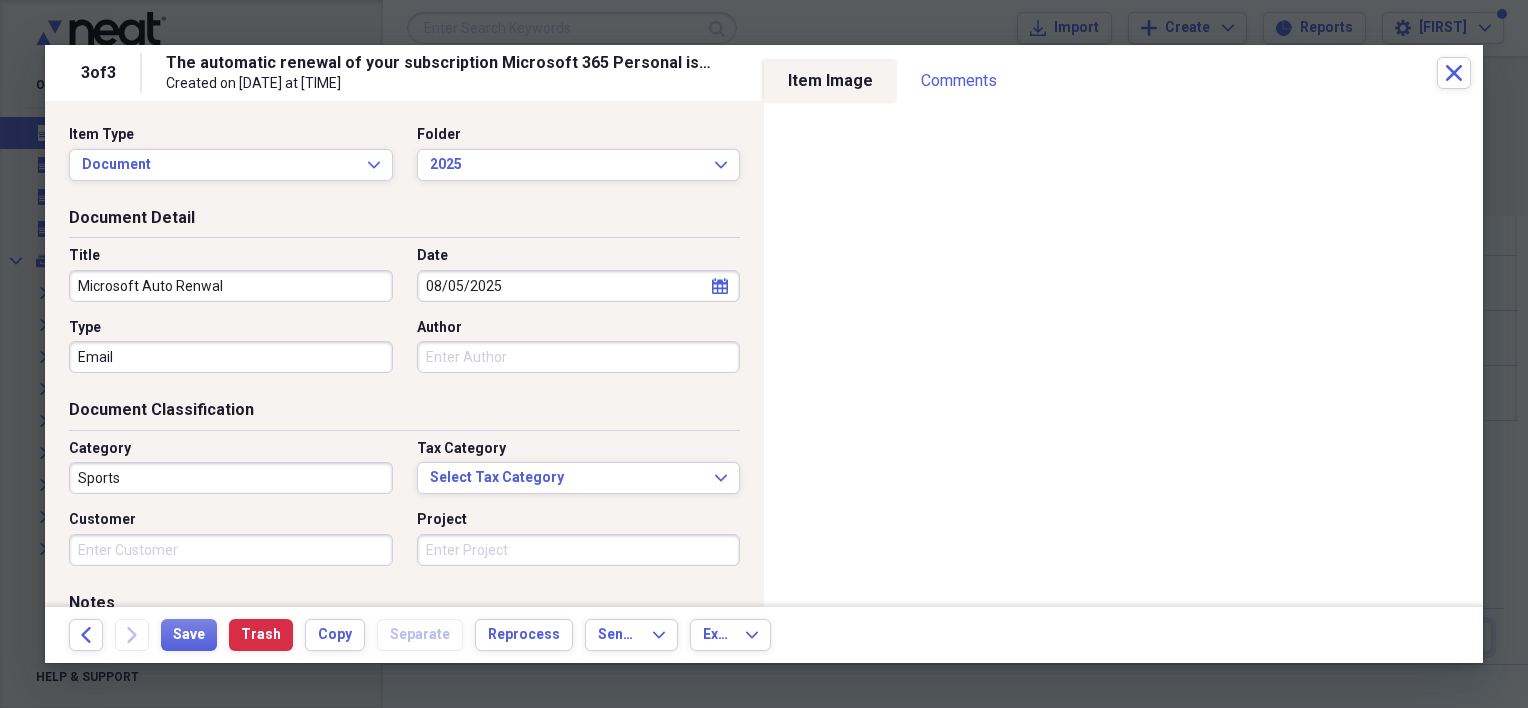click on "Sports" at bounding box center (231, 478) 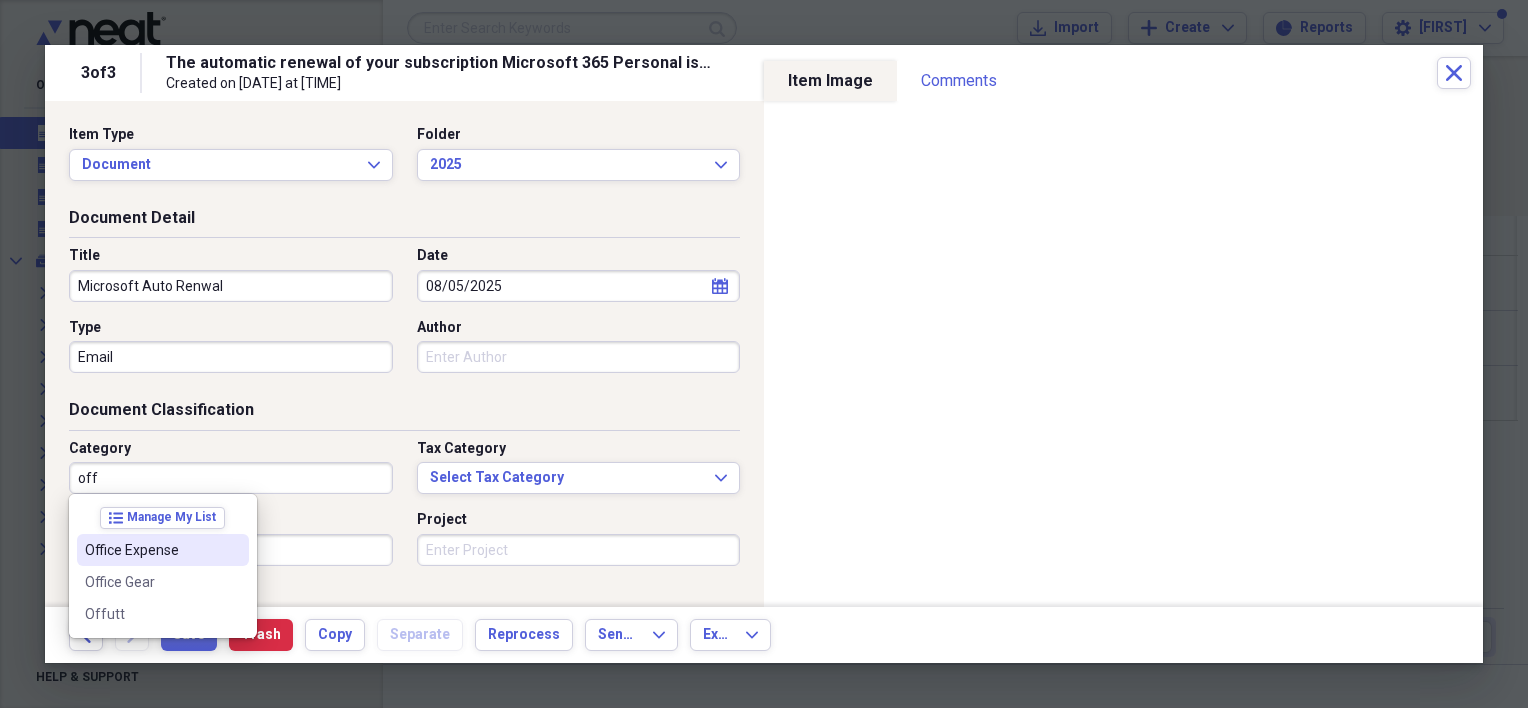 click on "Office Expense" at bounding box center [163, 550] 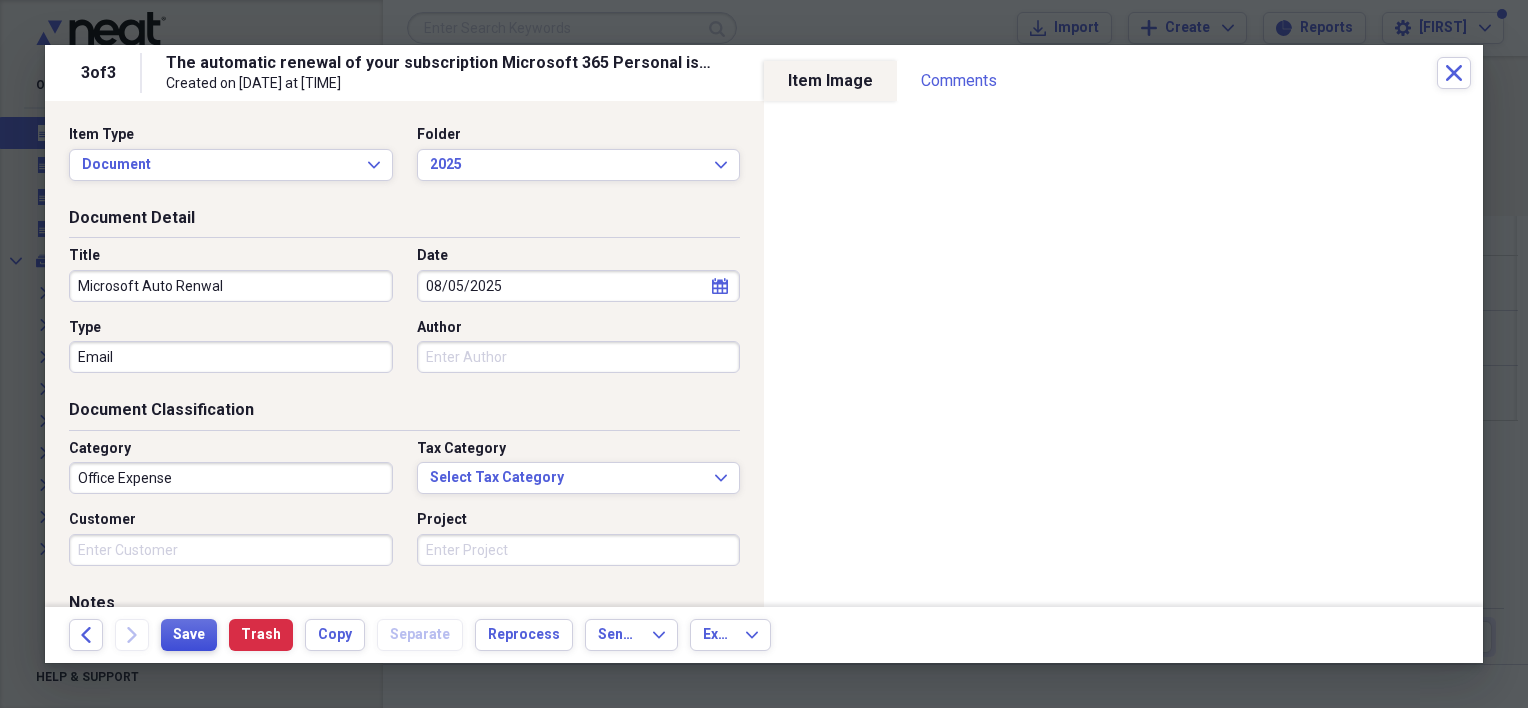 click on "Save" at bounding box center [189, 635] 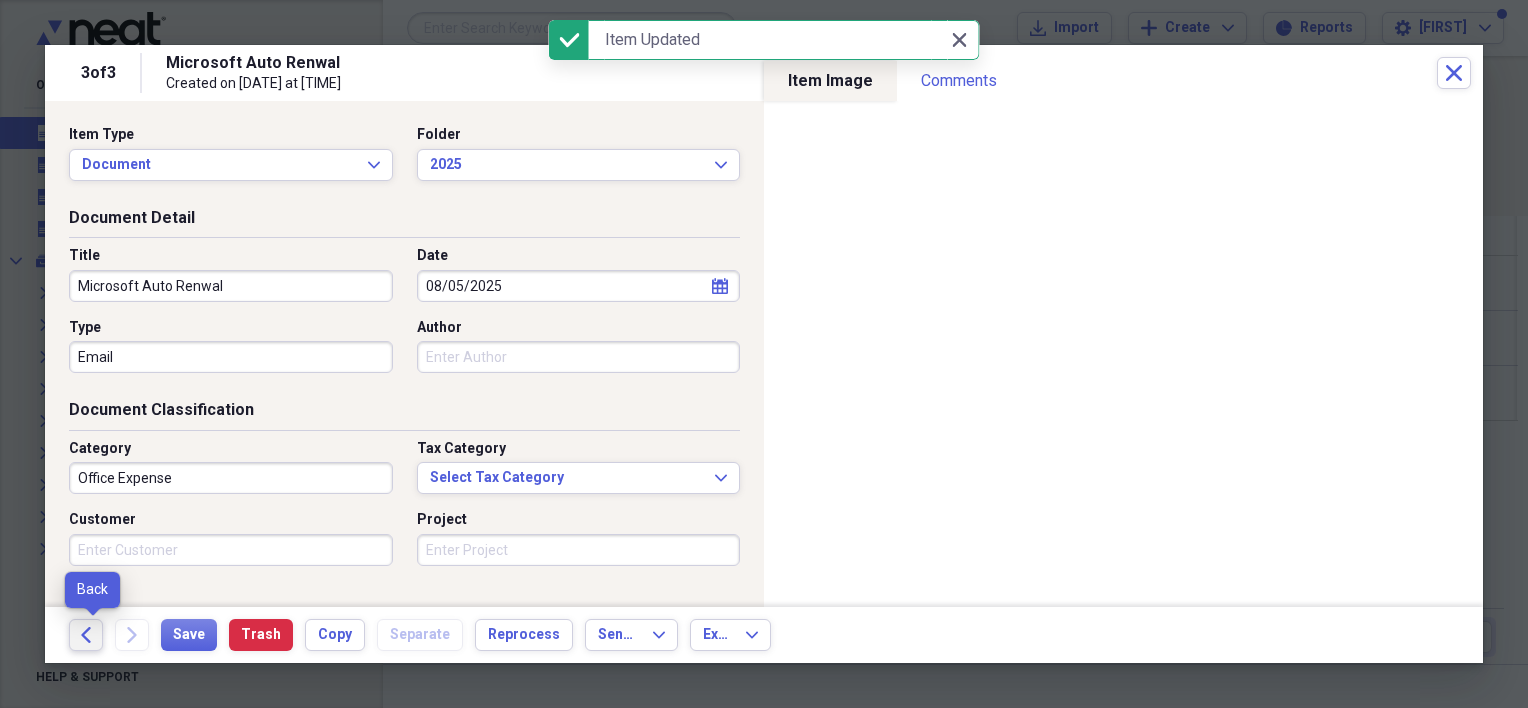 click 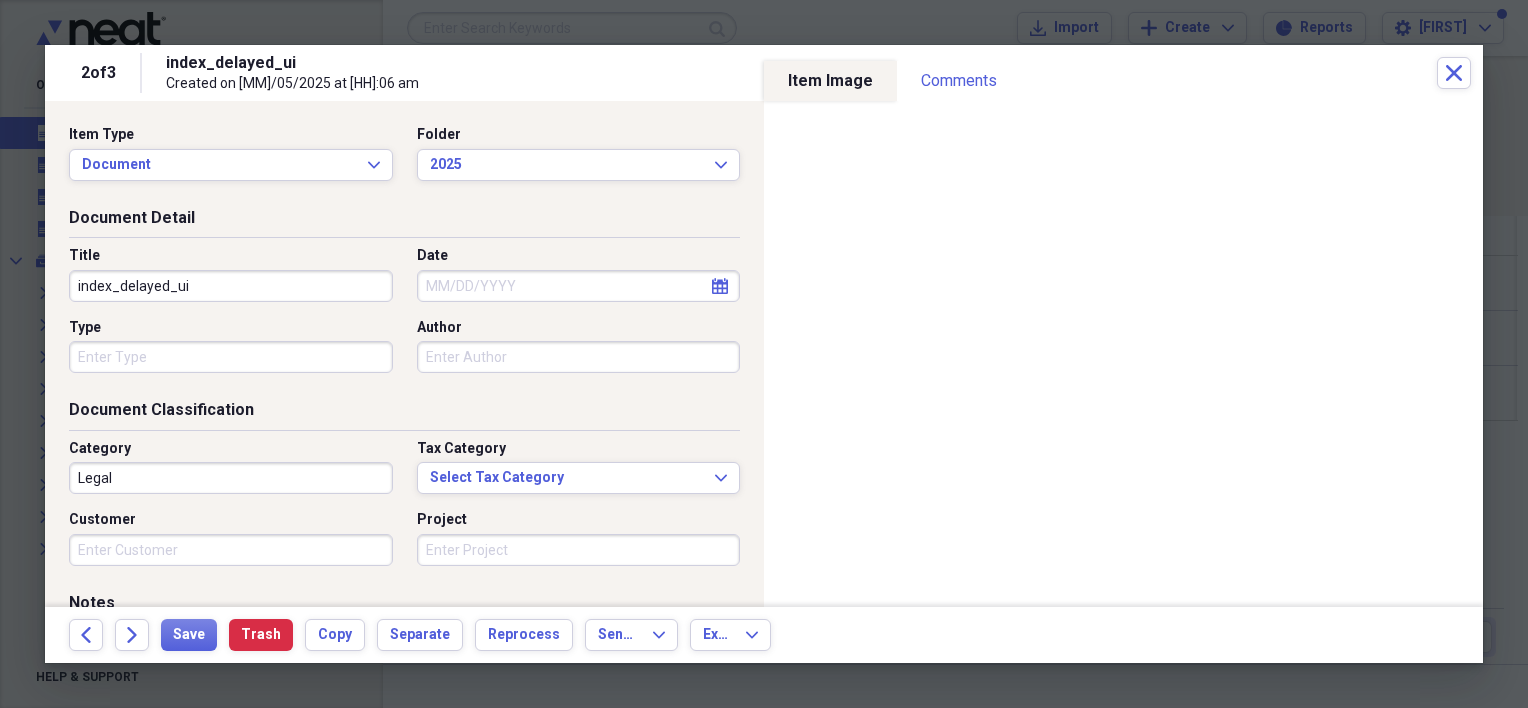 drag, startPoint x: 209, startPoint y: 281, endPoint x: 48, endPoint y: 274, distance: 161.1521 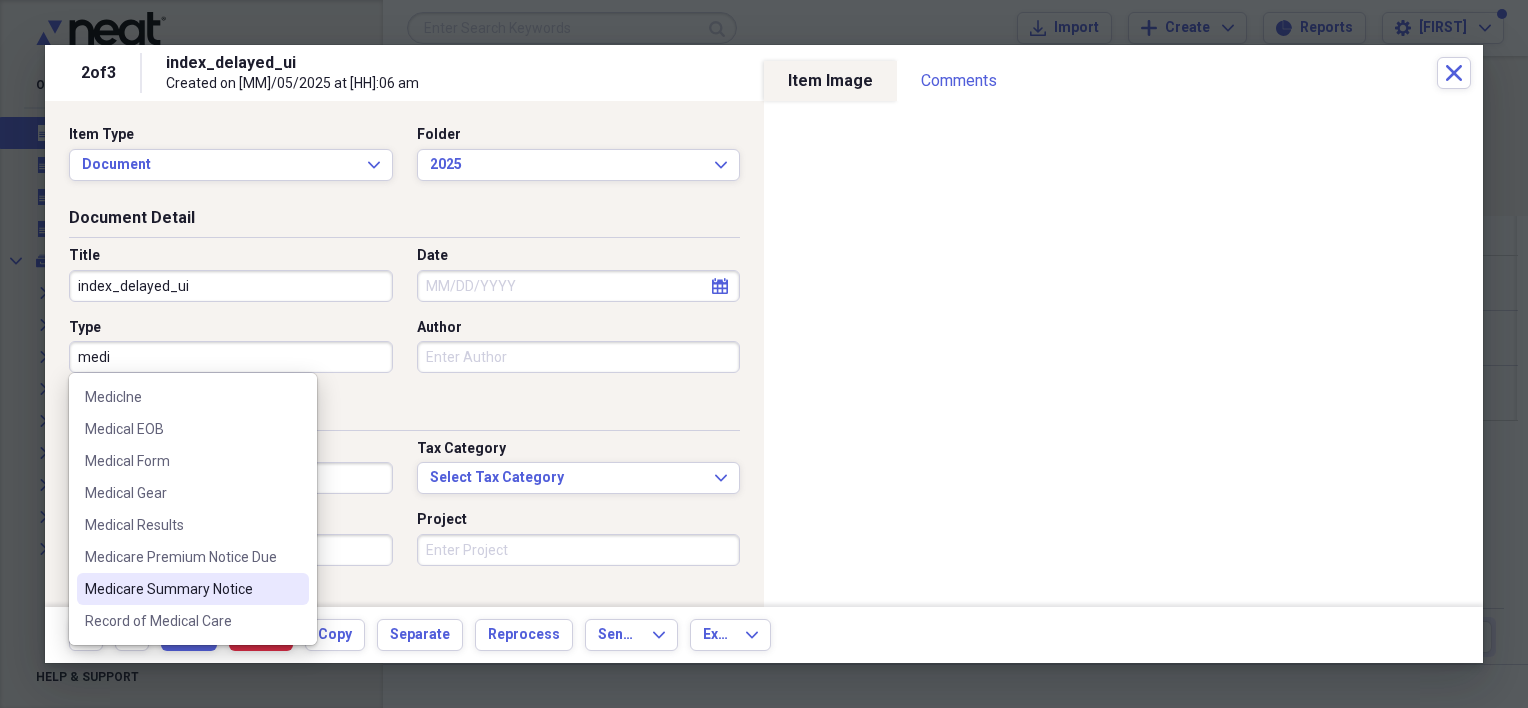 click on "Medicare Summary Notice" at bounding box center [193, 589] 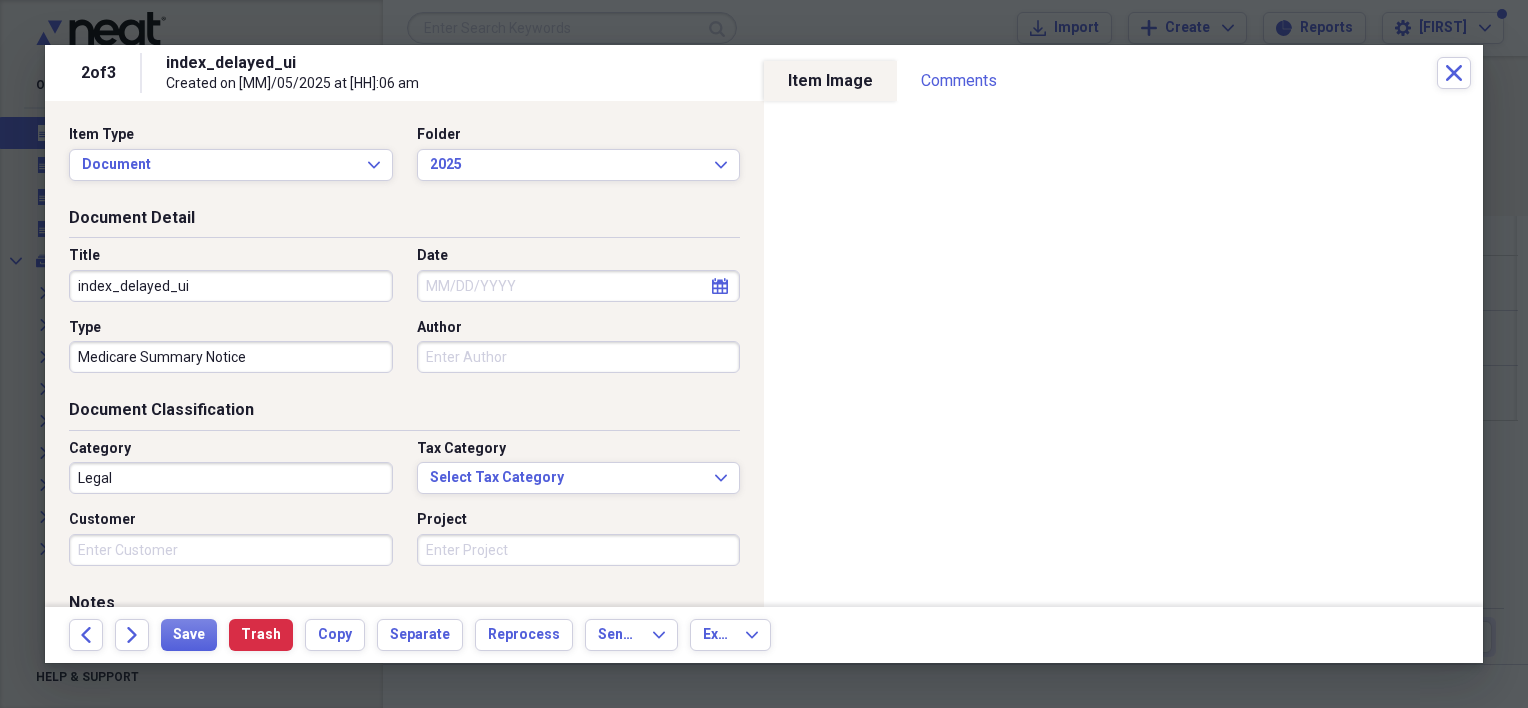 drag, startPoint x: 190, startPoint y: 279, endPoint x: 40, endPoint y: 261, distance: 151.07614 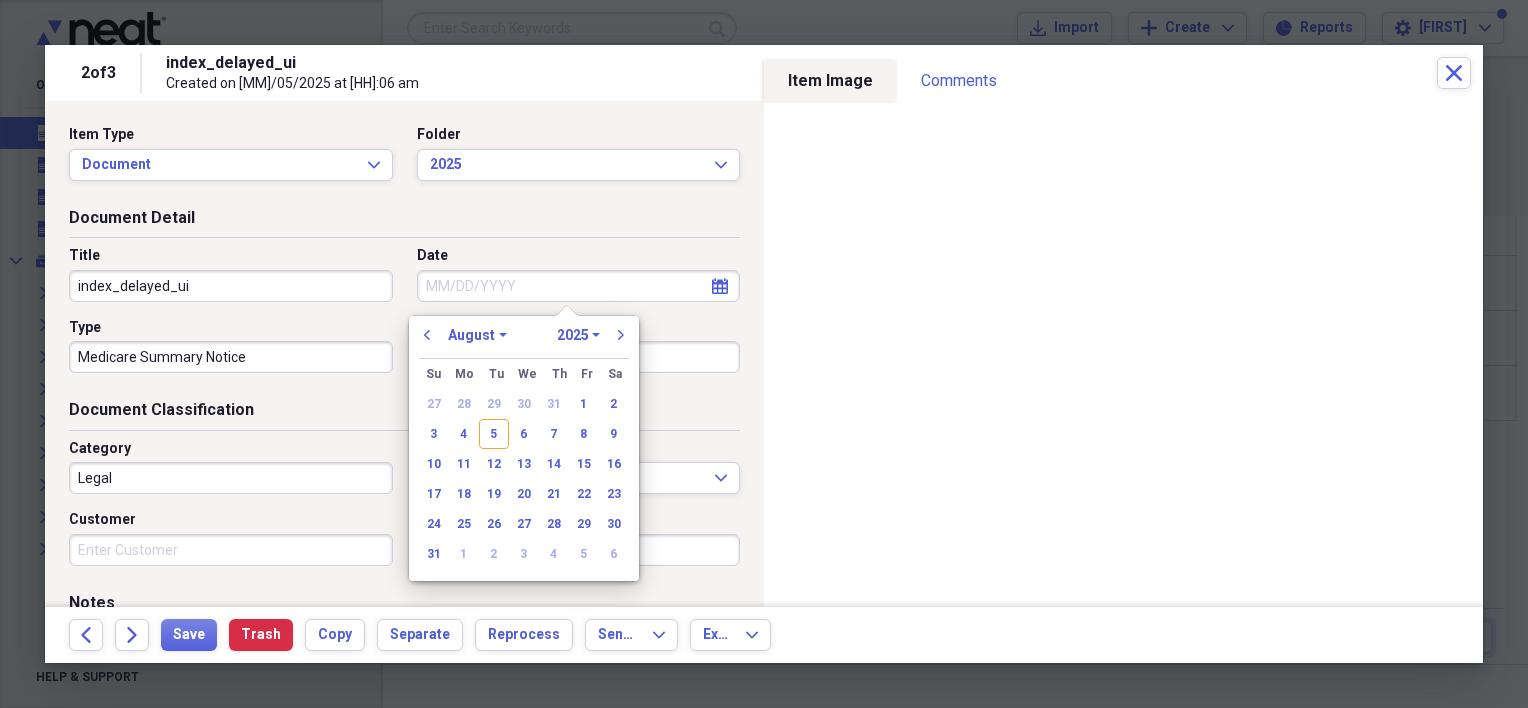 click on "Date" at bounding box center [579, 286] 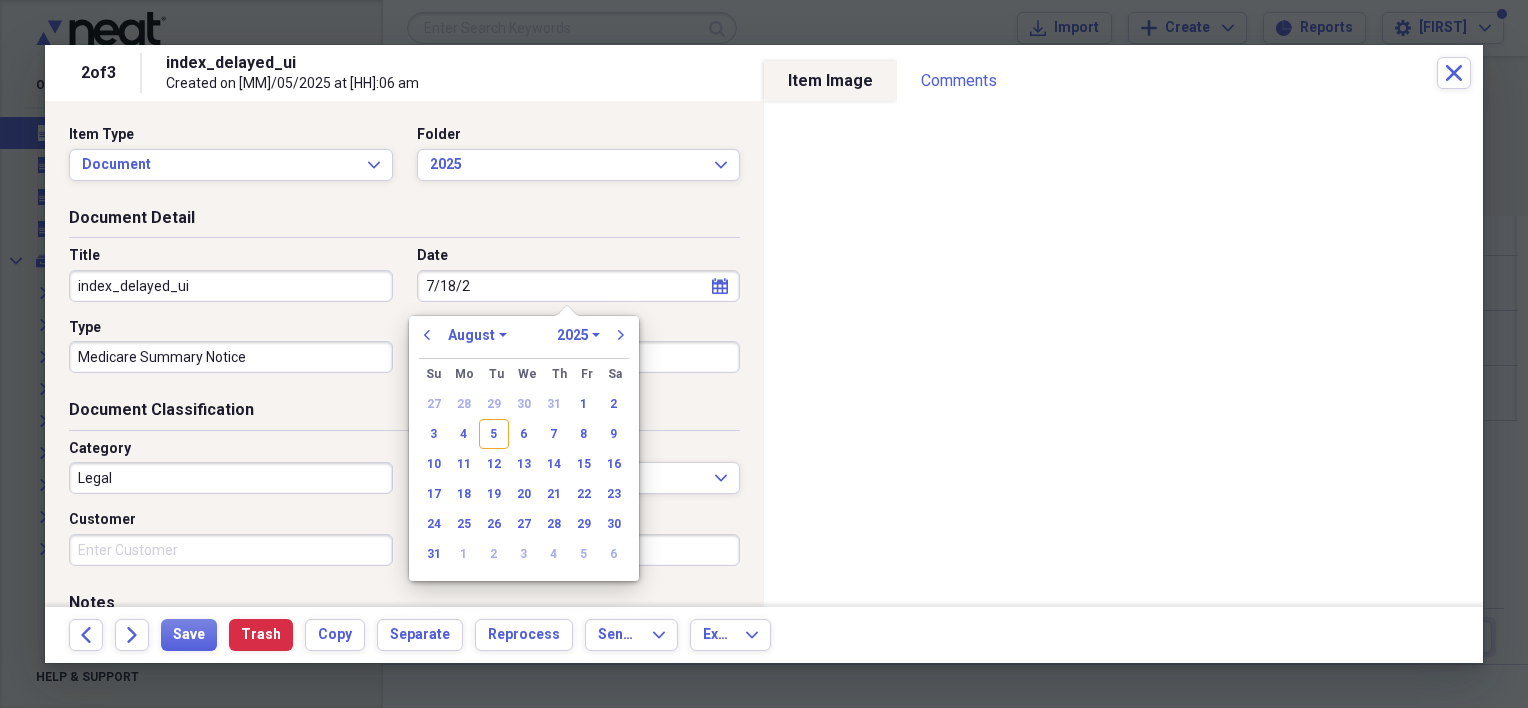 type on "7/18/25" 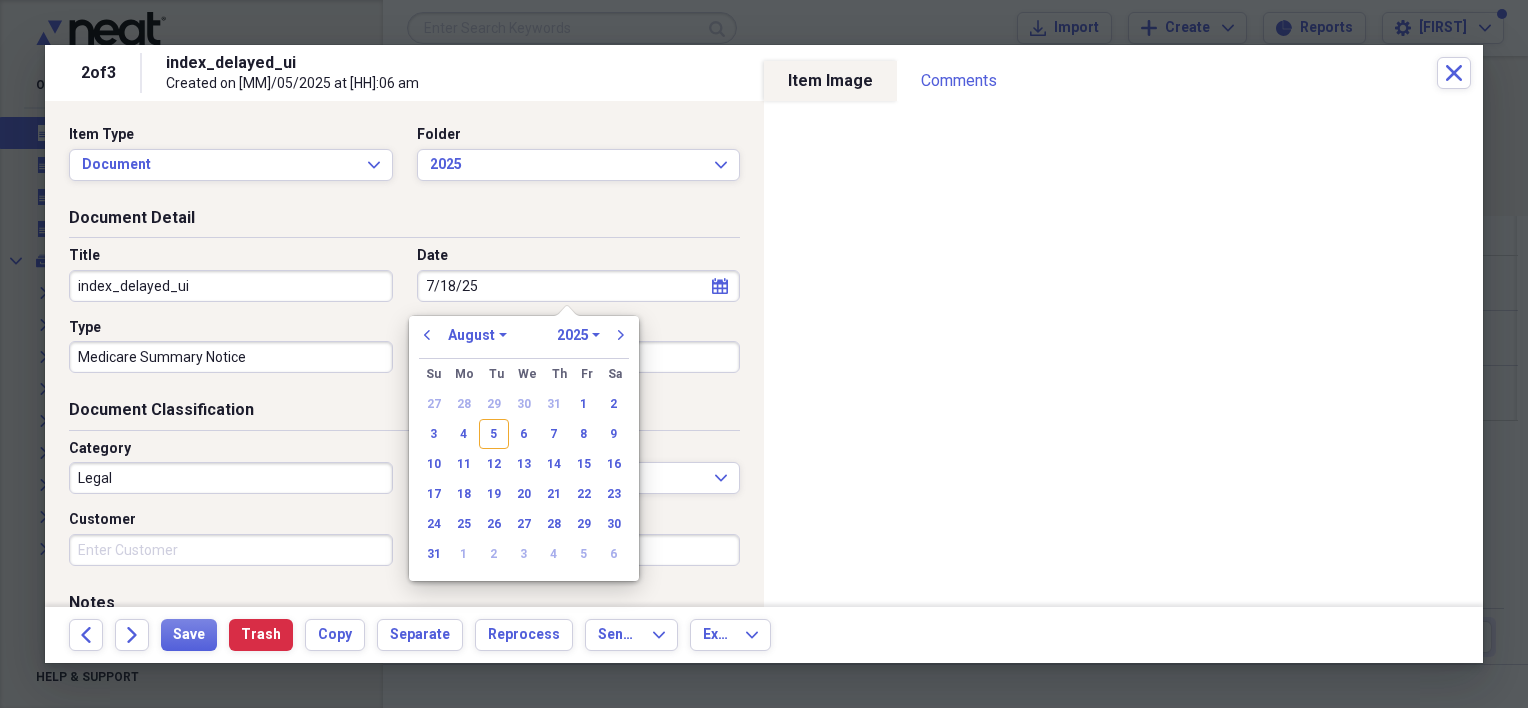 select on "6" 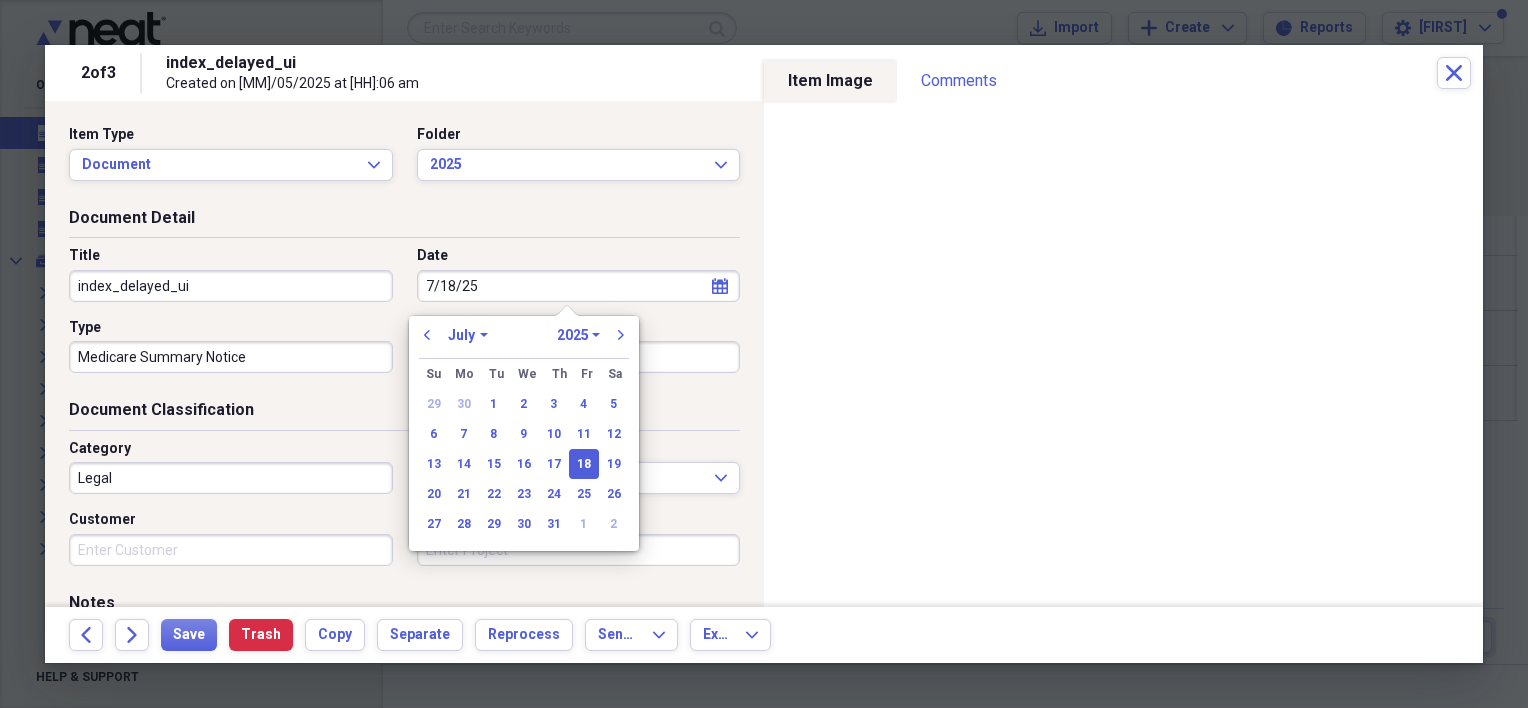 type on "07/18/2025" 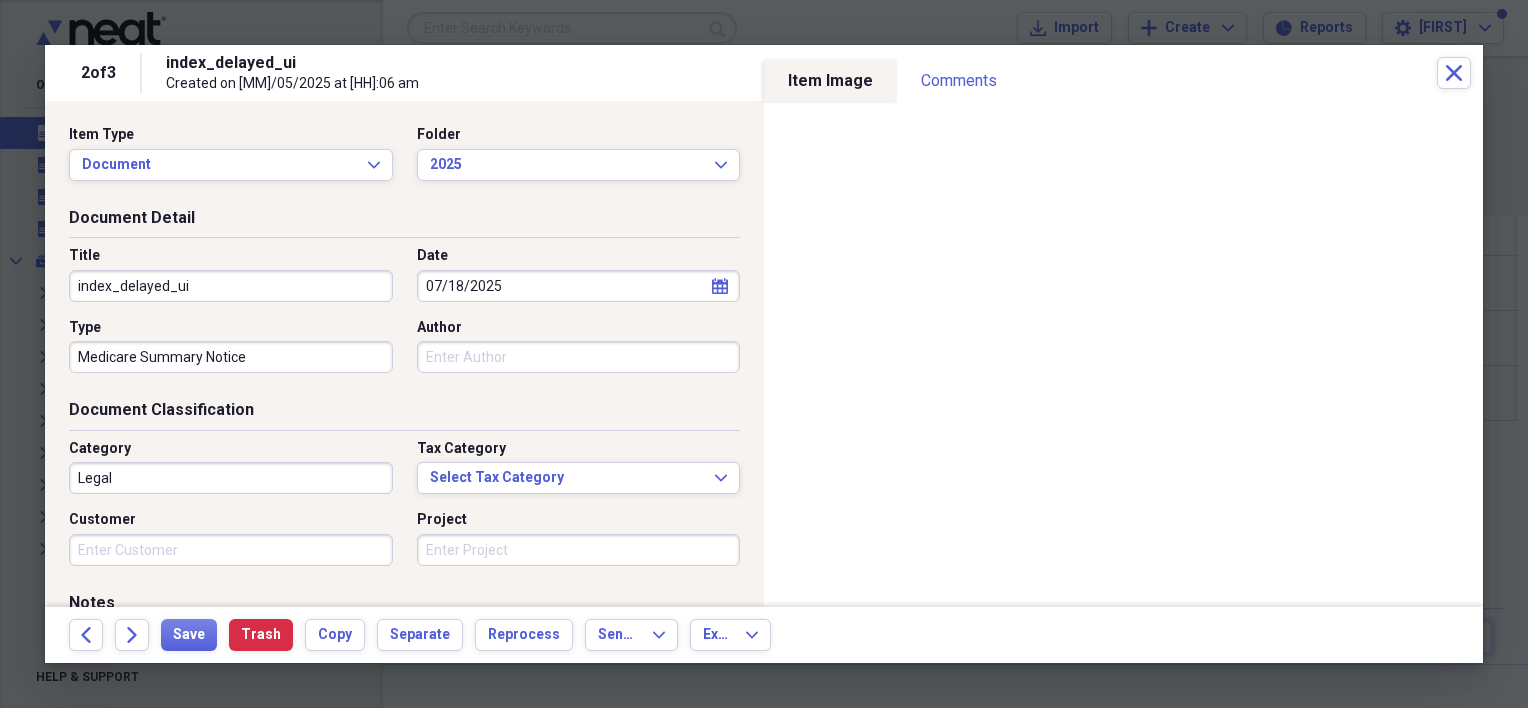 click on "index_delayed_ui" at bounding box center [439, 63] 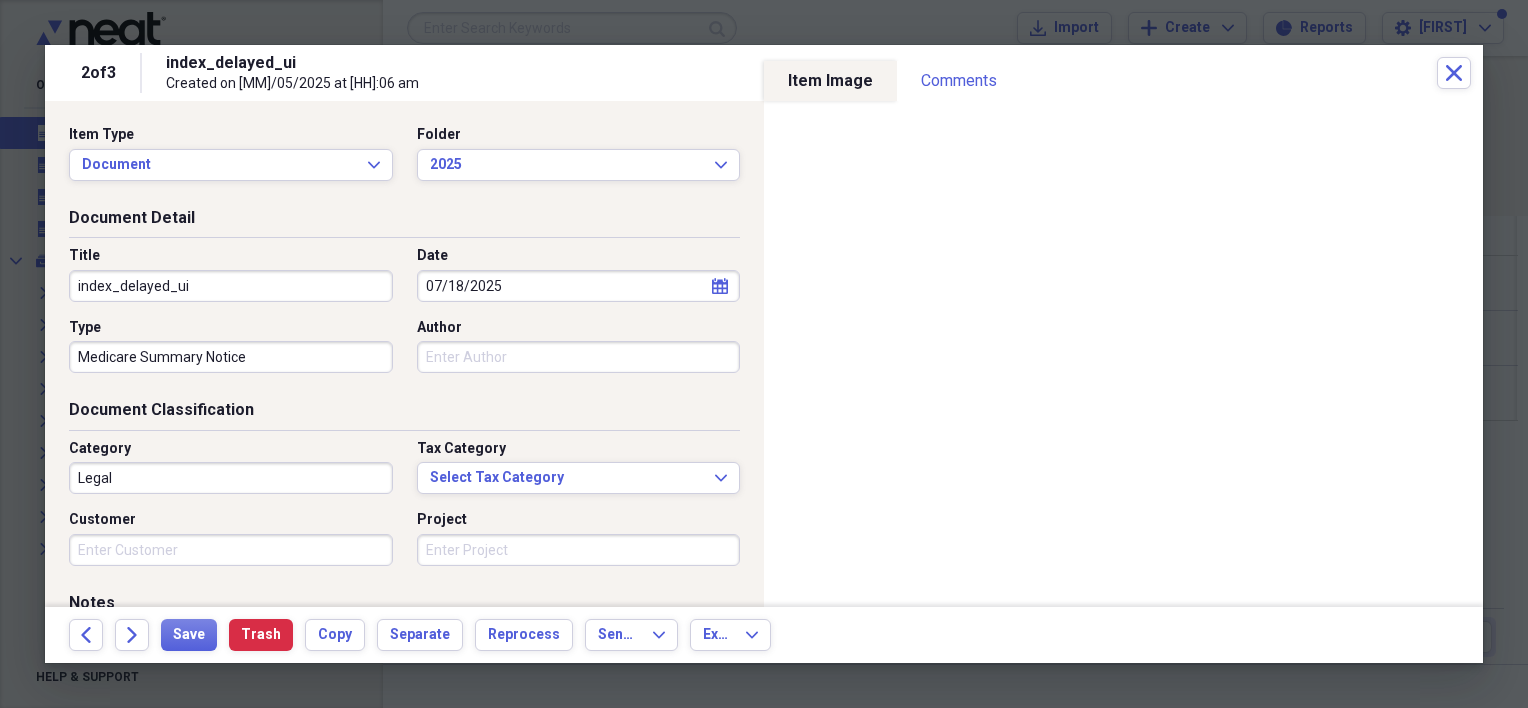 click on "index_delayed_ui" at bounding box center (231, 286) 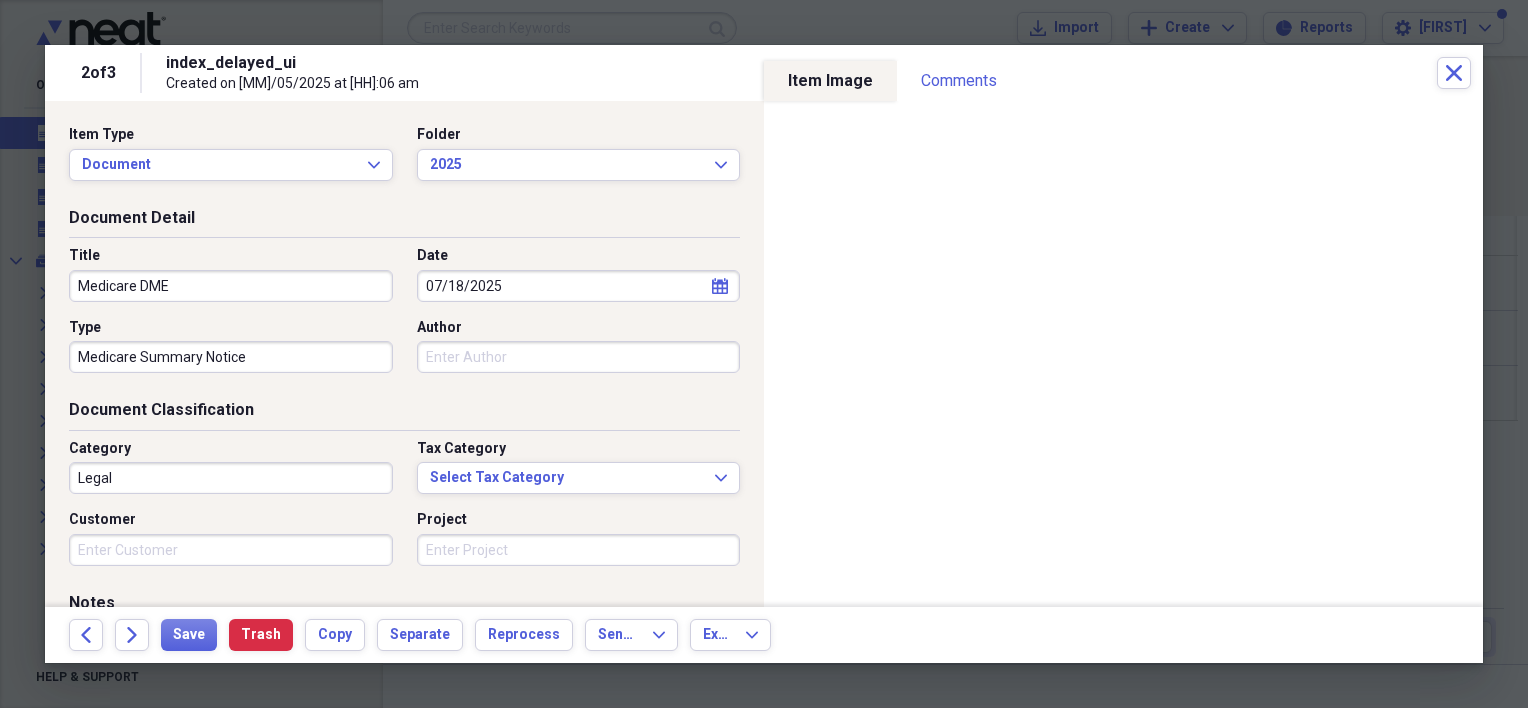 type on "Medicare DME" 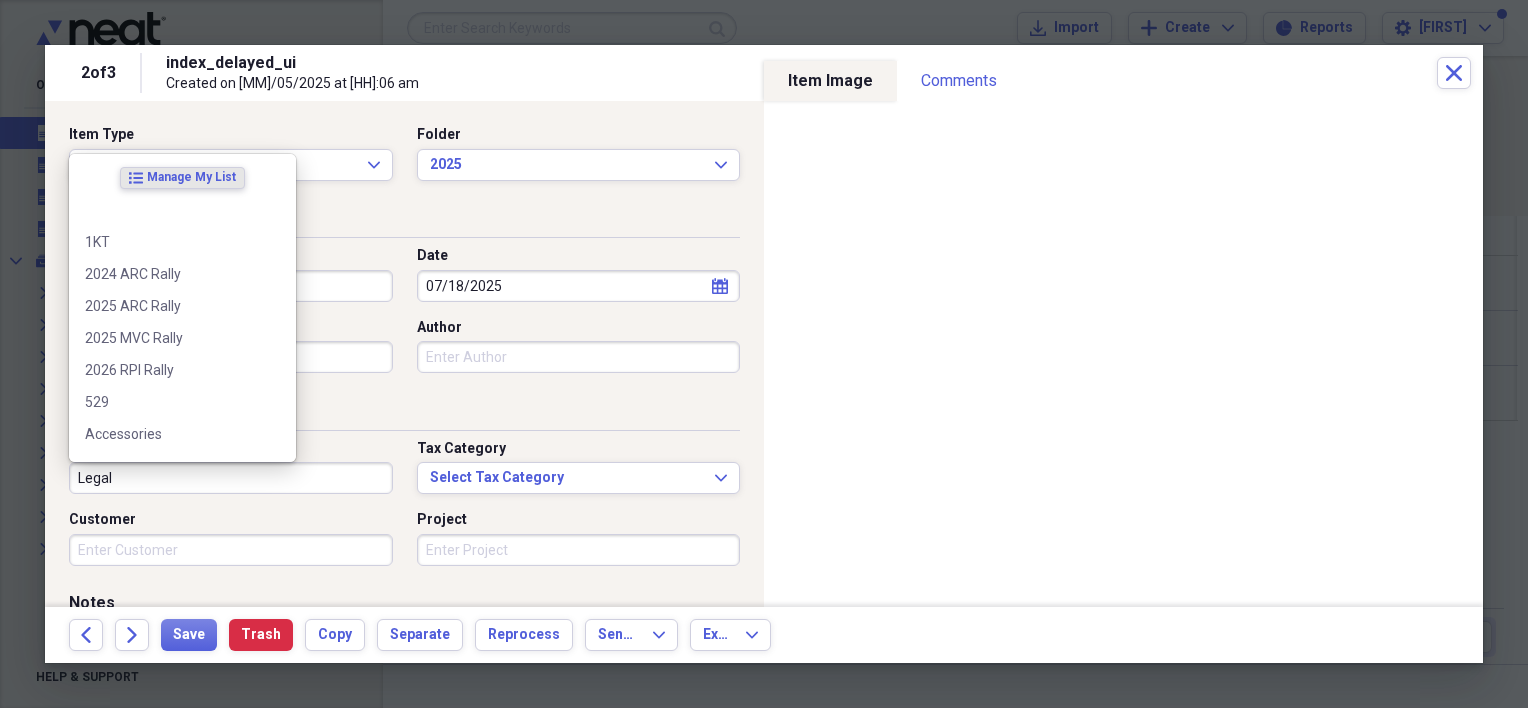 click on "Legal" at bounding box center [231, 478] 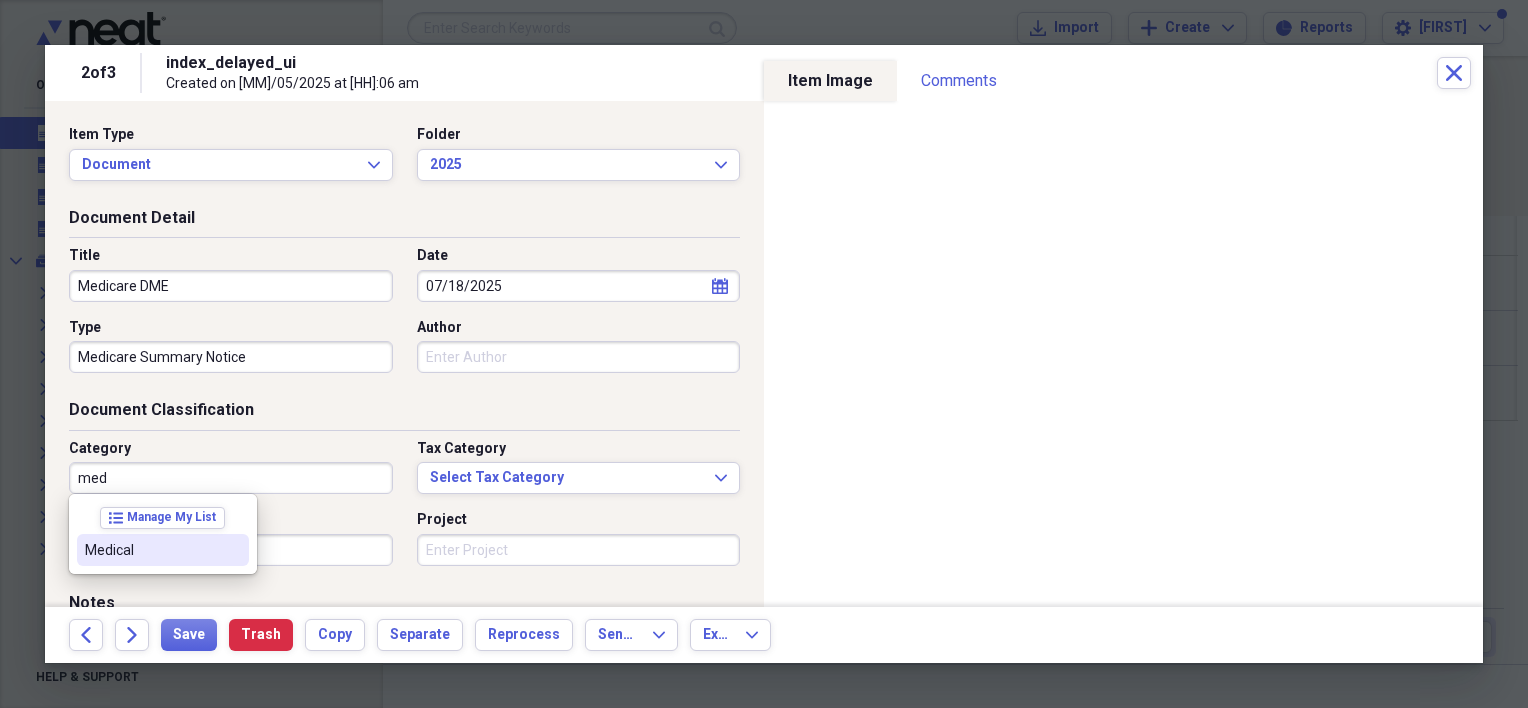 click on "Medical" at bounding box center [151, 550] 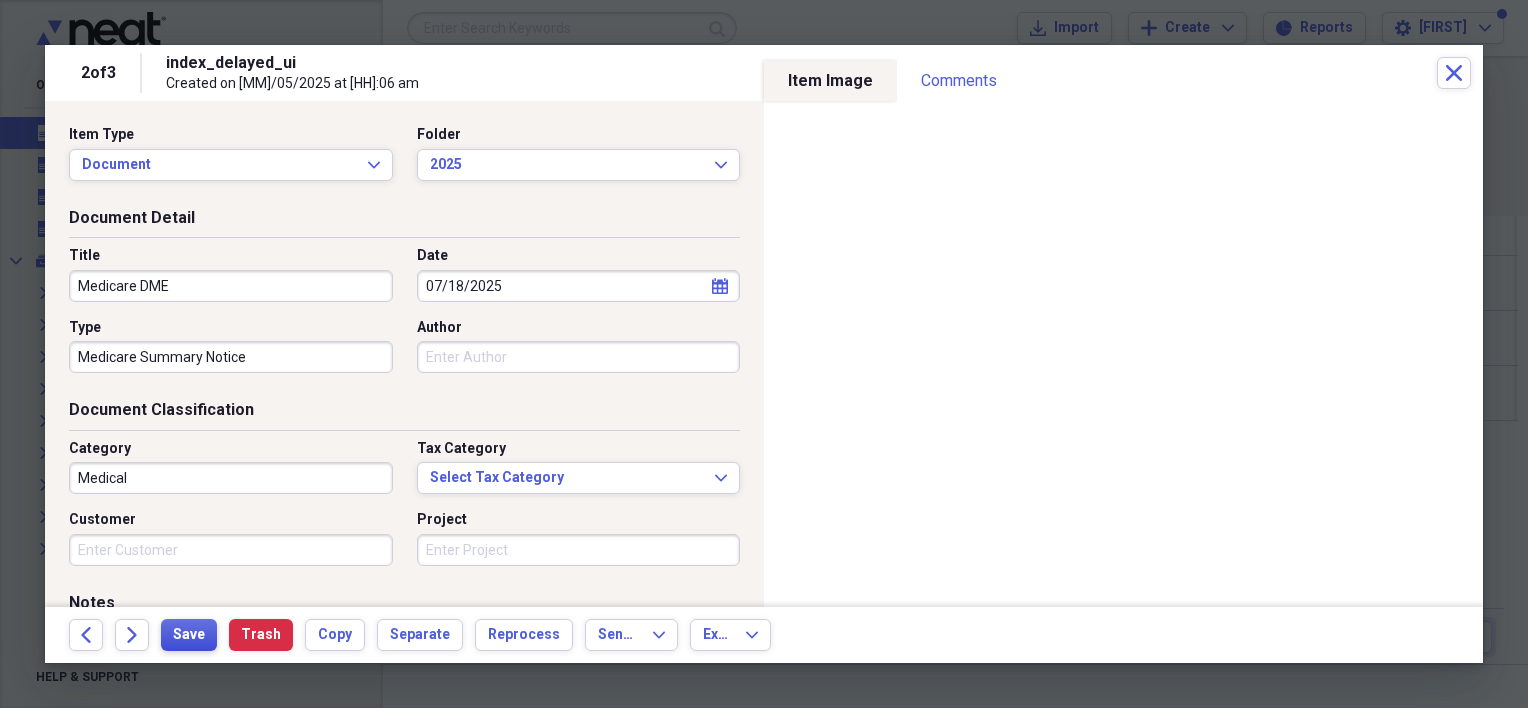 click on "Save" at bounding box center [189, 635] 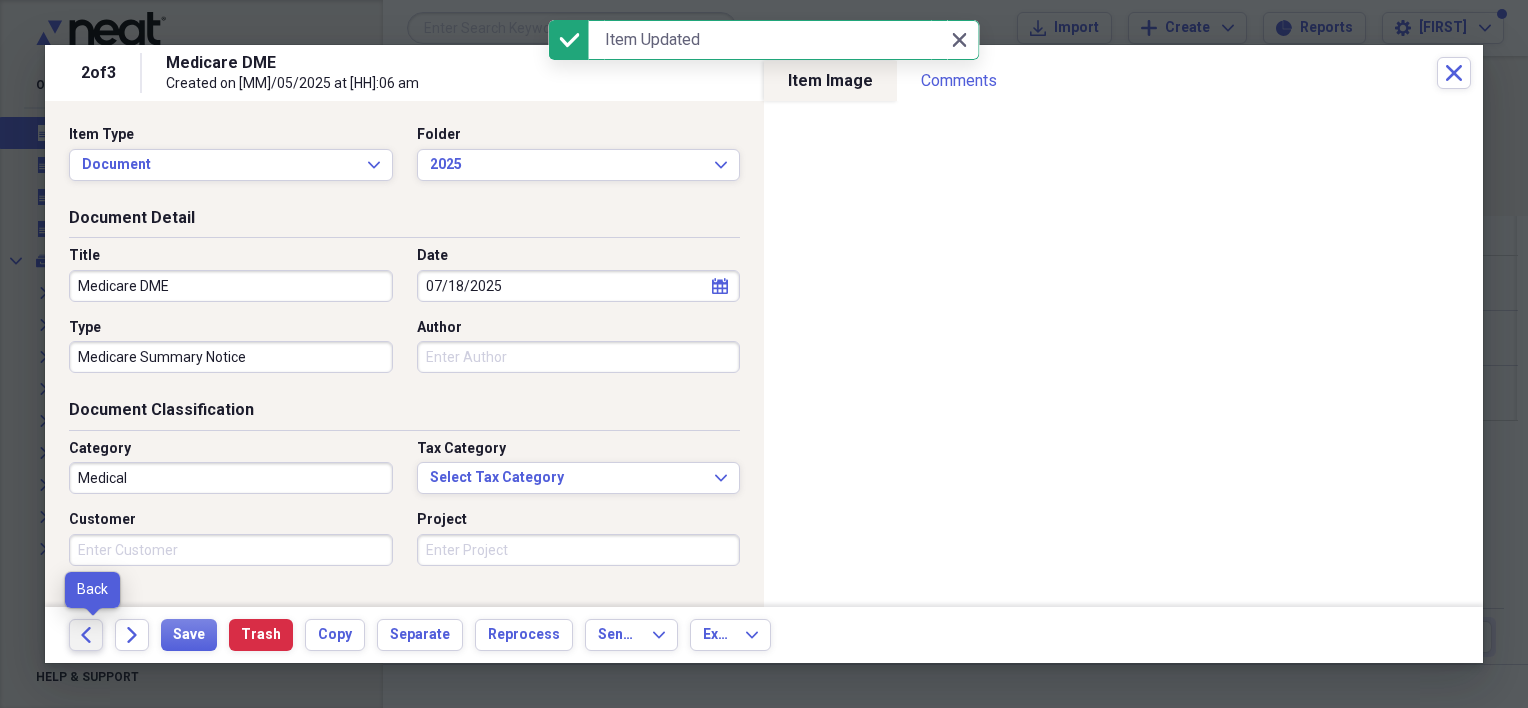 click 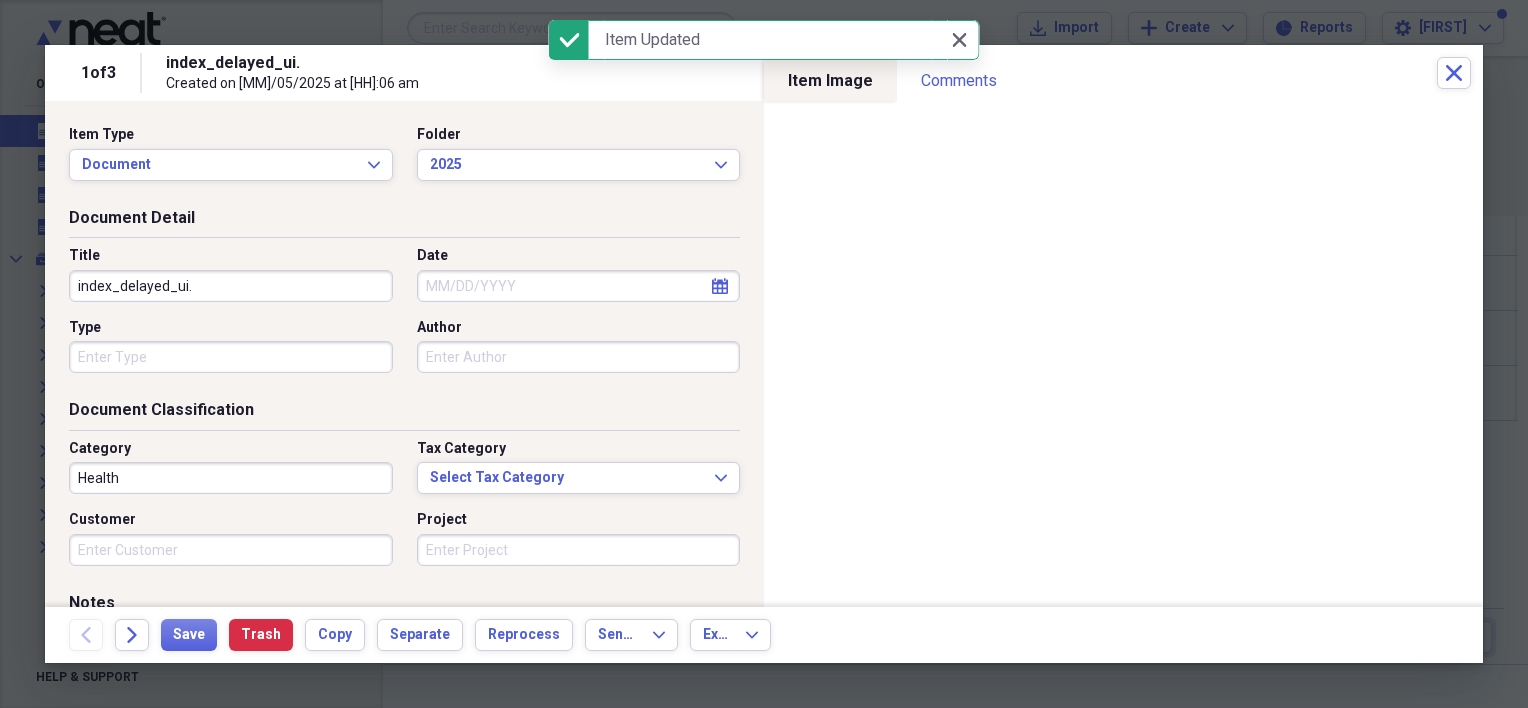 click on "Type" at bounding box center (231, 357) 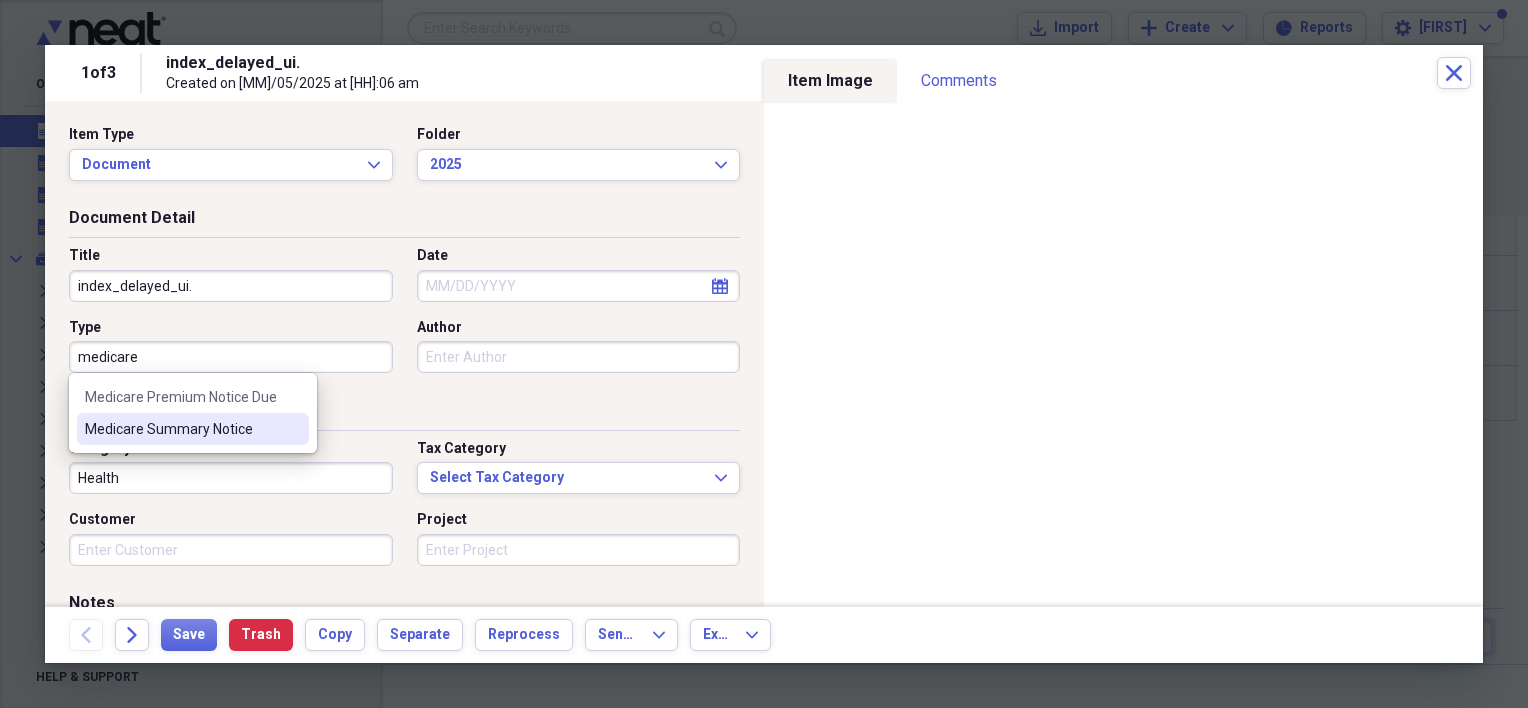 click on "Medicare Summary Notice" at bounding box center [181, 429] 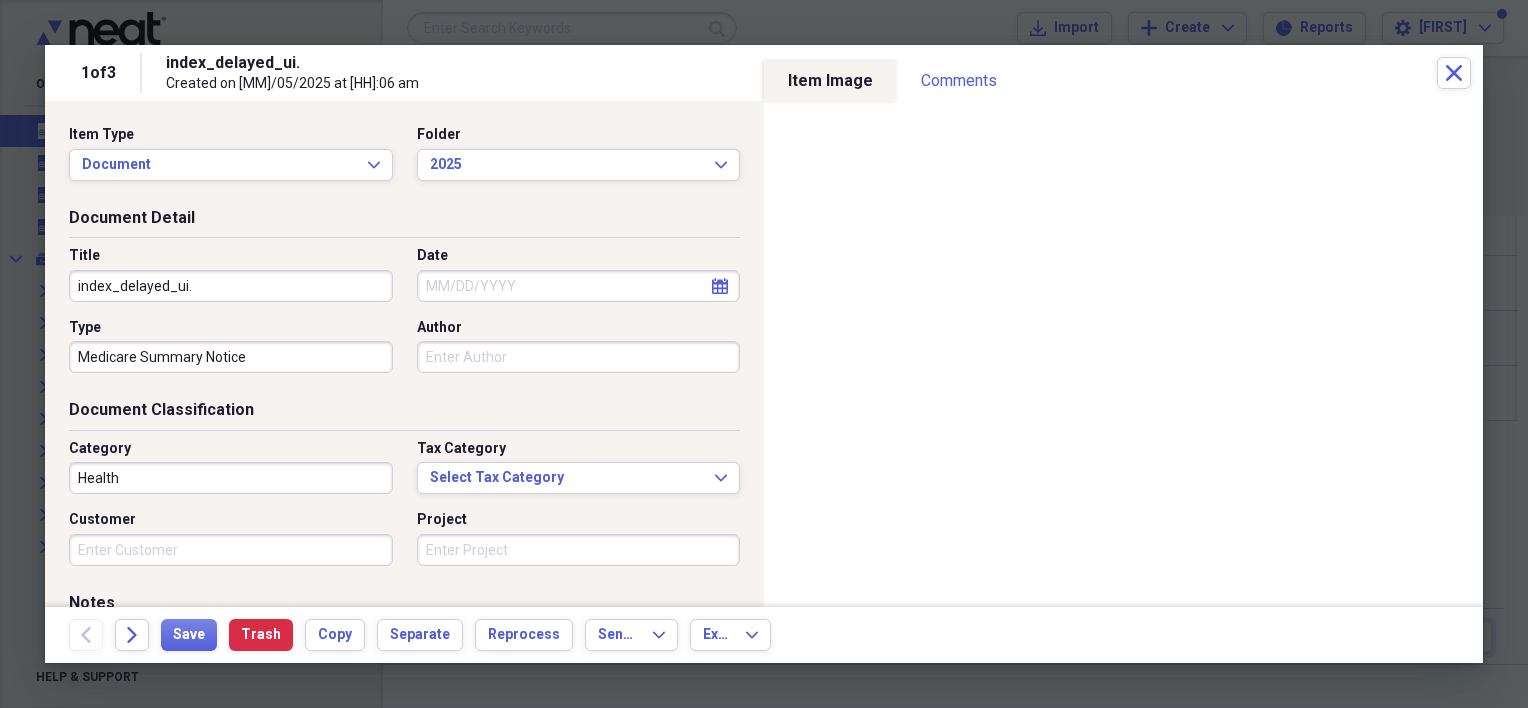 click on "Date" at bounding box center [579, 286] 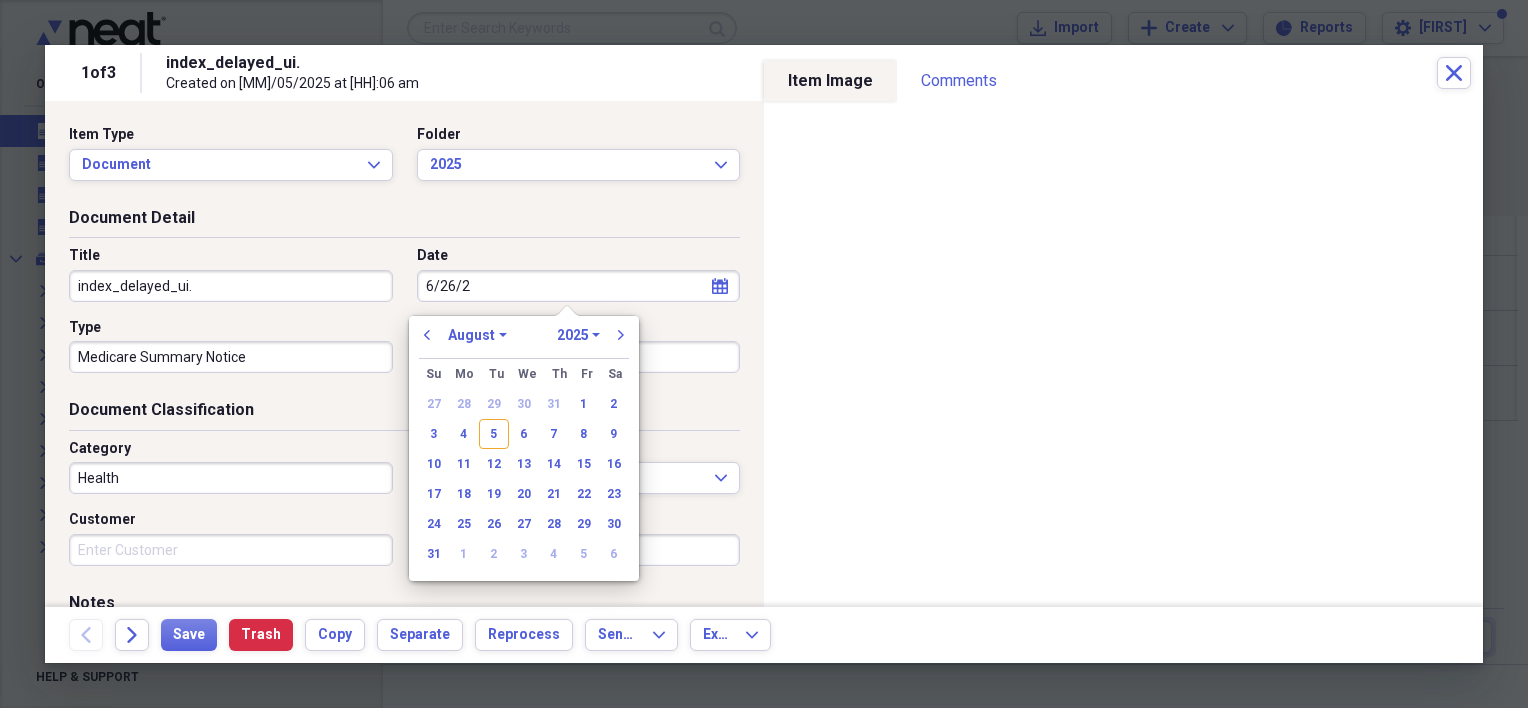 type on "6/26/25" 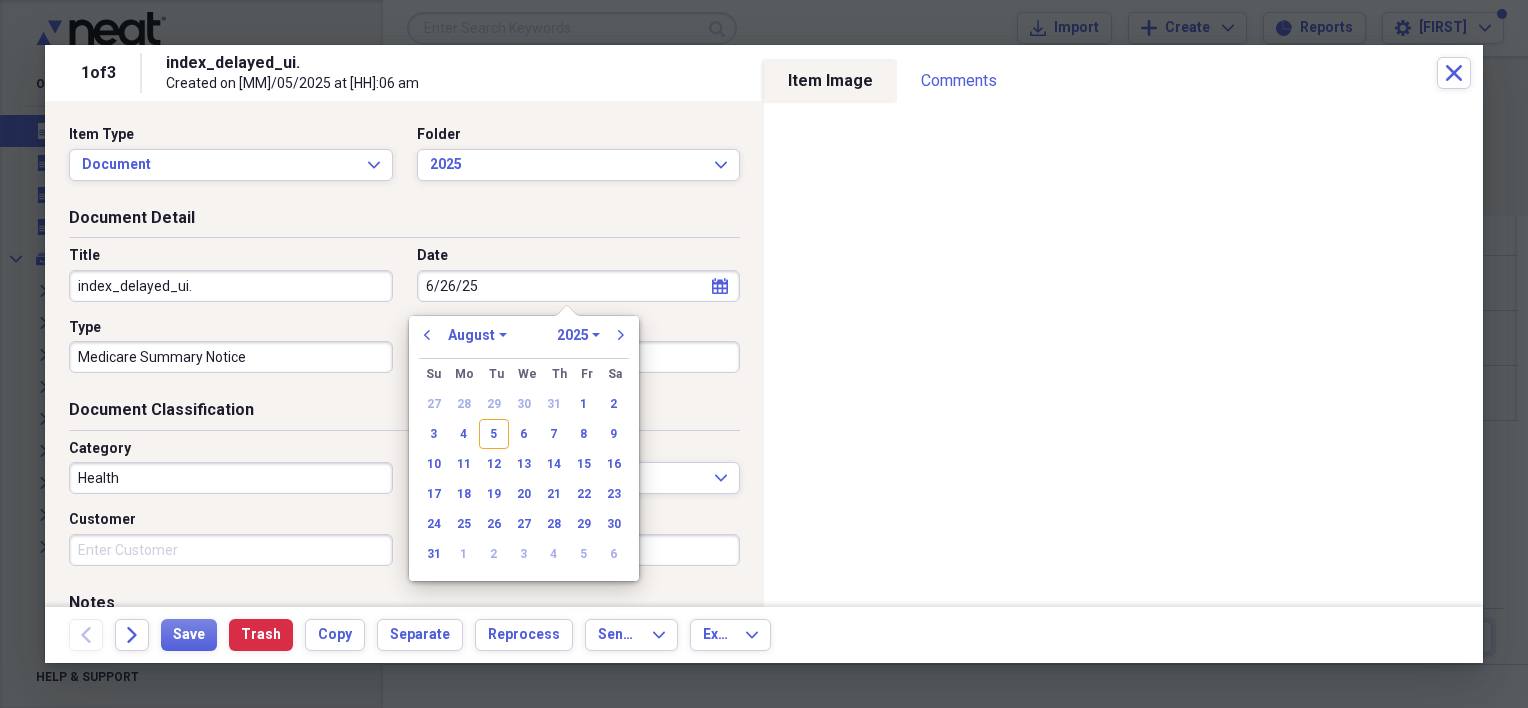 select on "5" 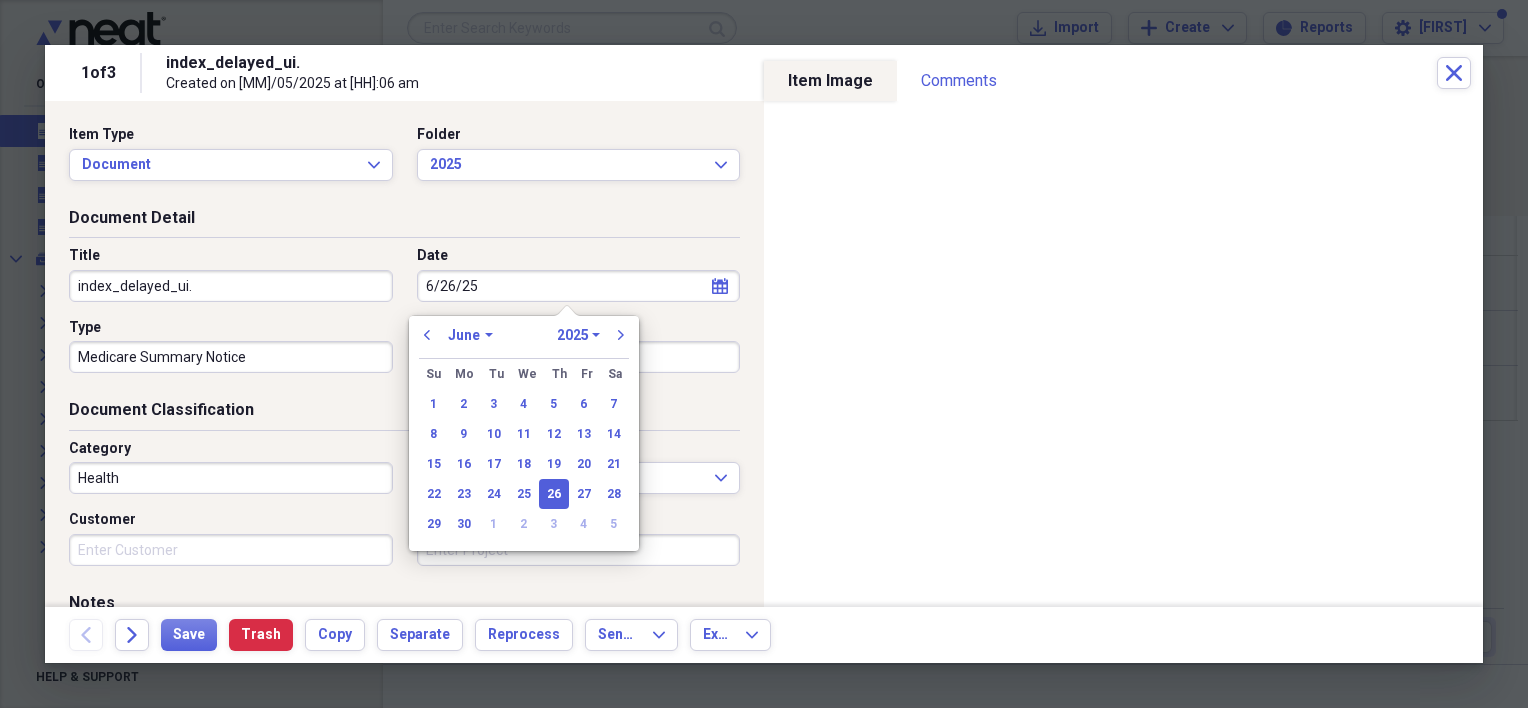 type on "06/26/2025" 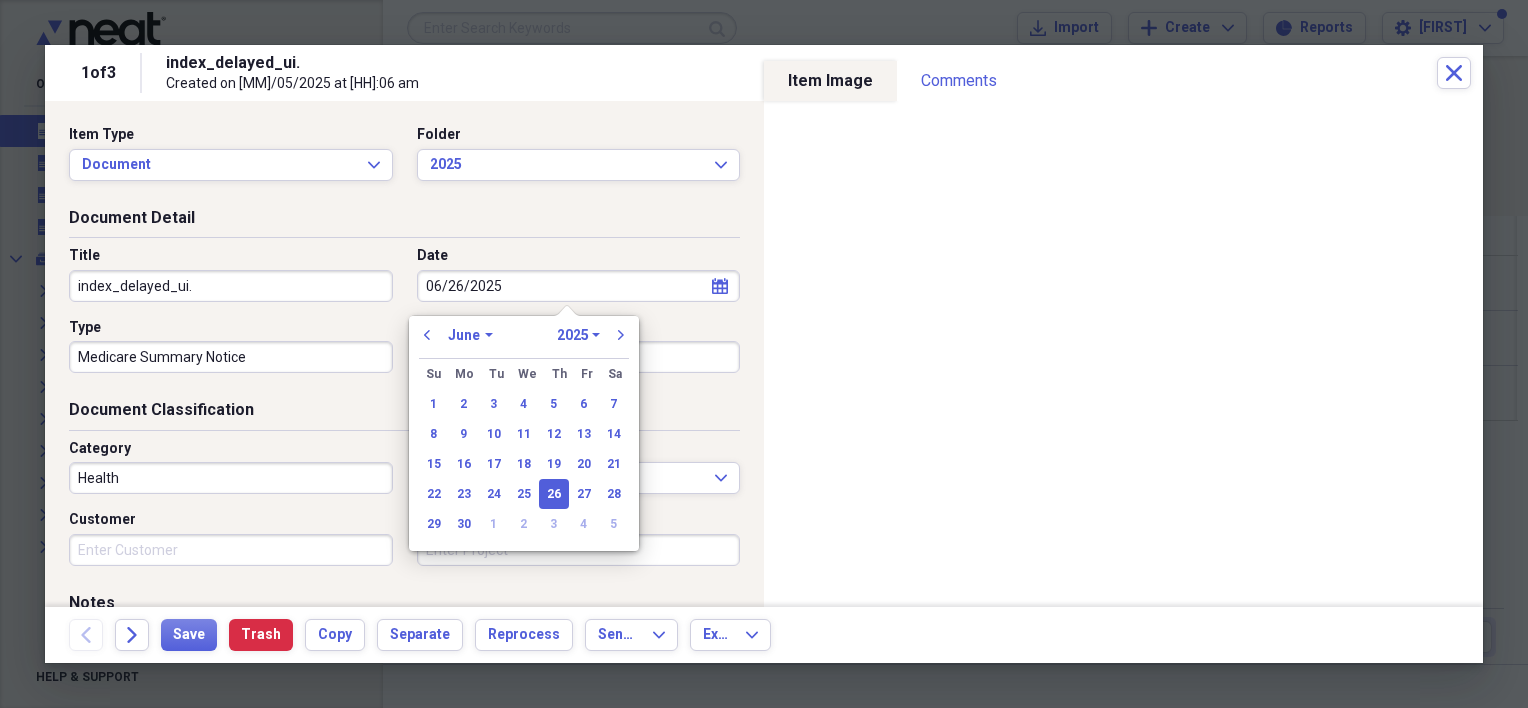click on "Document Detail" at bounding box center [404, 222] 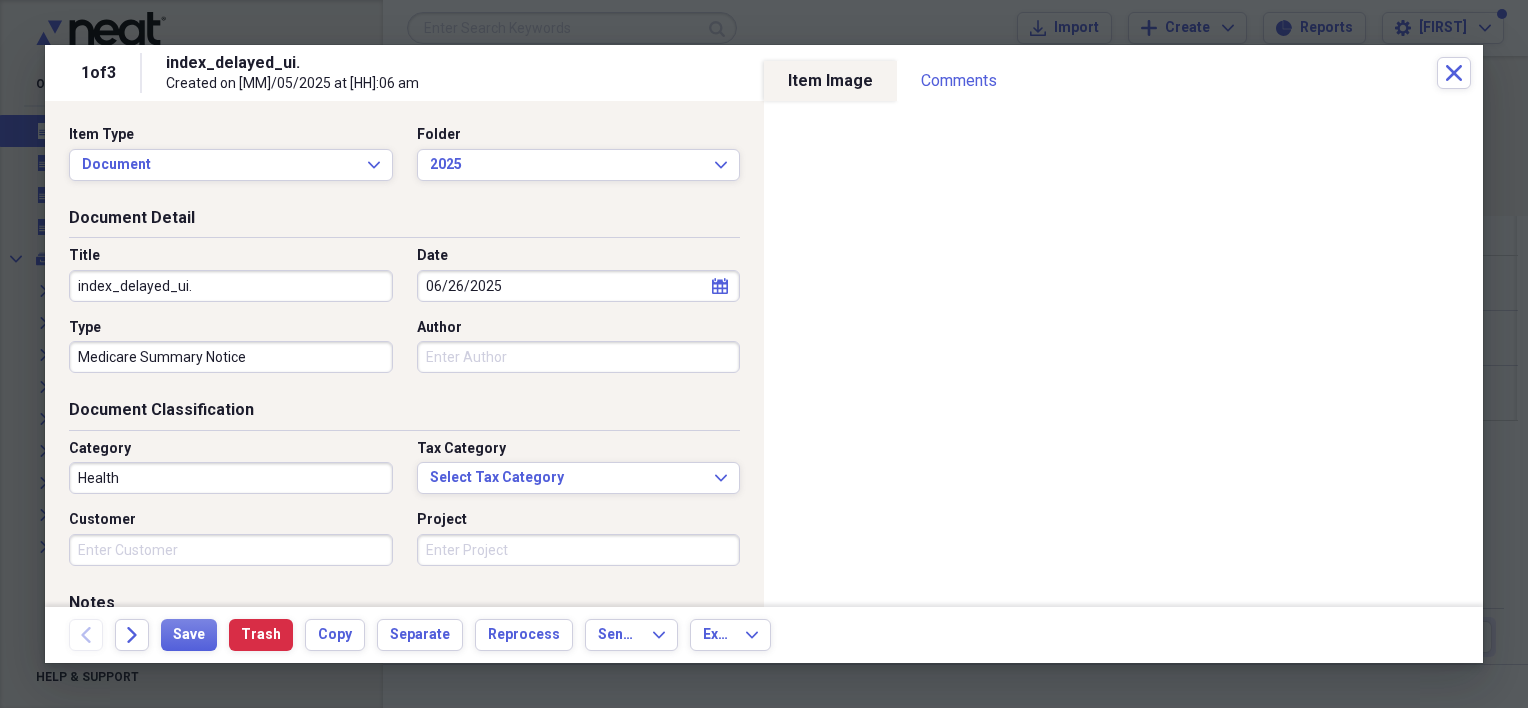 drag, startPoint x: 233, startPoint y: 290, endPoint x: 62, endPoint y: 289, distance: 171.00293 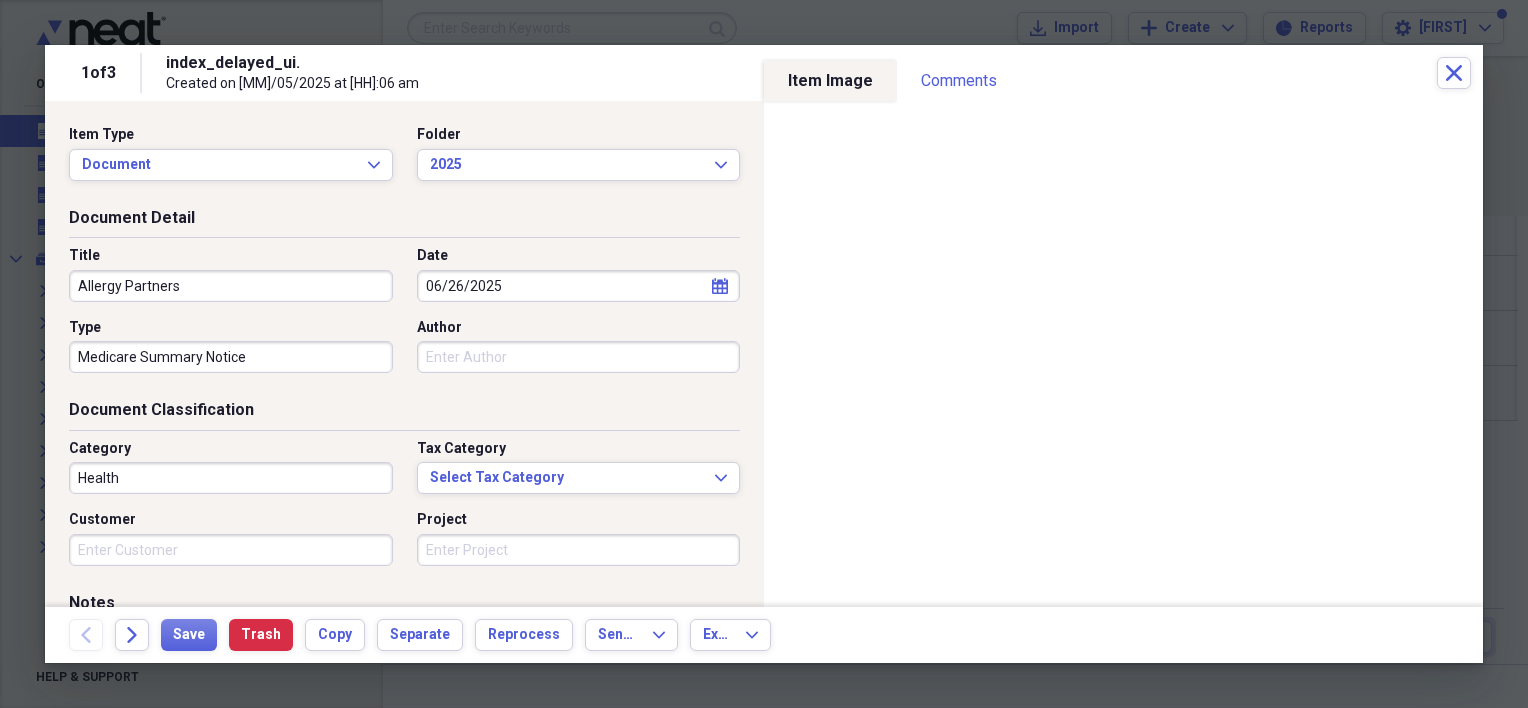 type on "Allergy Partners" 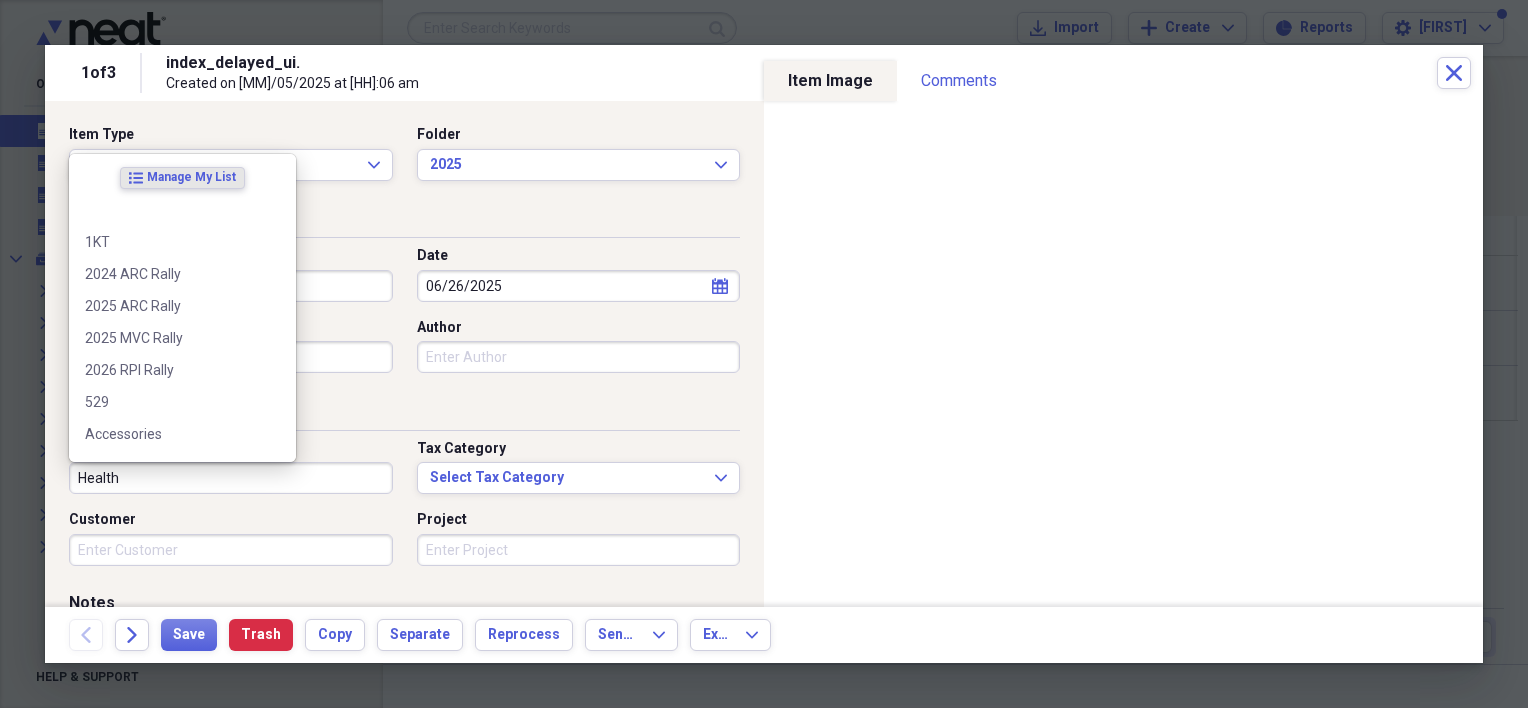 click on "Health" at bounding box center [231, 478] 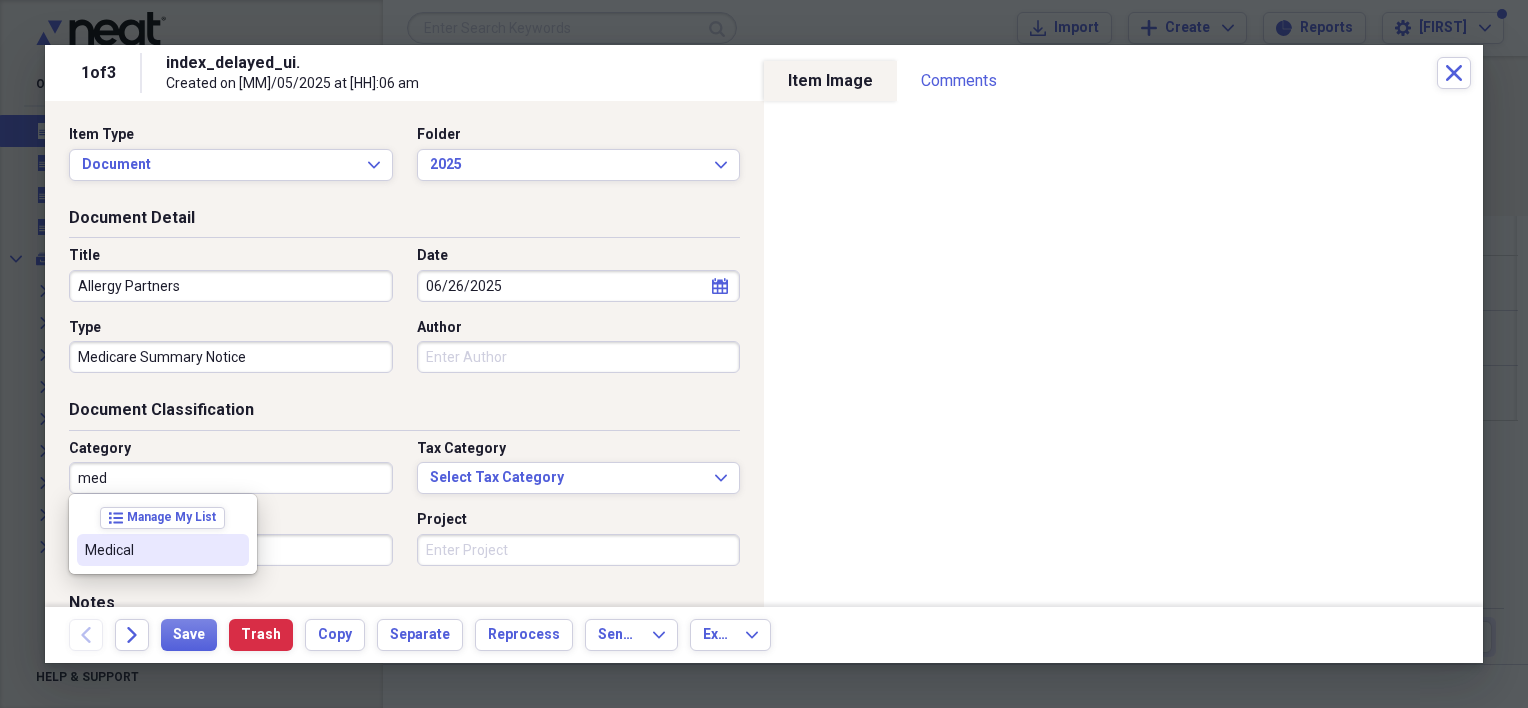 click on "Medical" at bounding box center (163, 550) 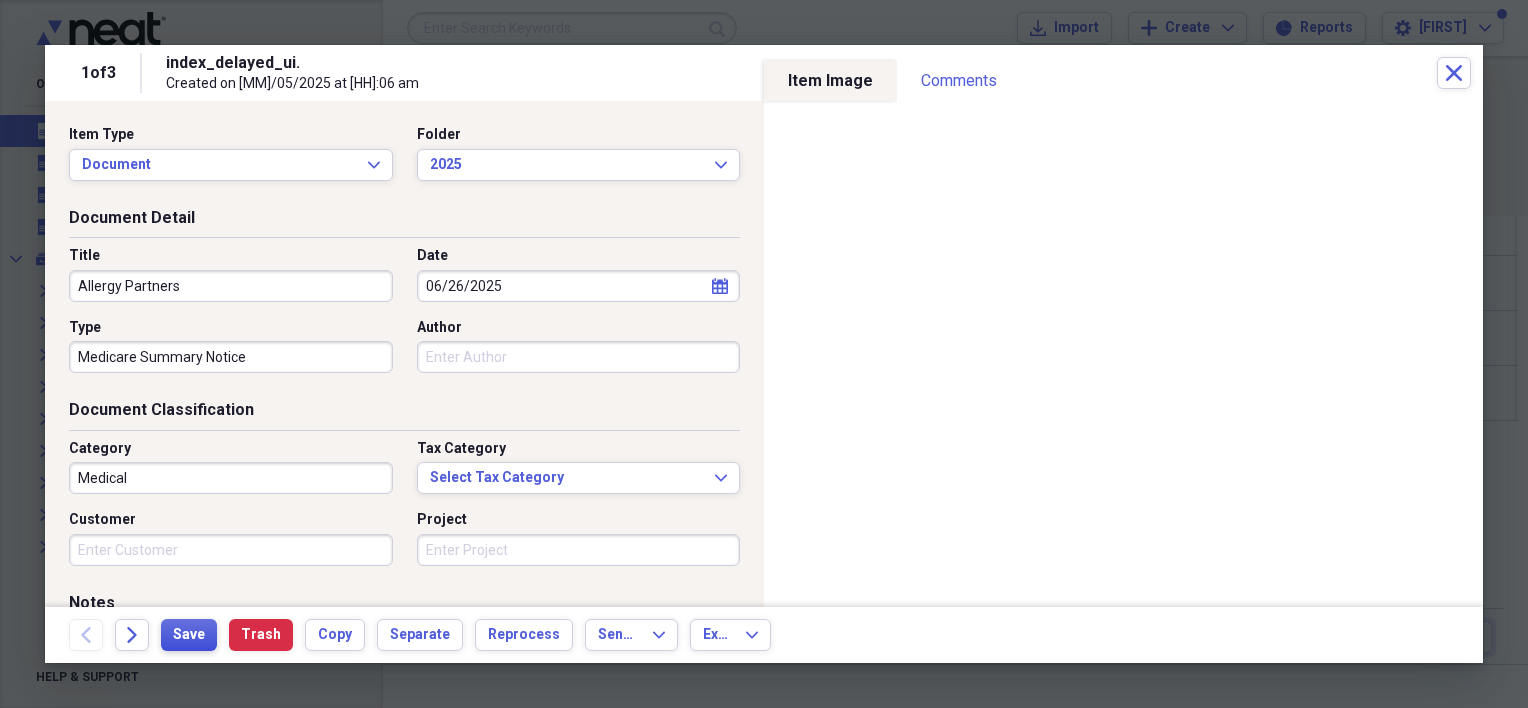 click on "Save" at bounding box center [189, 635] 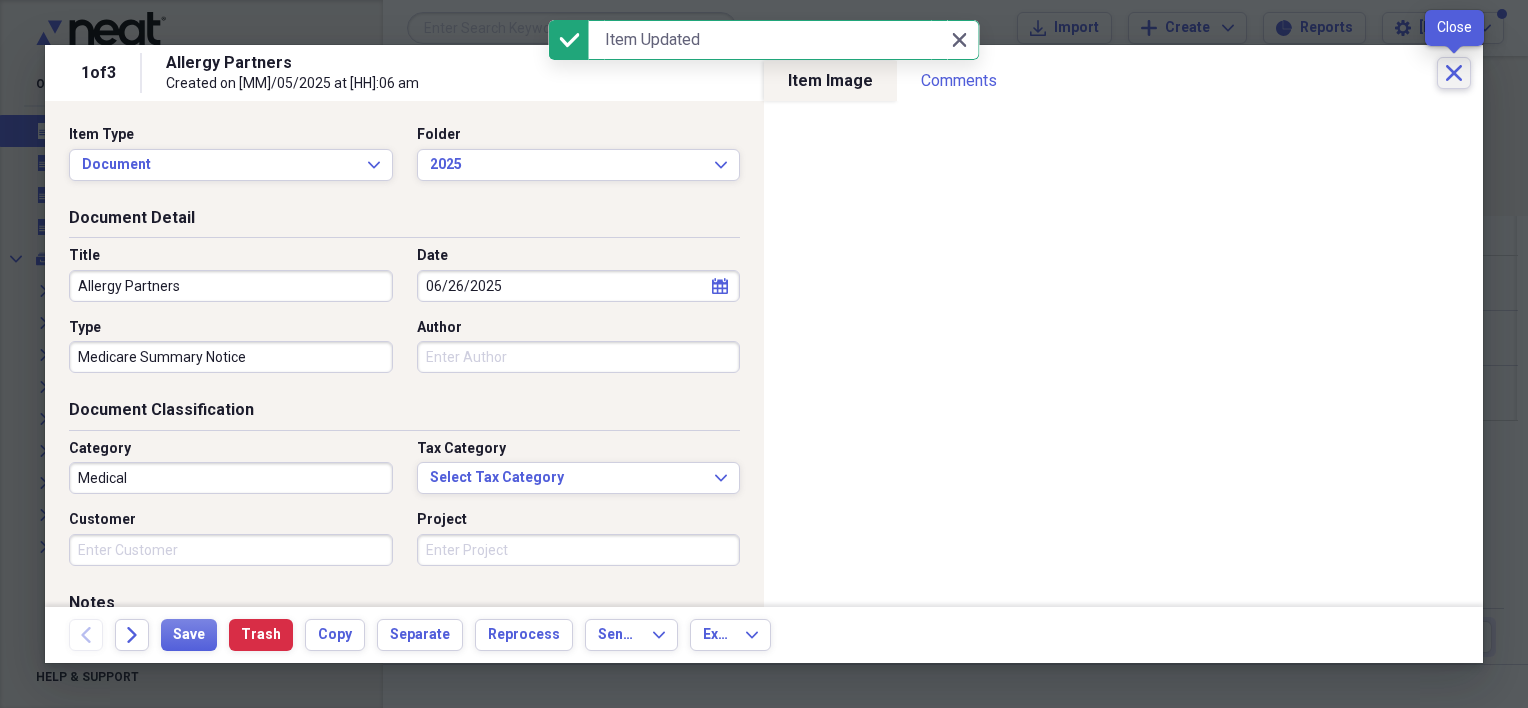 click on "Close" at bounding box center [1454, 73] 